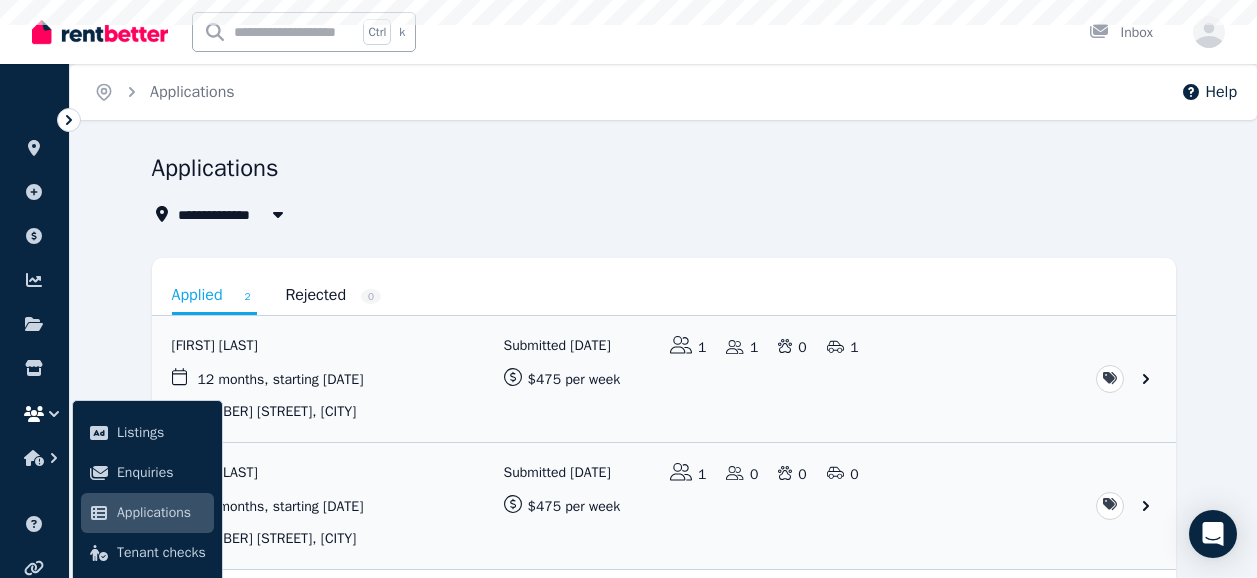 scroll, scrollTop: 0, scrollLeft: 0, axis: both 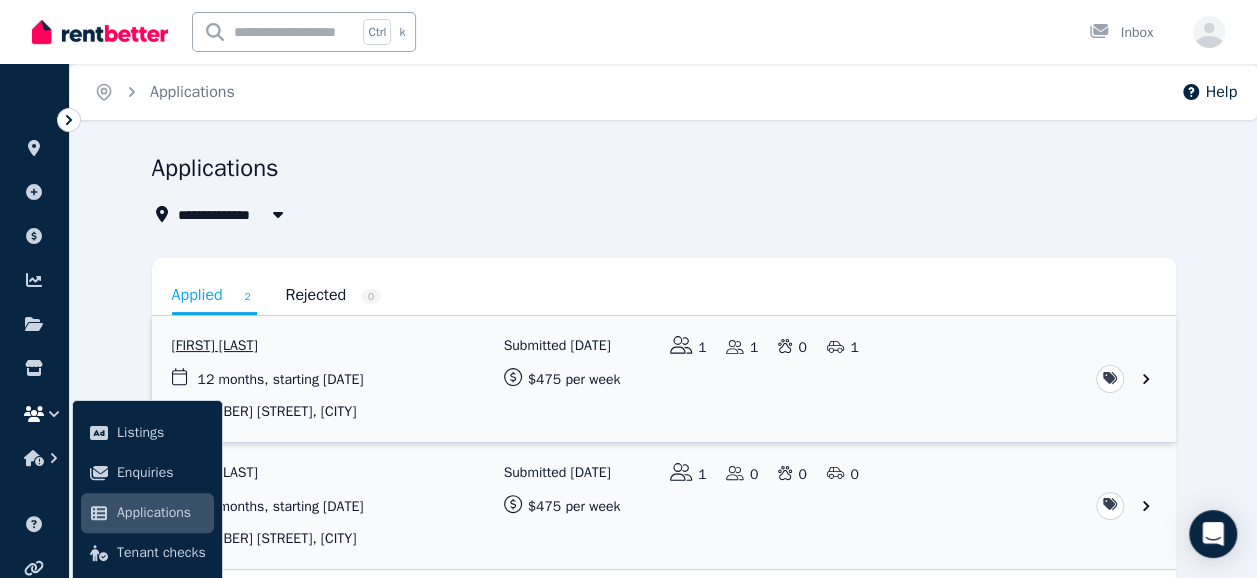 click at bounding box center (664, 379) 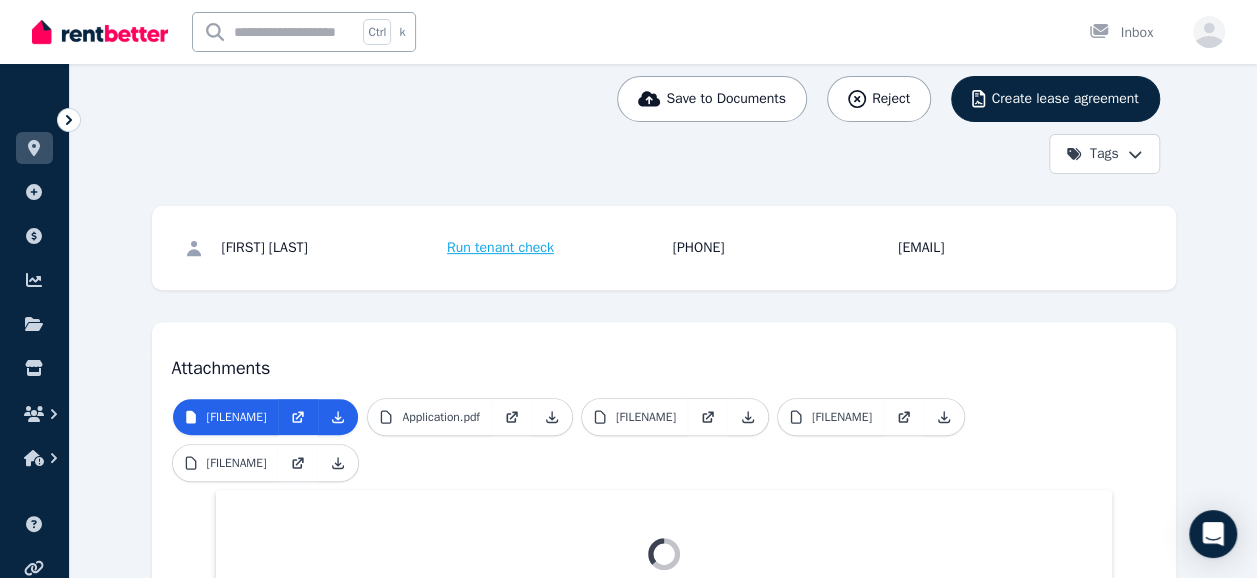 scroll, scrollTop: 426, scrollLeft: 0, axis: vertical 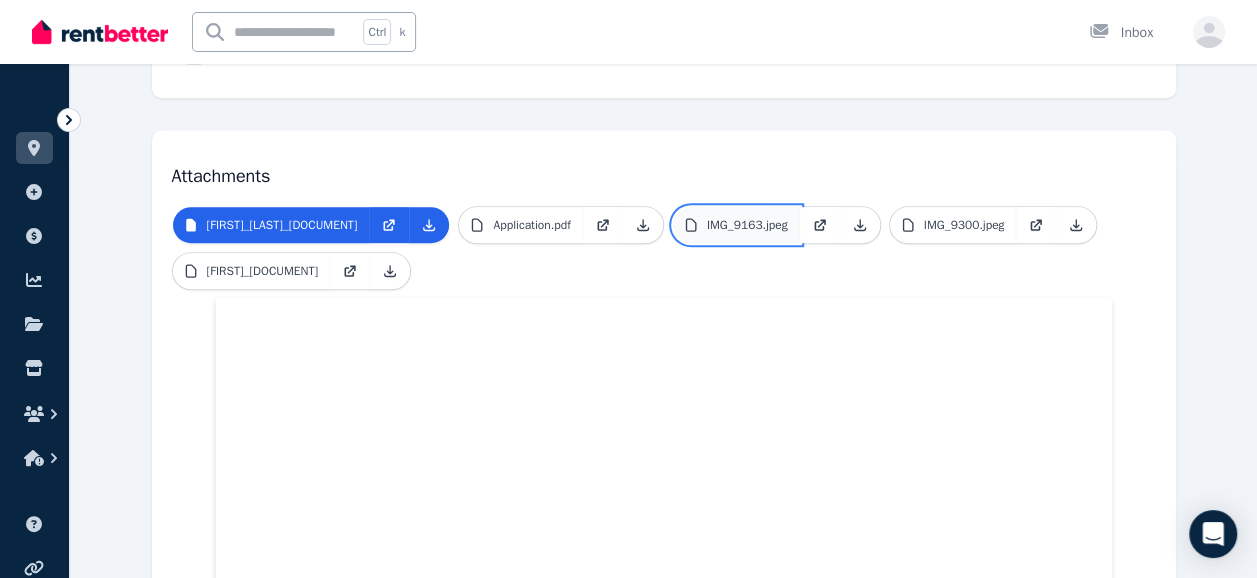 click on "IMG_9163.jpeg" at bounding box center (747, 225) 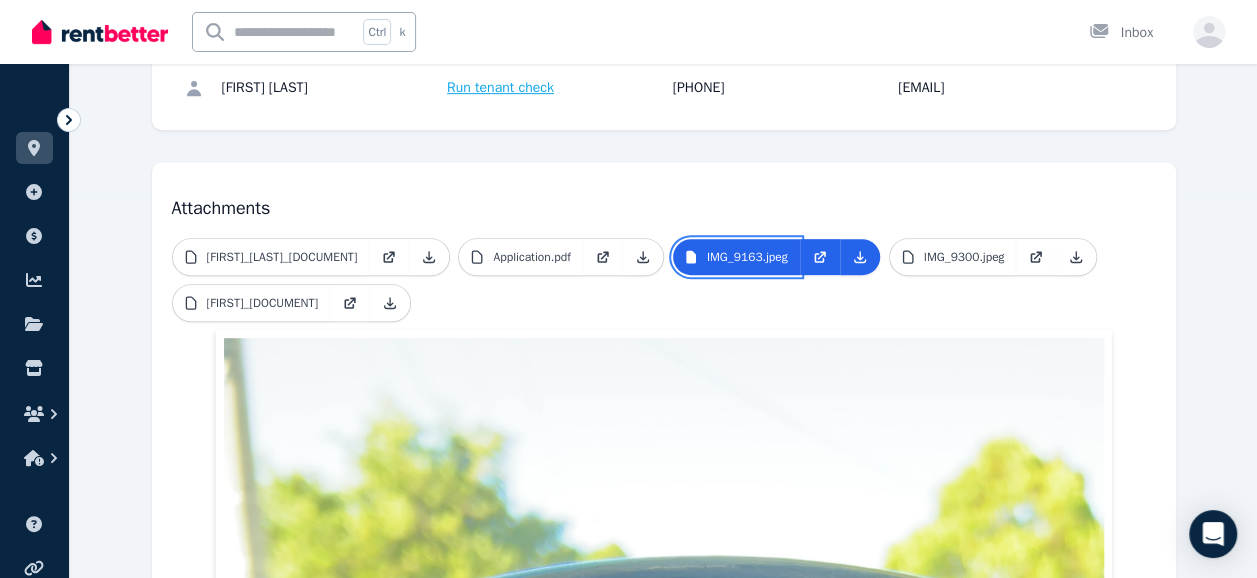 scroll, scrollTop: 294, scrollLeft: 0, axis: vertical 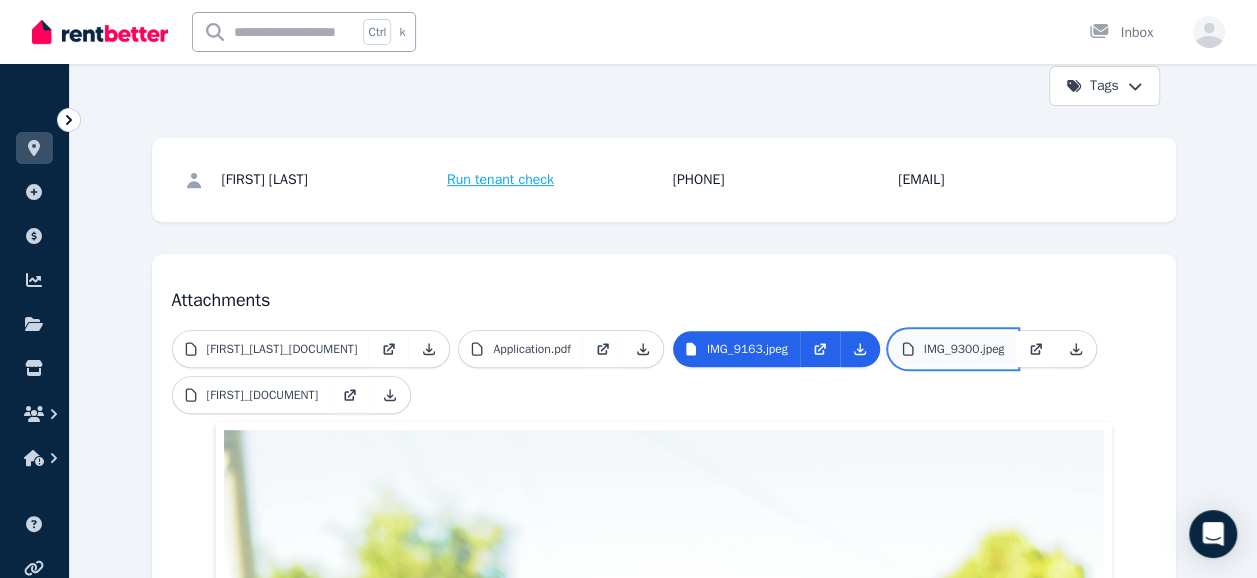 click on "IMG_9300.jpeg" at bounding box center (964, 349) 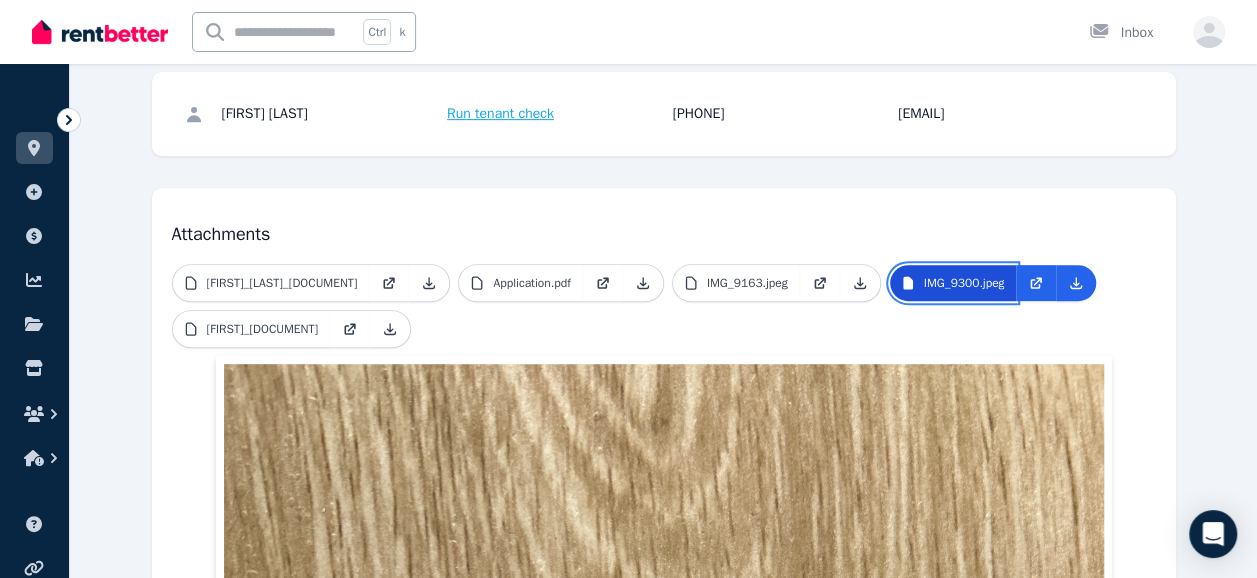 scroll, scrollTop: 358, scrollLeft: 0, axis: vertical 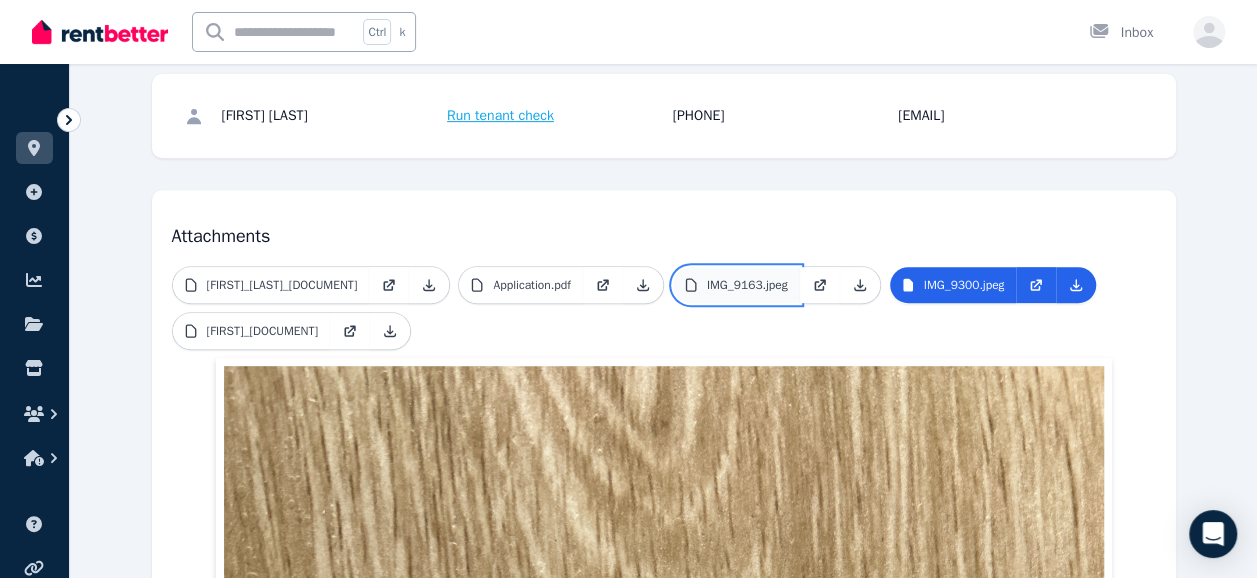 click on "IMG_9163.jpeg" at bounding box center (747, 285) 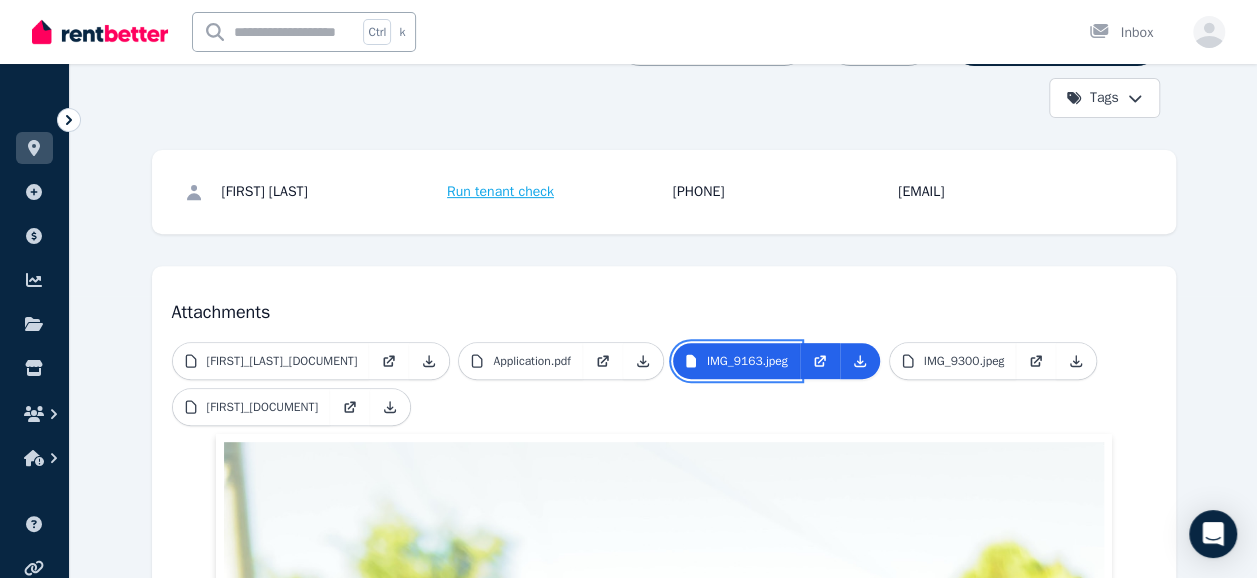 scroll, scrollTop: 206, scrollLeft: 0, axis: vertical 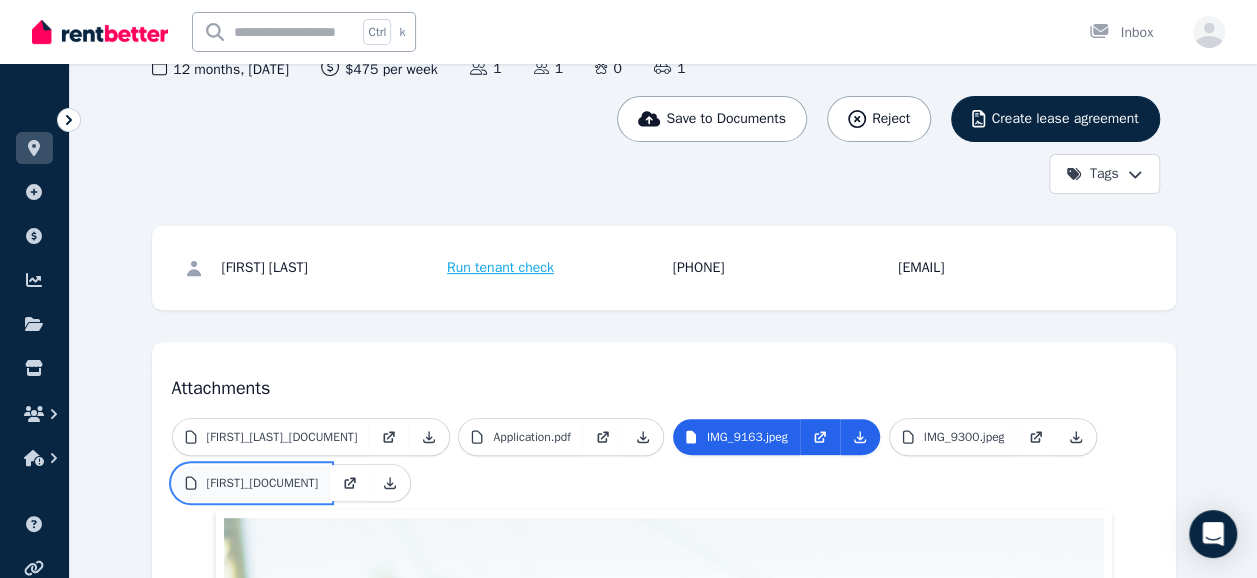 click on "[FIRST]_[DOCUMENT]" at bounding box center (263, 483) 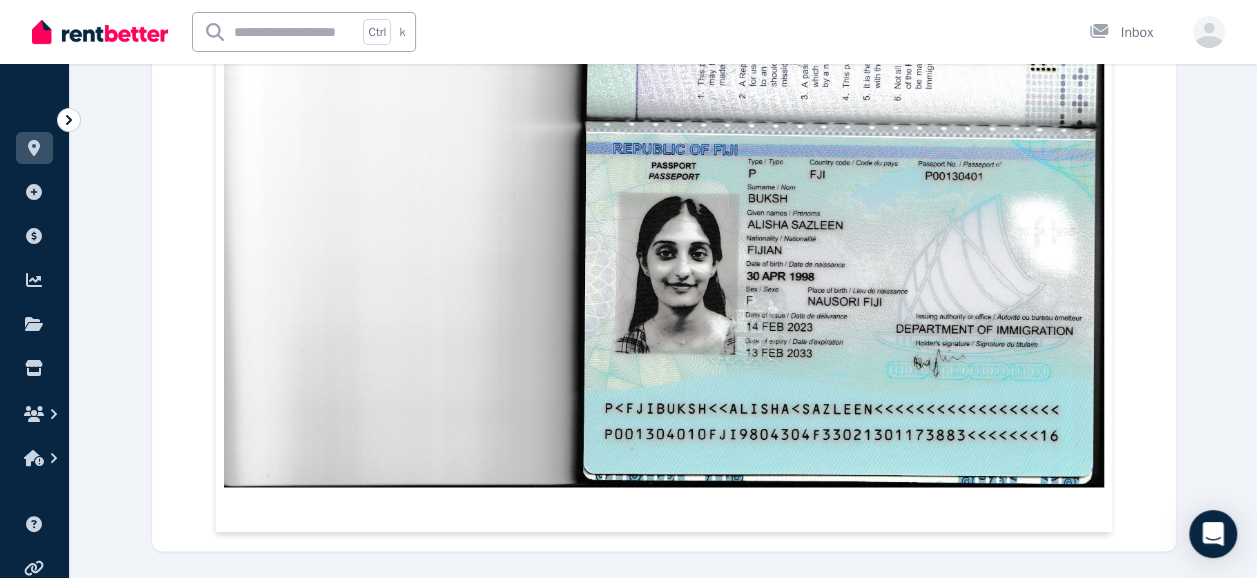 scroll, scrollTop: 1483, scrollLeft: 0, axis: vertical 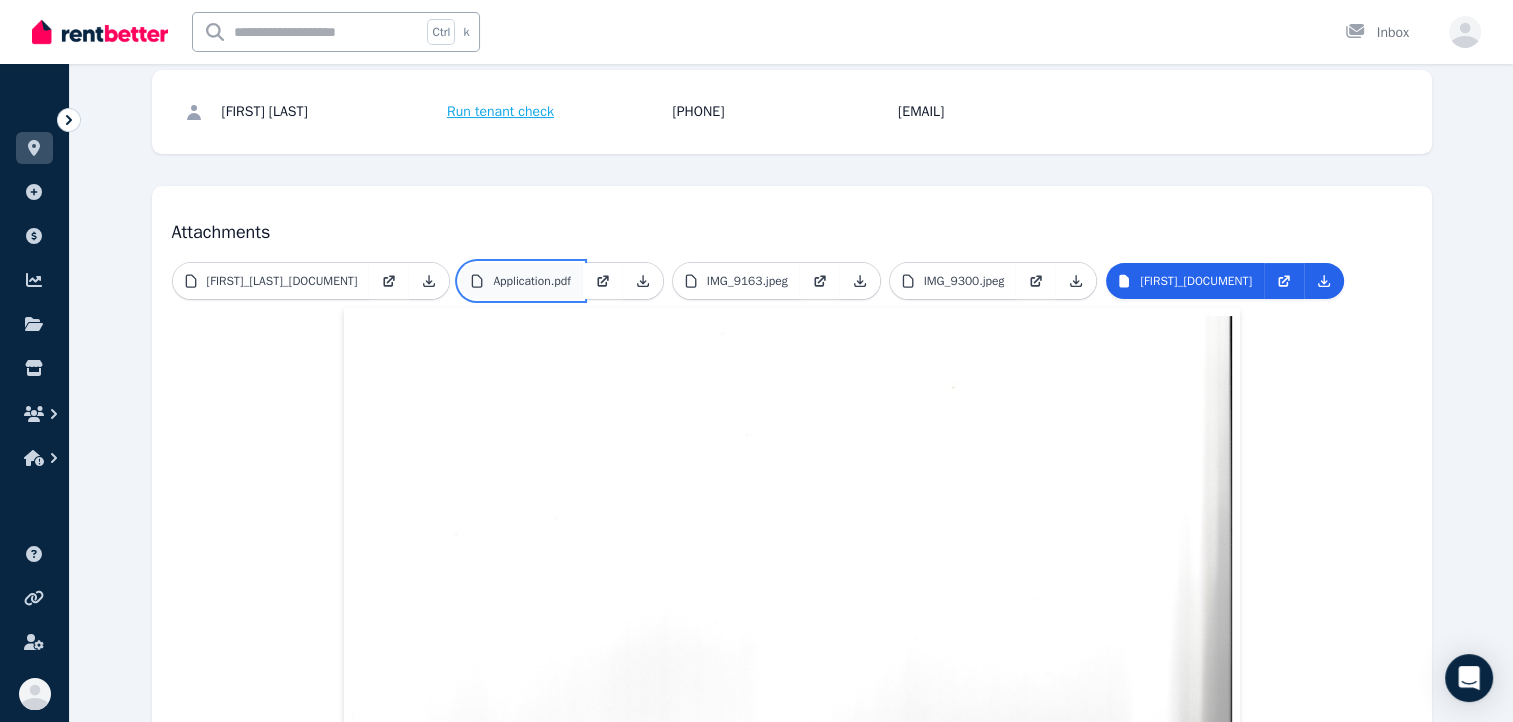click on "Application.pdf" at bounding box center (531, 281) 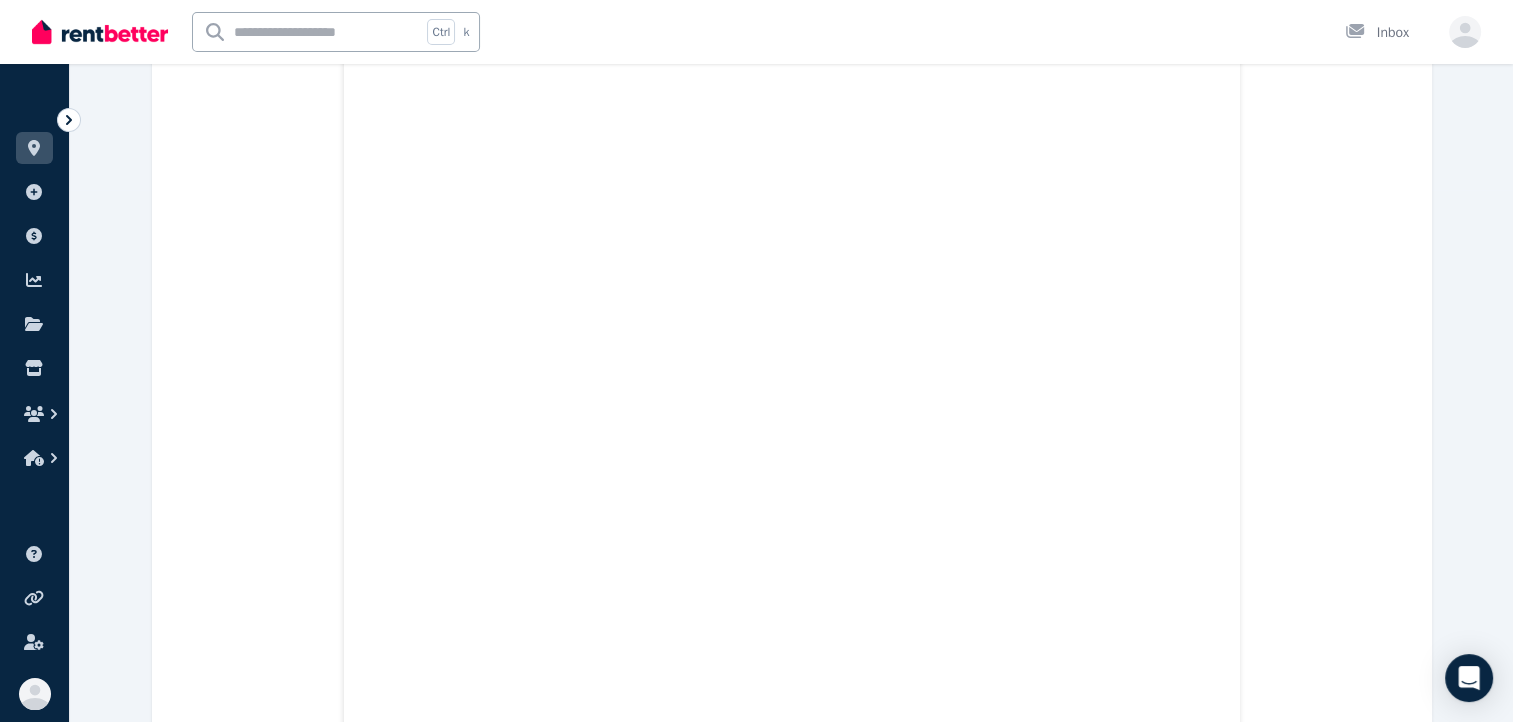 scroll, scrollTop: 576, scrollLeft: 0, axis: vertical 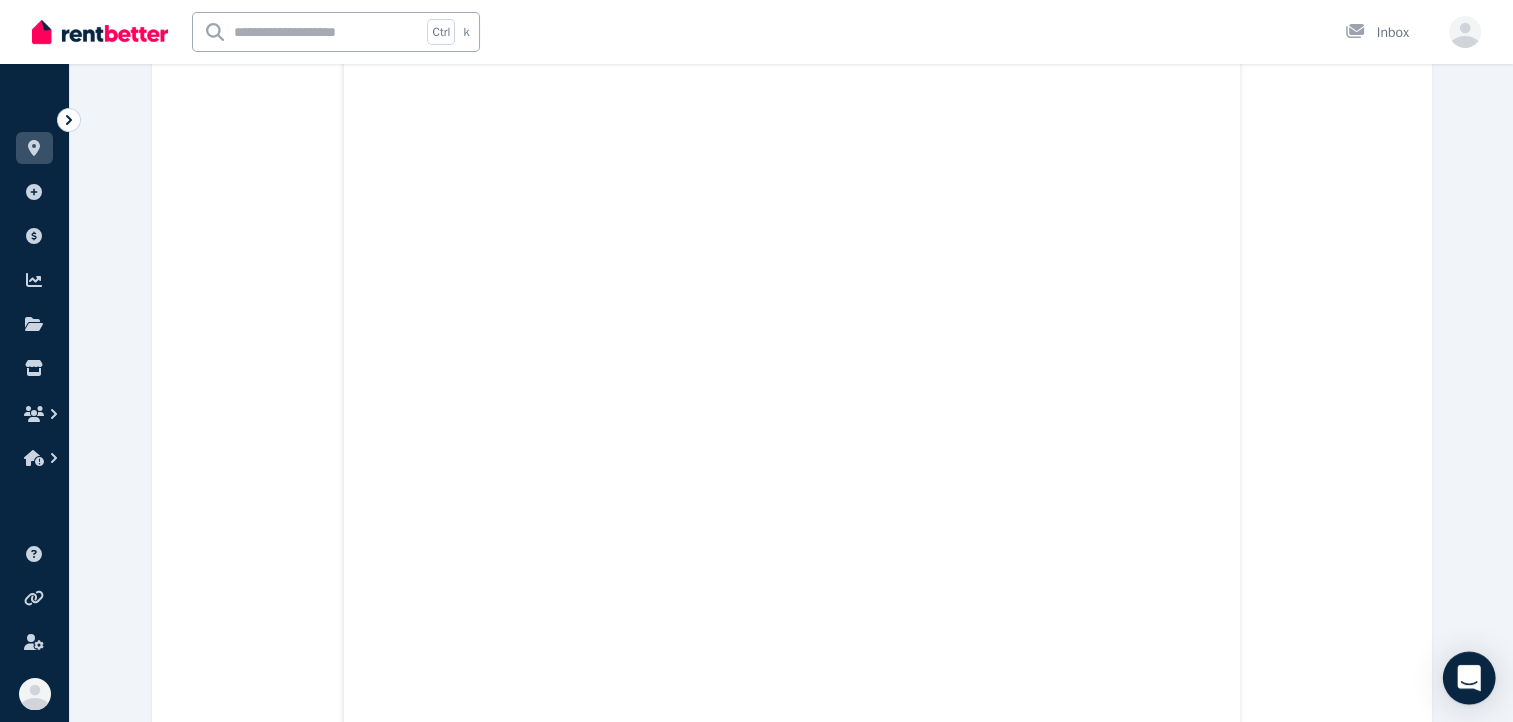 click 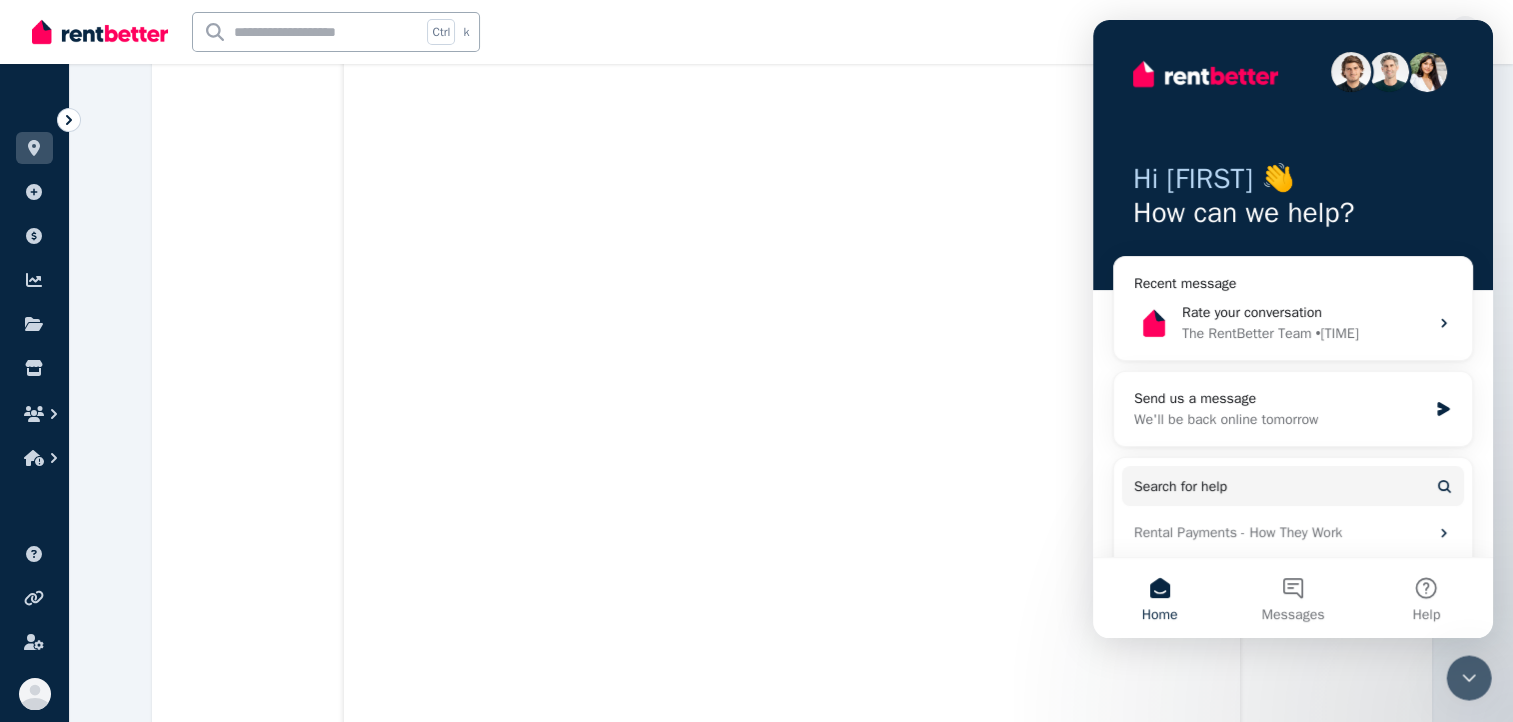 scroll, scrollTop: 0, scrollLeft: 0, axis: both 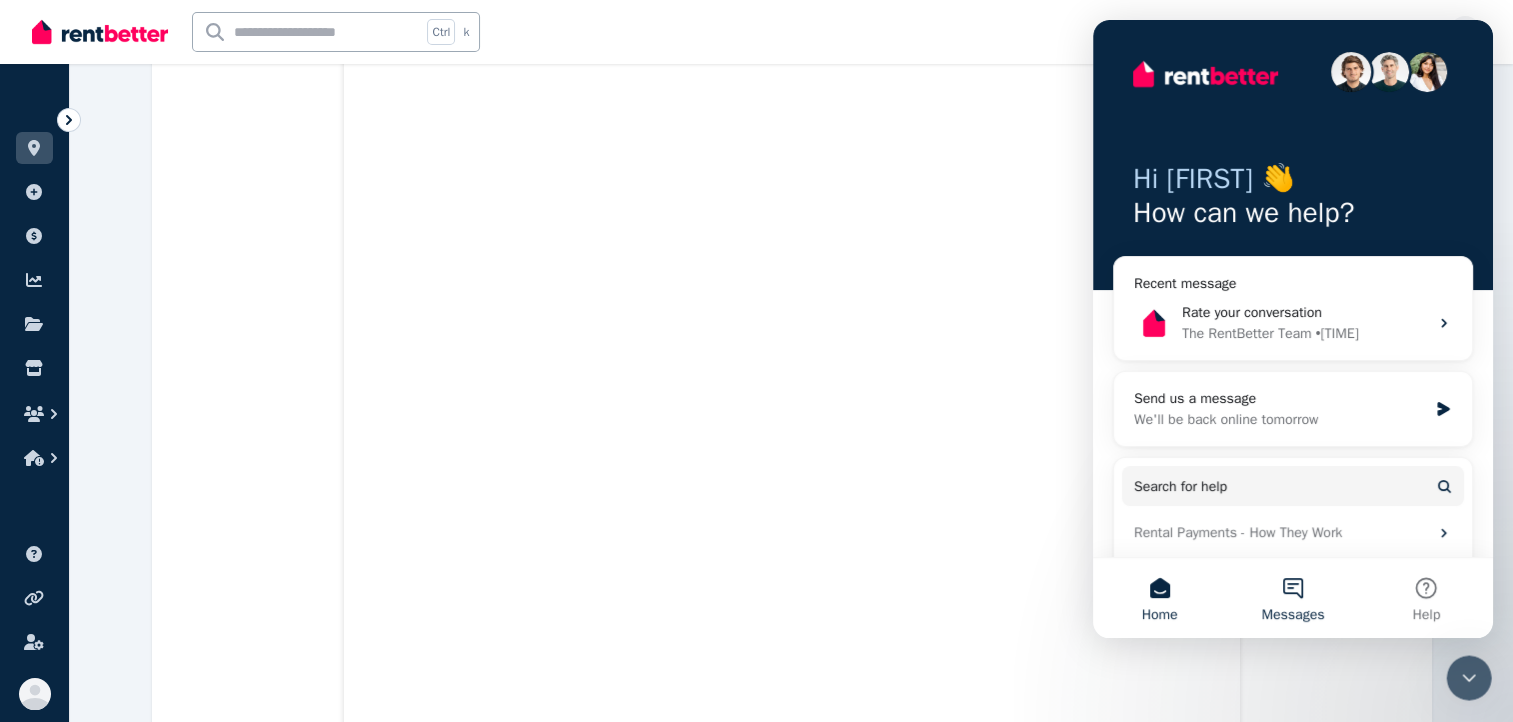 click on "Messages" at bounding box center (1292, 598) 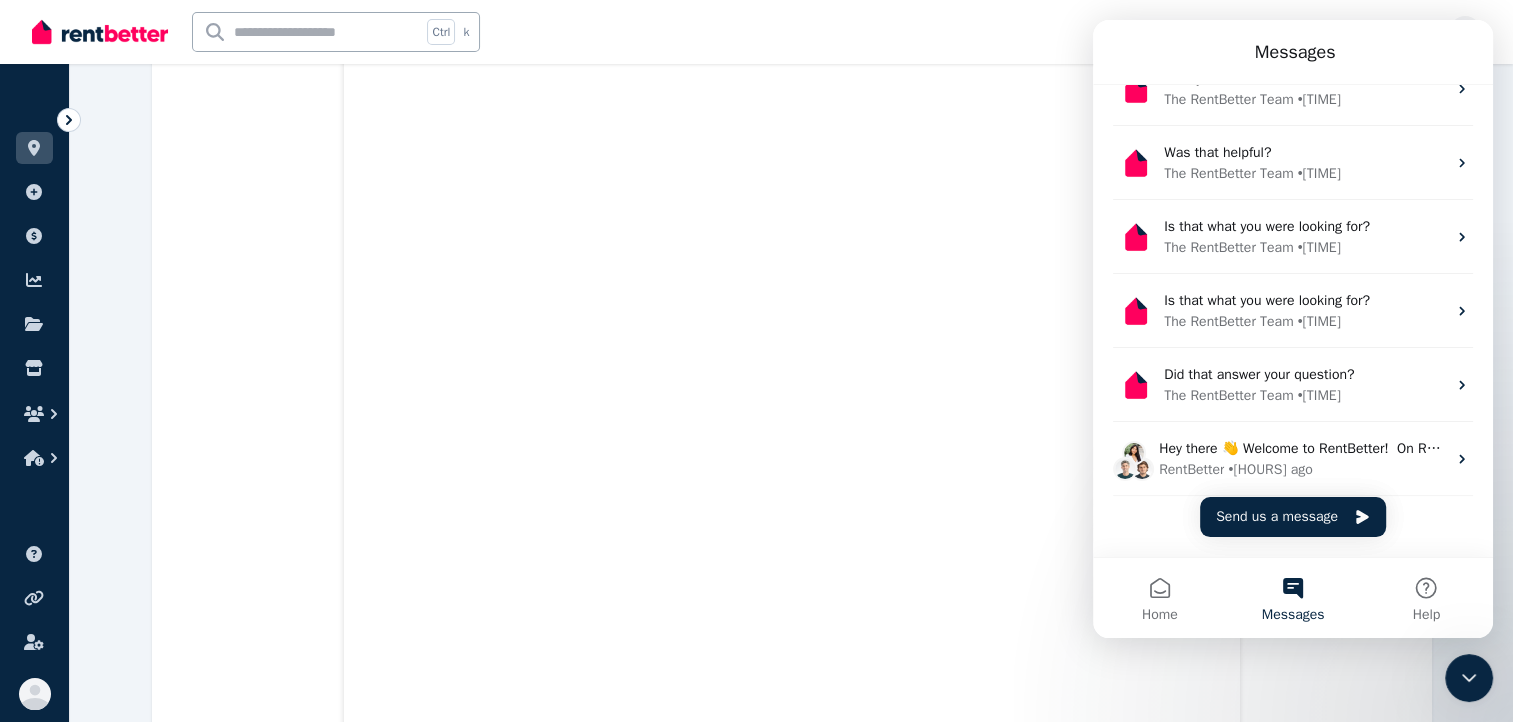 scroll, scrollTop: 51, scrollLeft: 0, axis: vertical 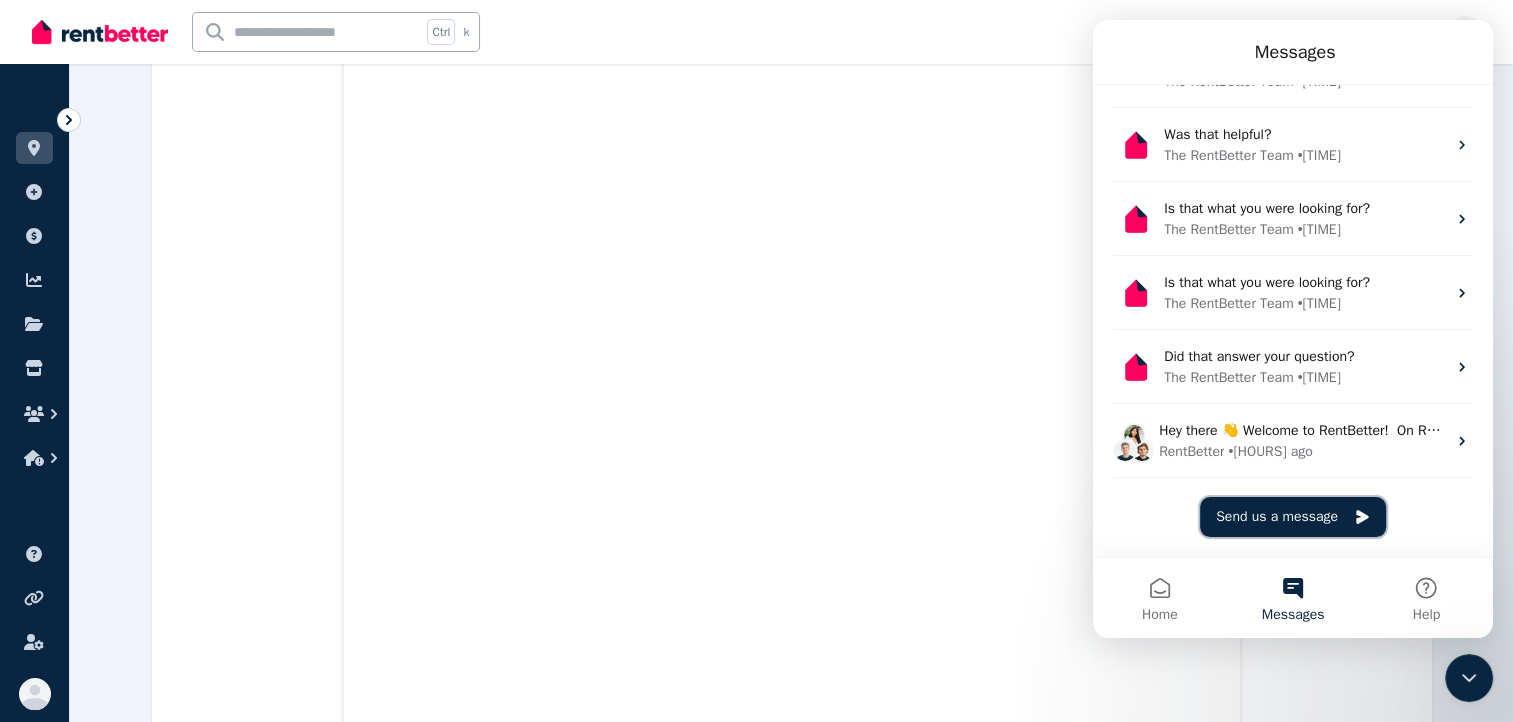 click on "Send us a message" at bounding box center [1293, 517] 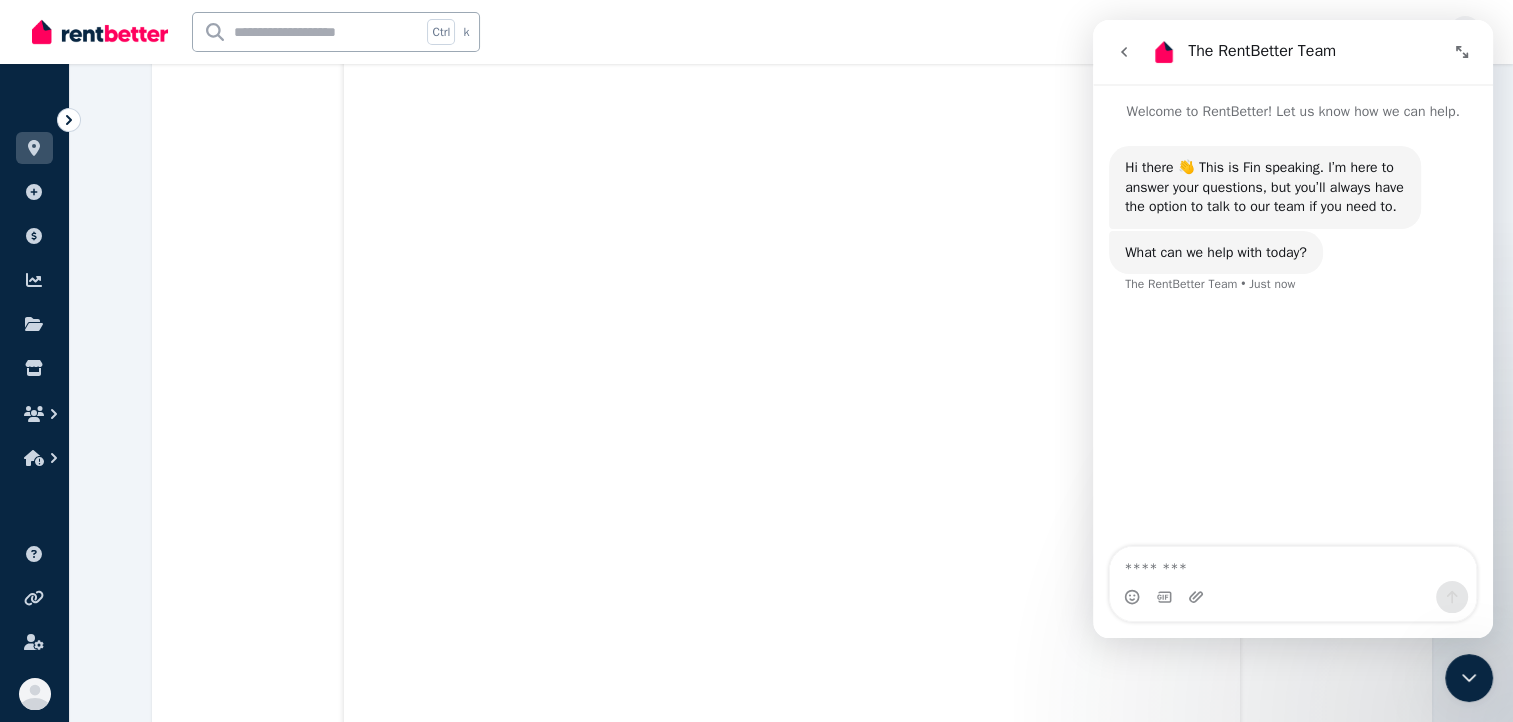 click at bounding box center [1293, 564] 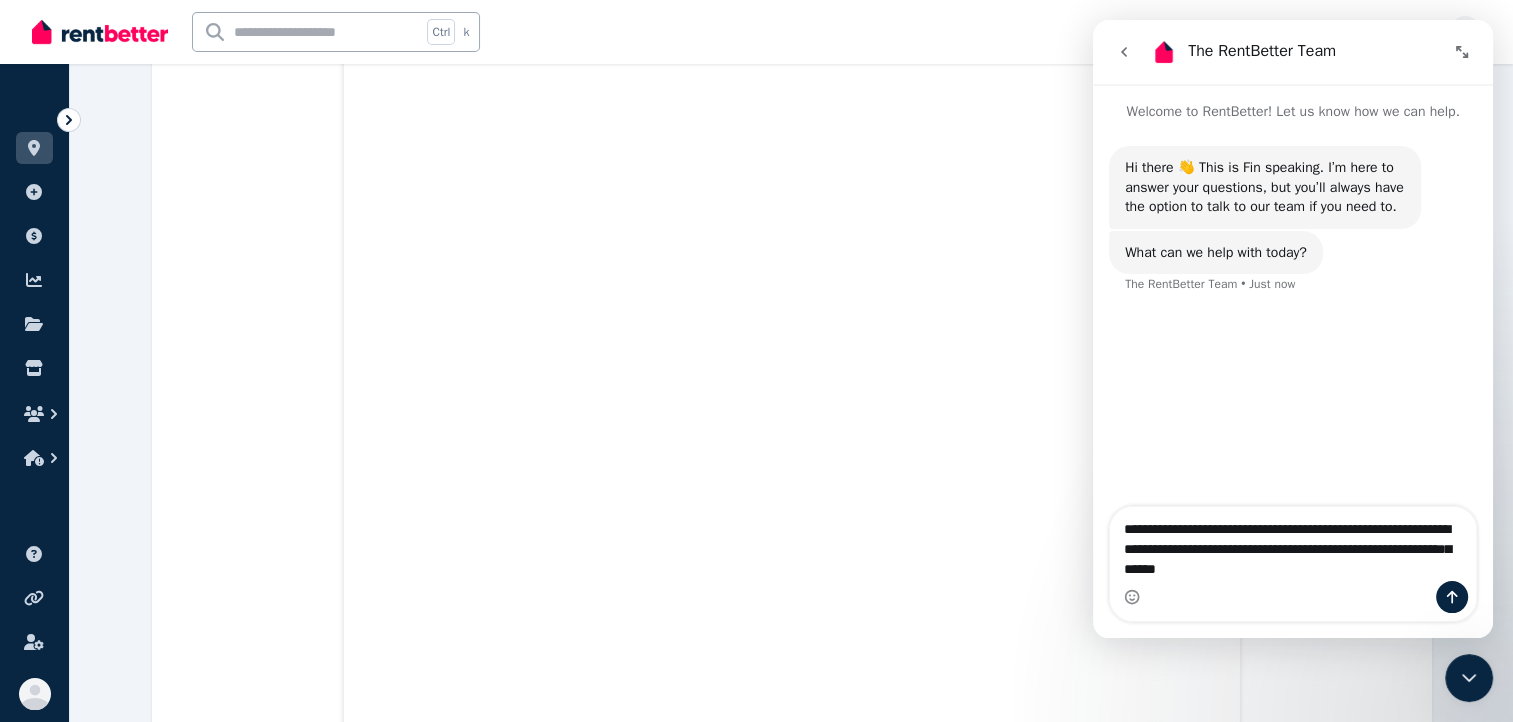 type on "**********" 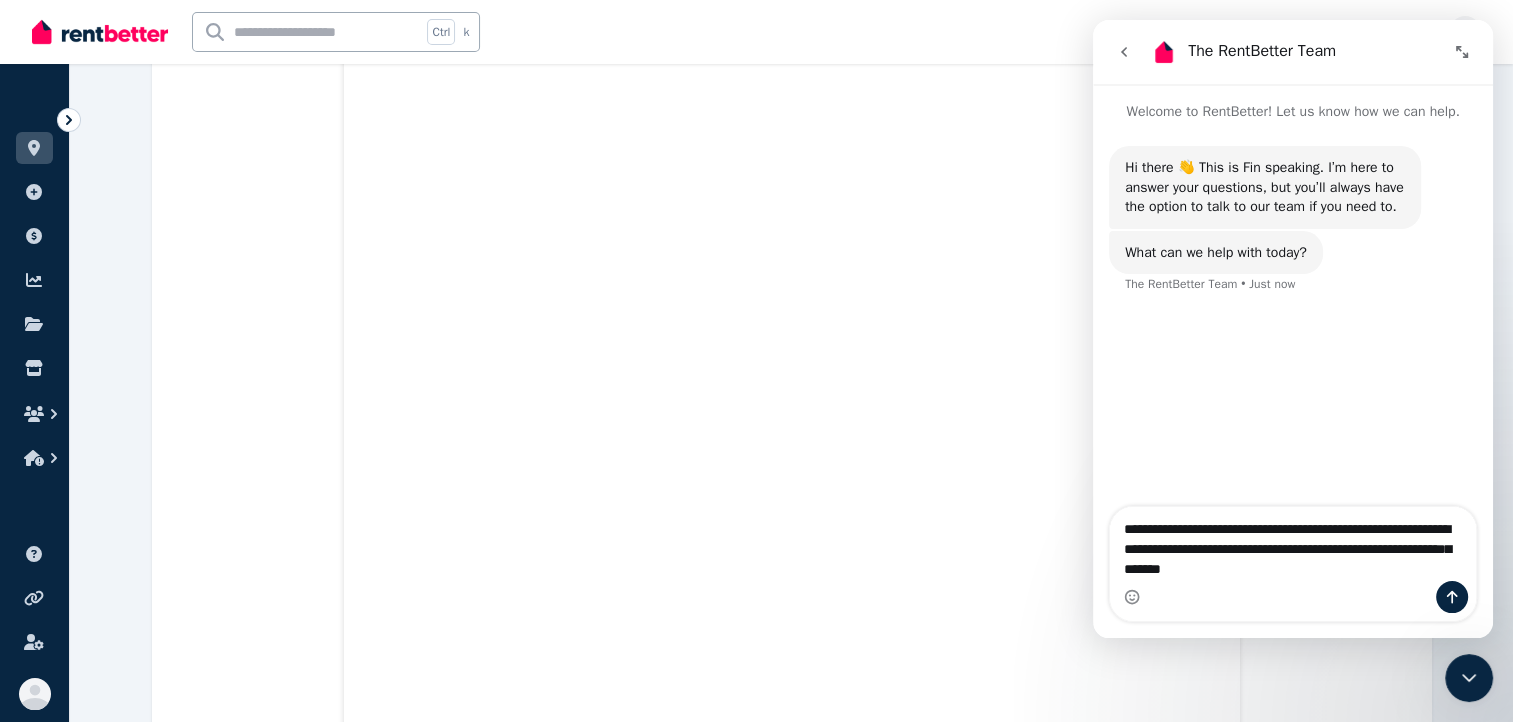 type 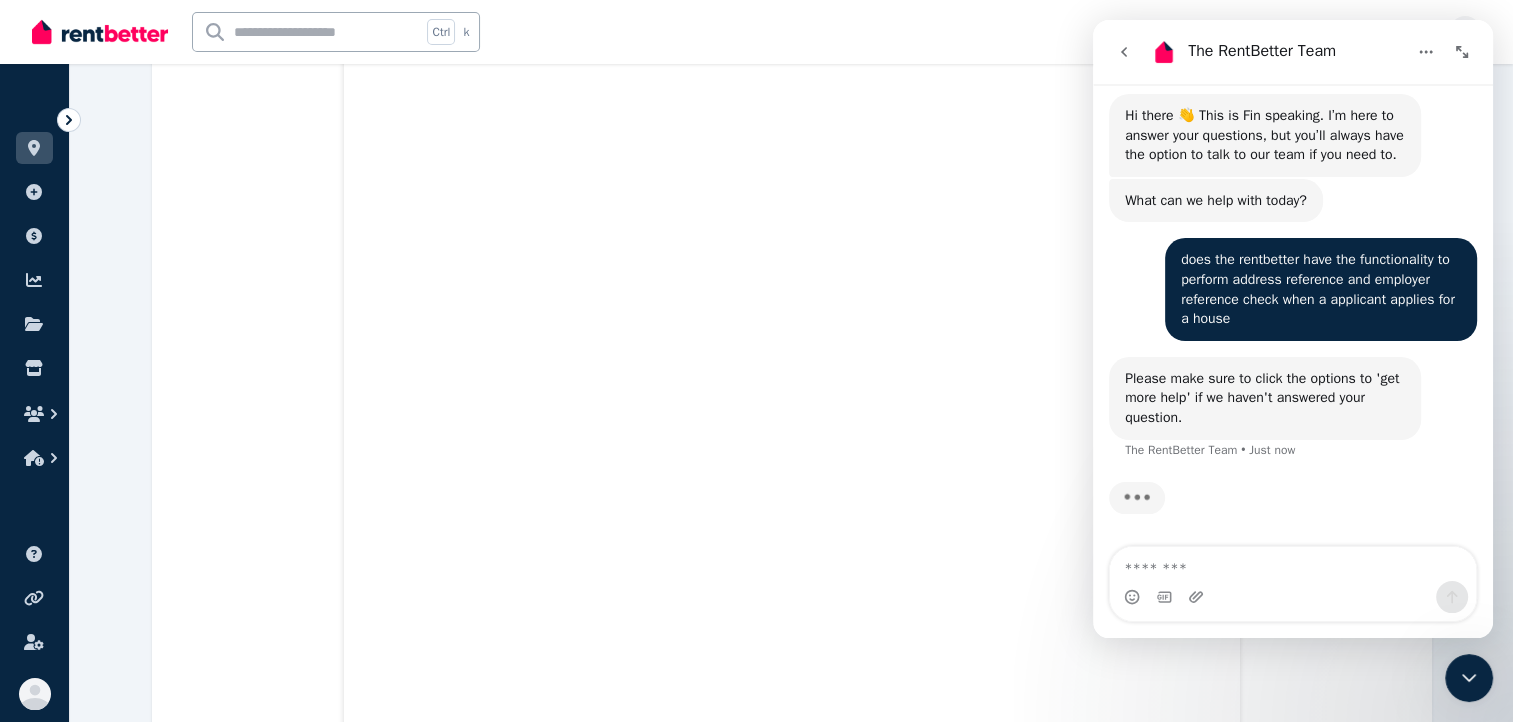 scroll, scrollTop: 69, scrollLeft: 0, axis: vertical 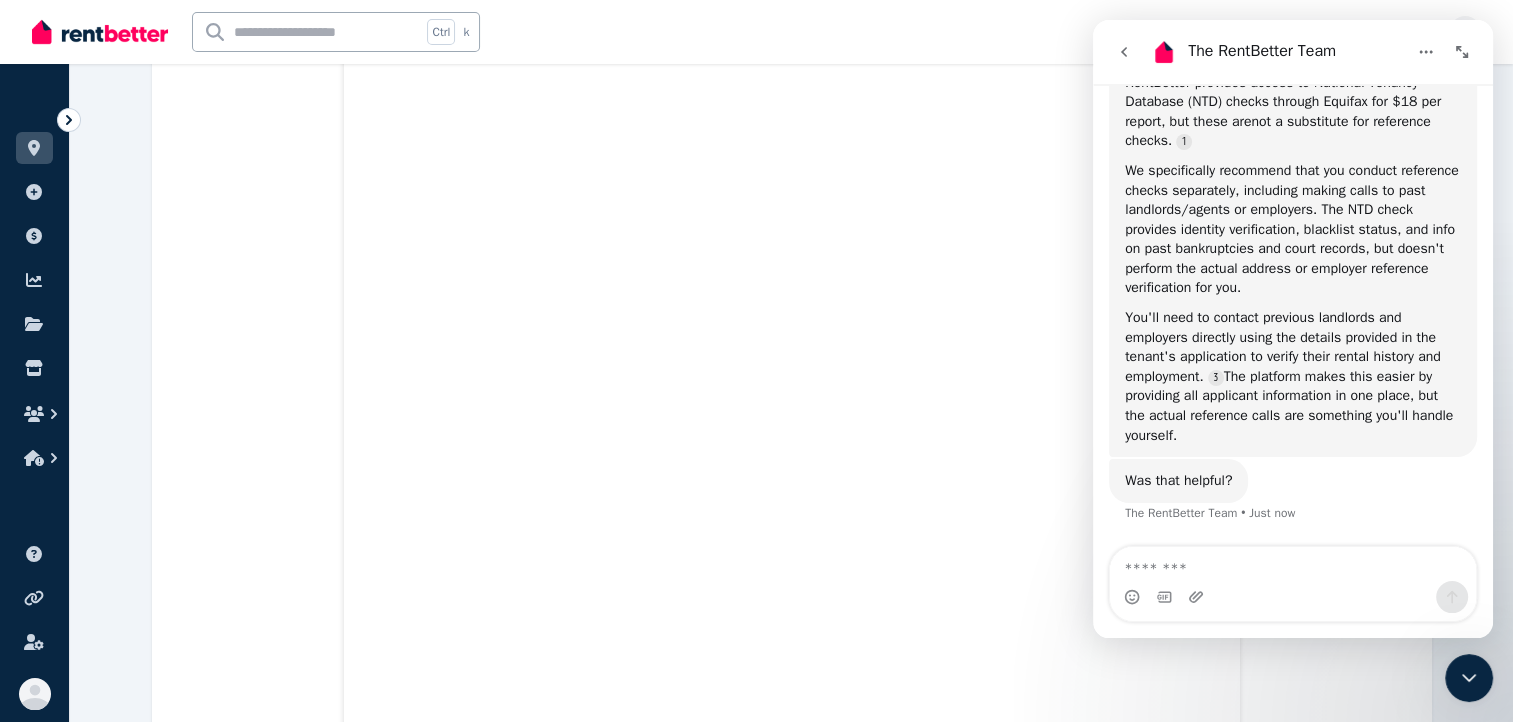 click 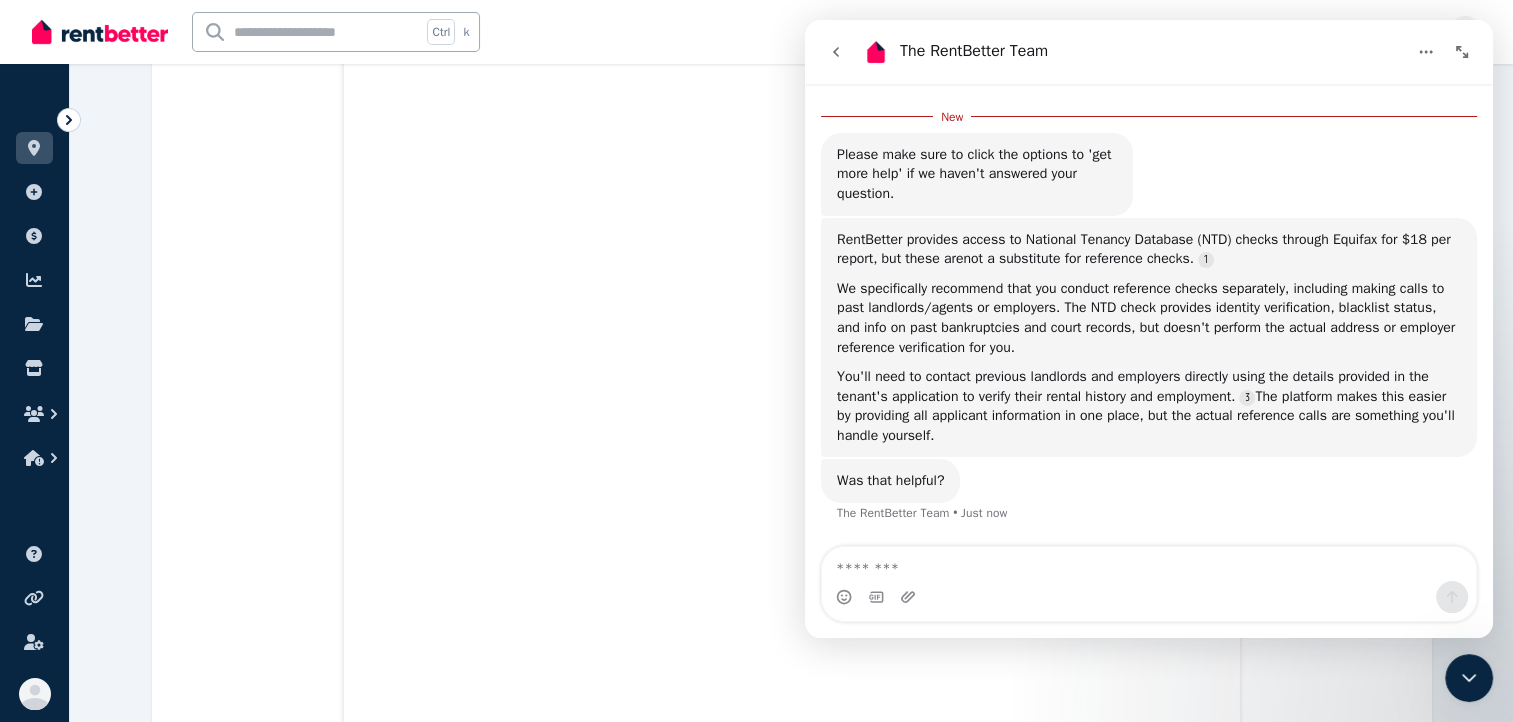 scroll, scrollTop: 286, scrollLeft: 0, axis: vertical 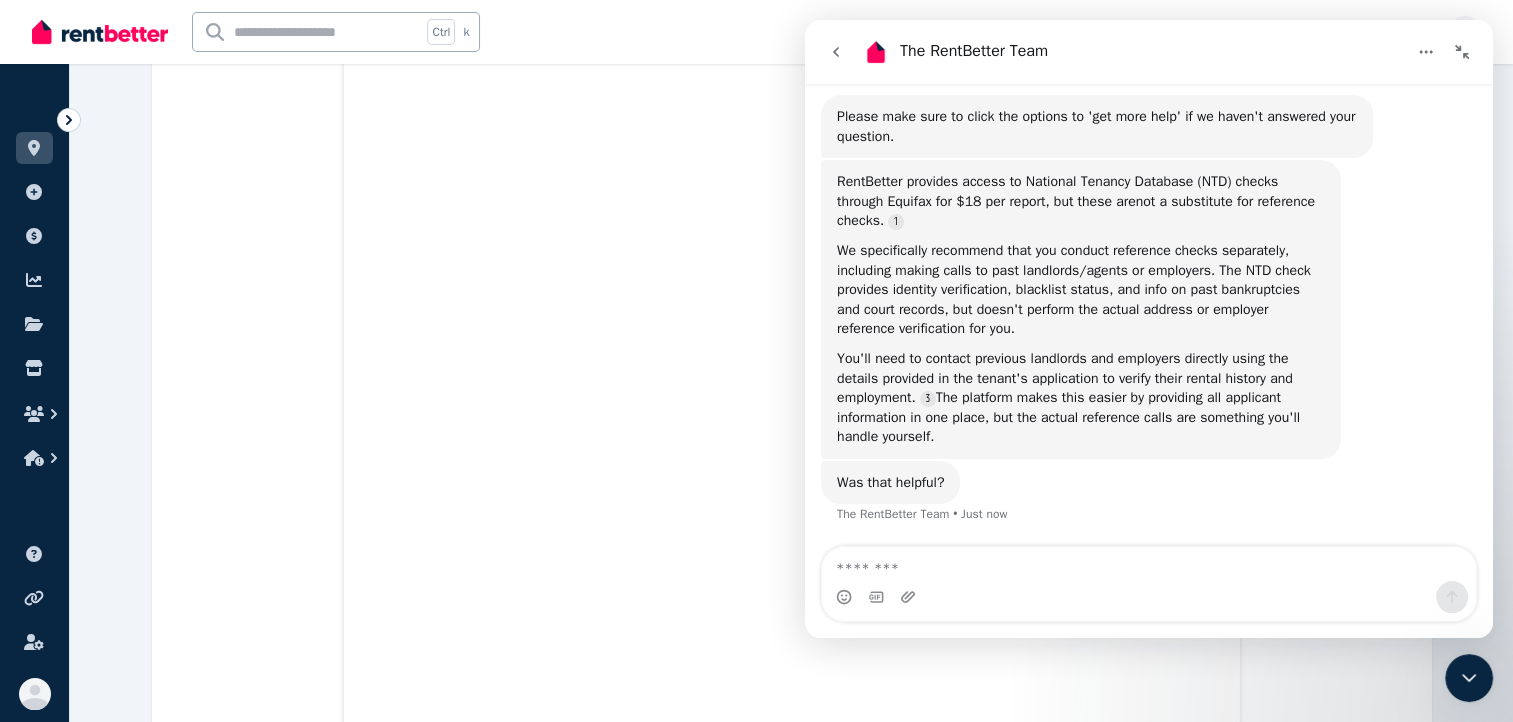 click 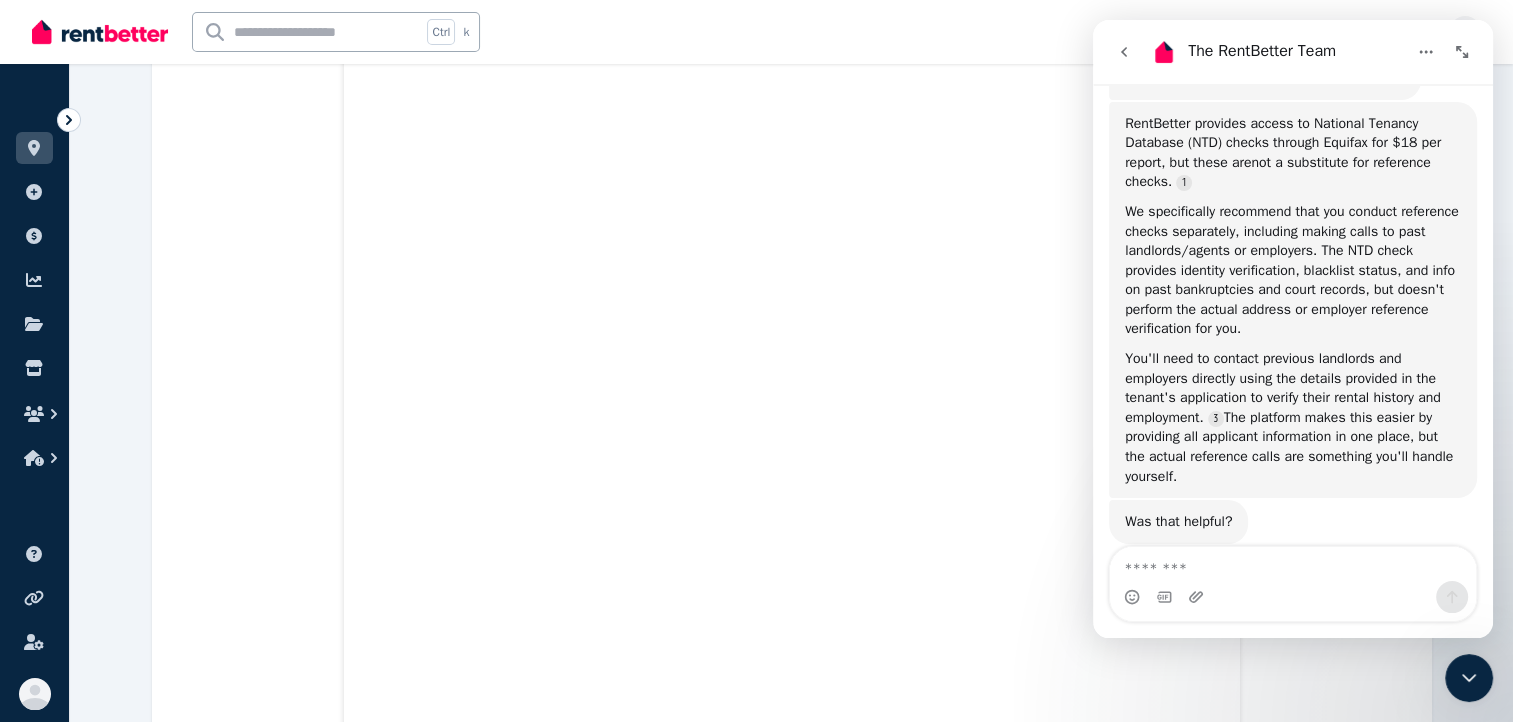 scroll, scrollTop: 482, scrollLeft: 0, axis: vertical 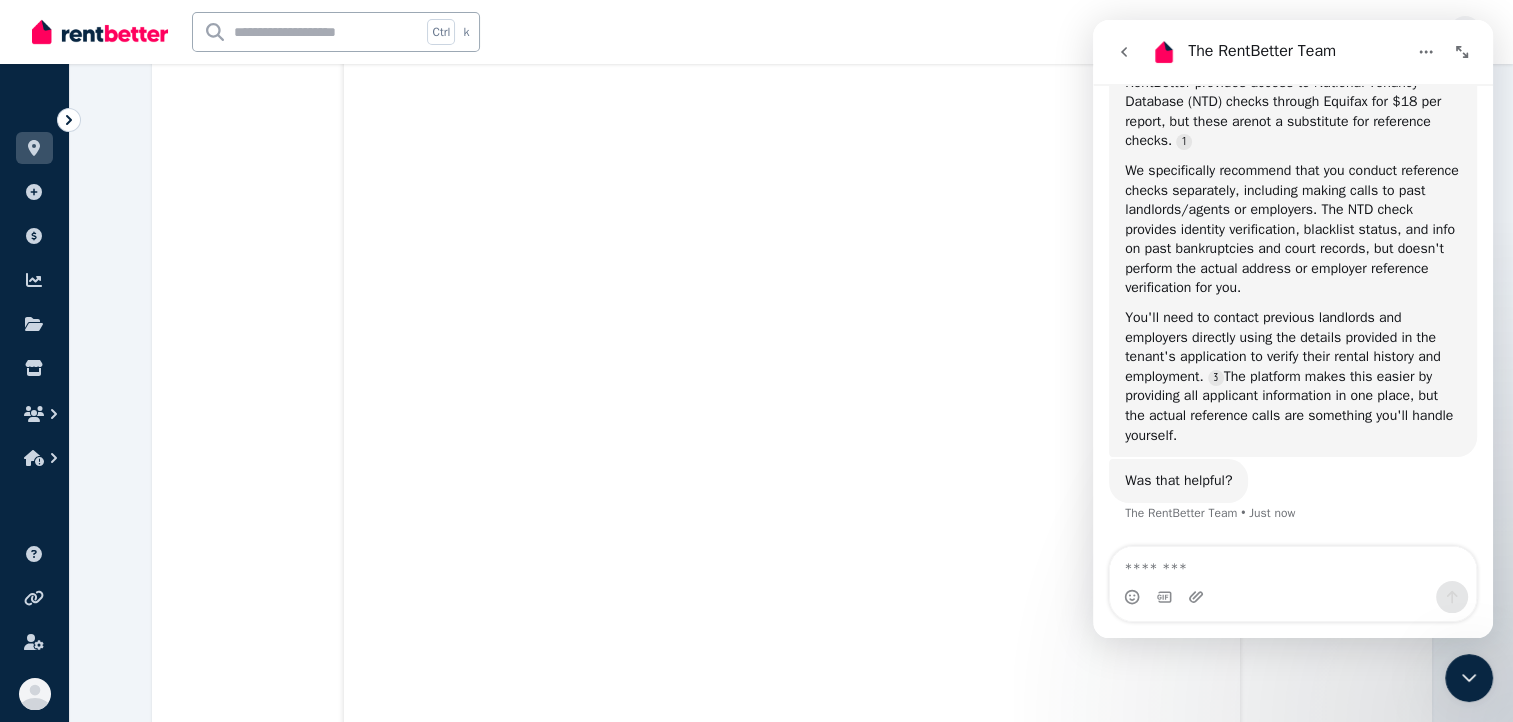 click 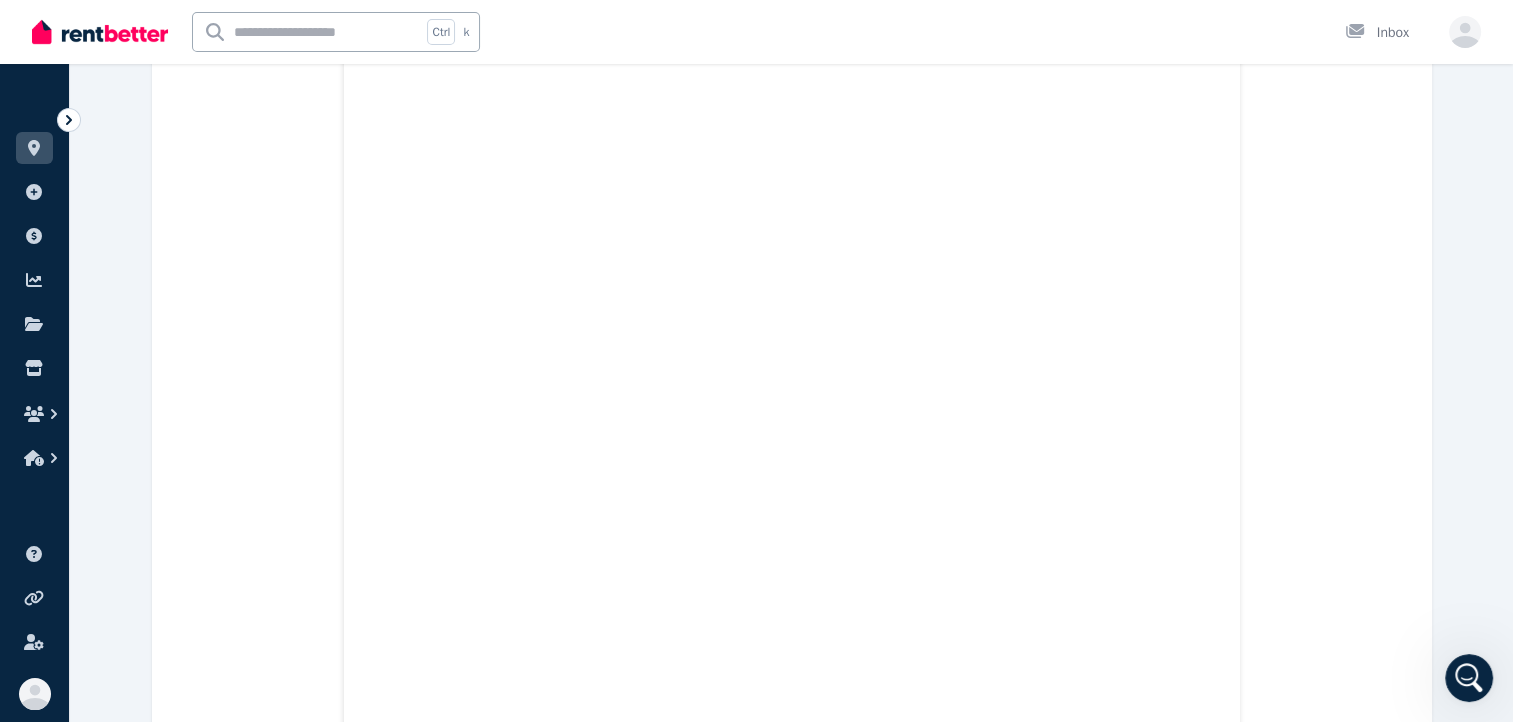 scroll, scrollTop: 0, scrollLeft: 0, axis: both 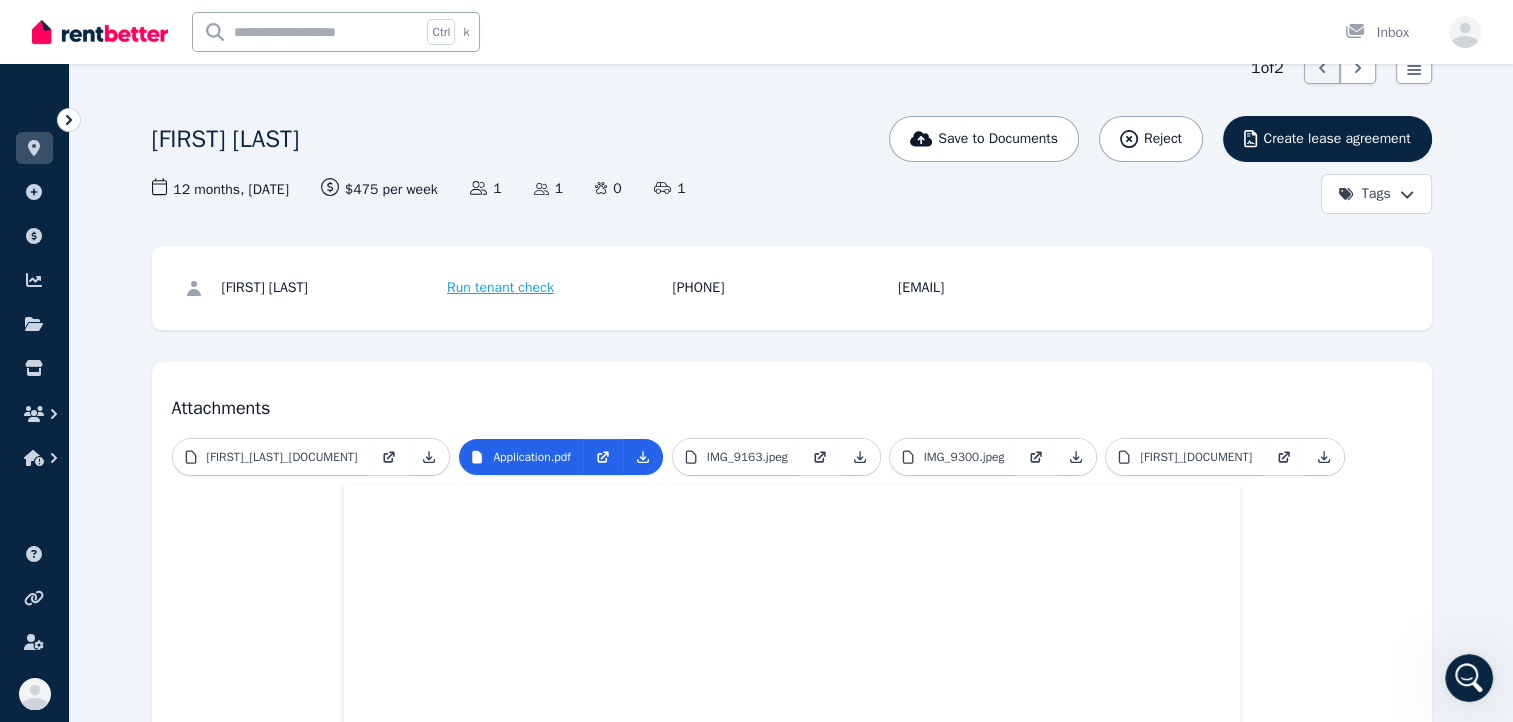 click on "Run tenant check" at bounding box center (500, 288) 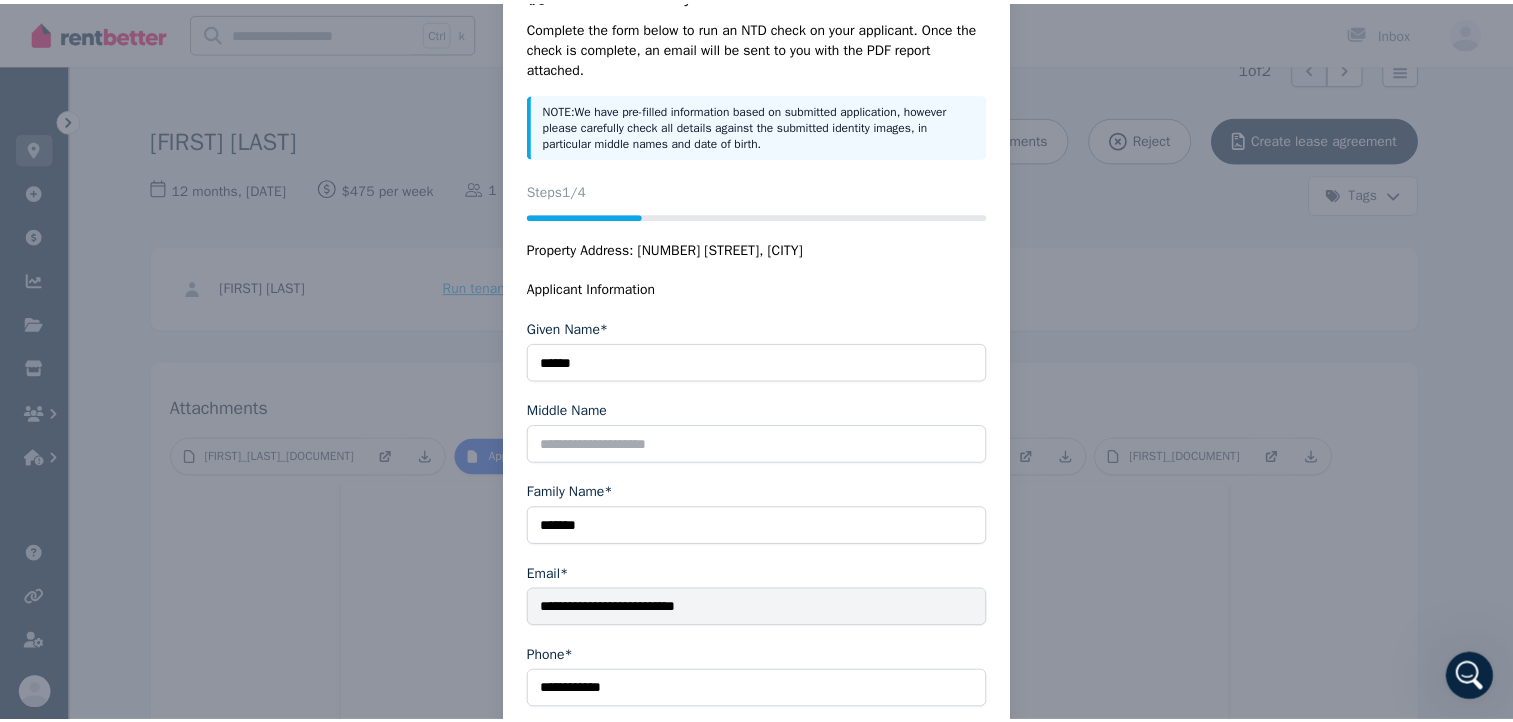 scroll, scrollTop: 0, scrollLeft: 0, axis: both 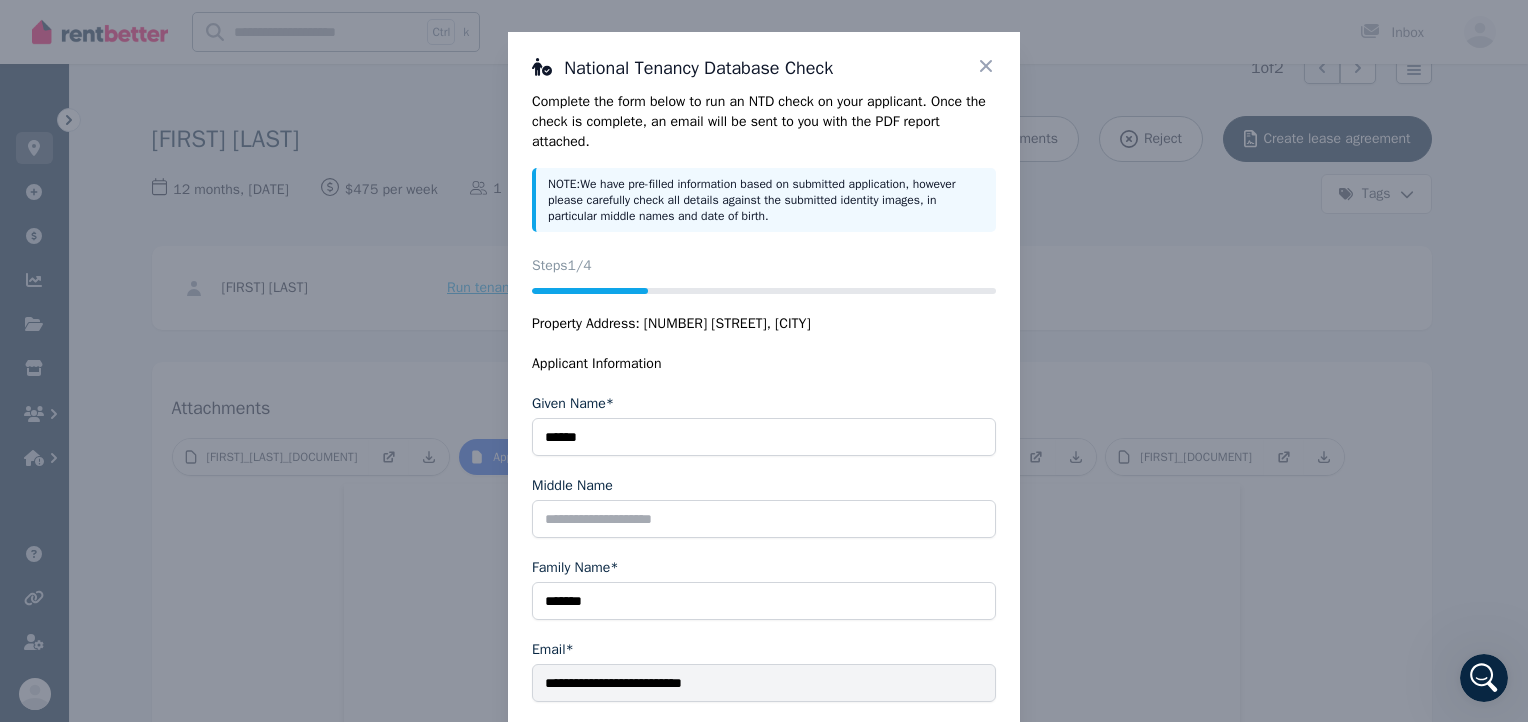 click 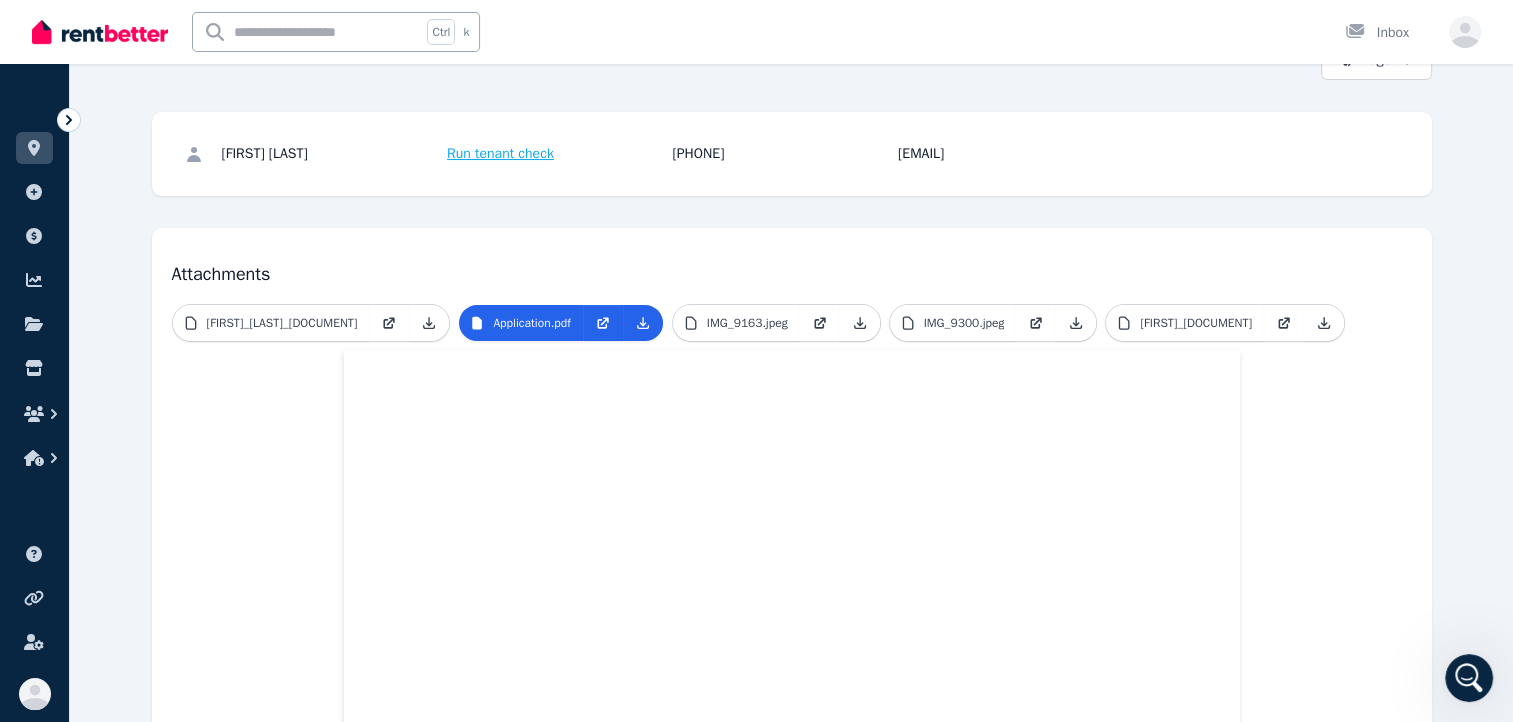 scroll, scrollTop: 200, scrollLeft: 0, axis: vertical 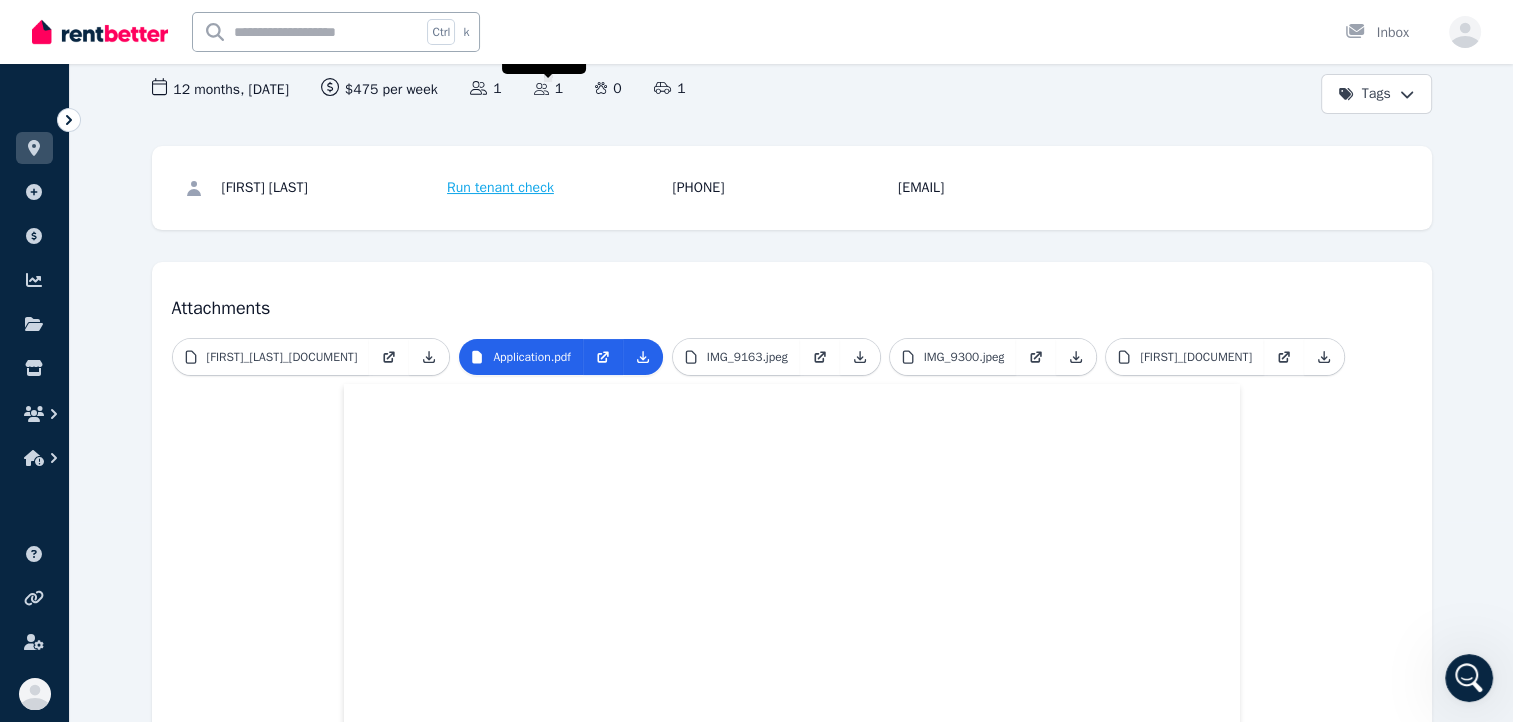 click 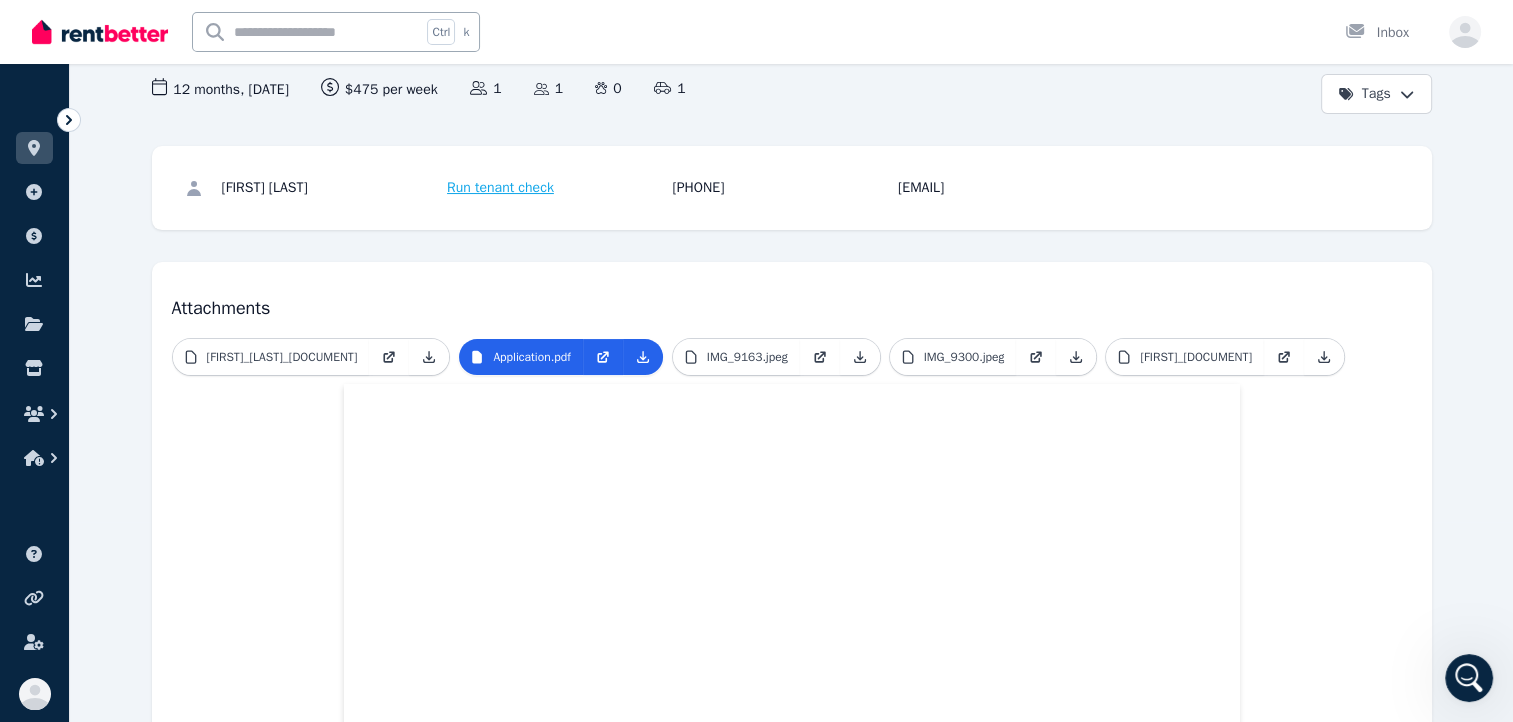 scroll, scrollTop: 0, scrollLeft: 0, axis: both 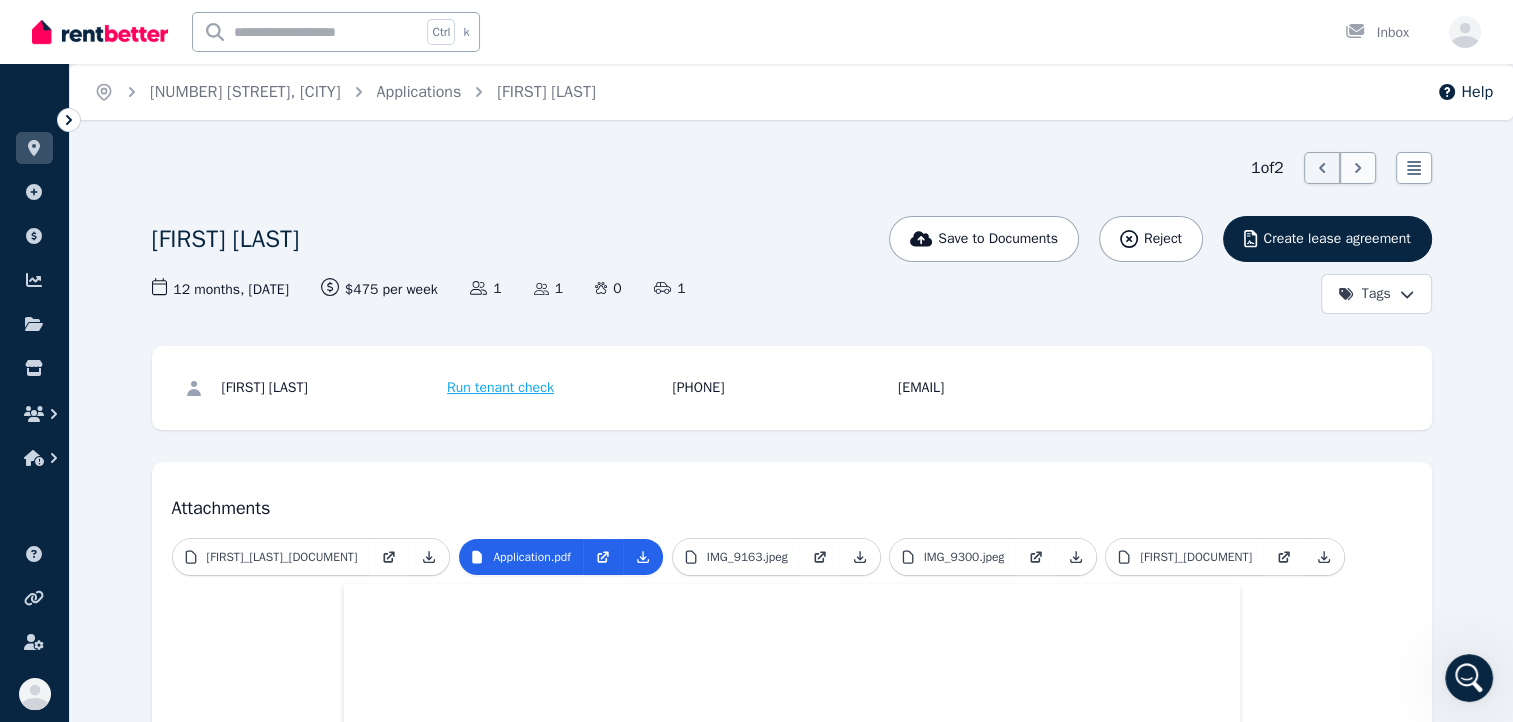 click 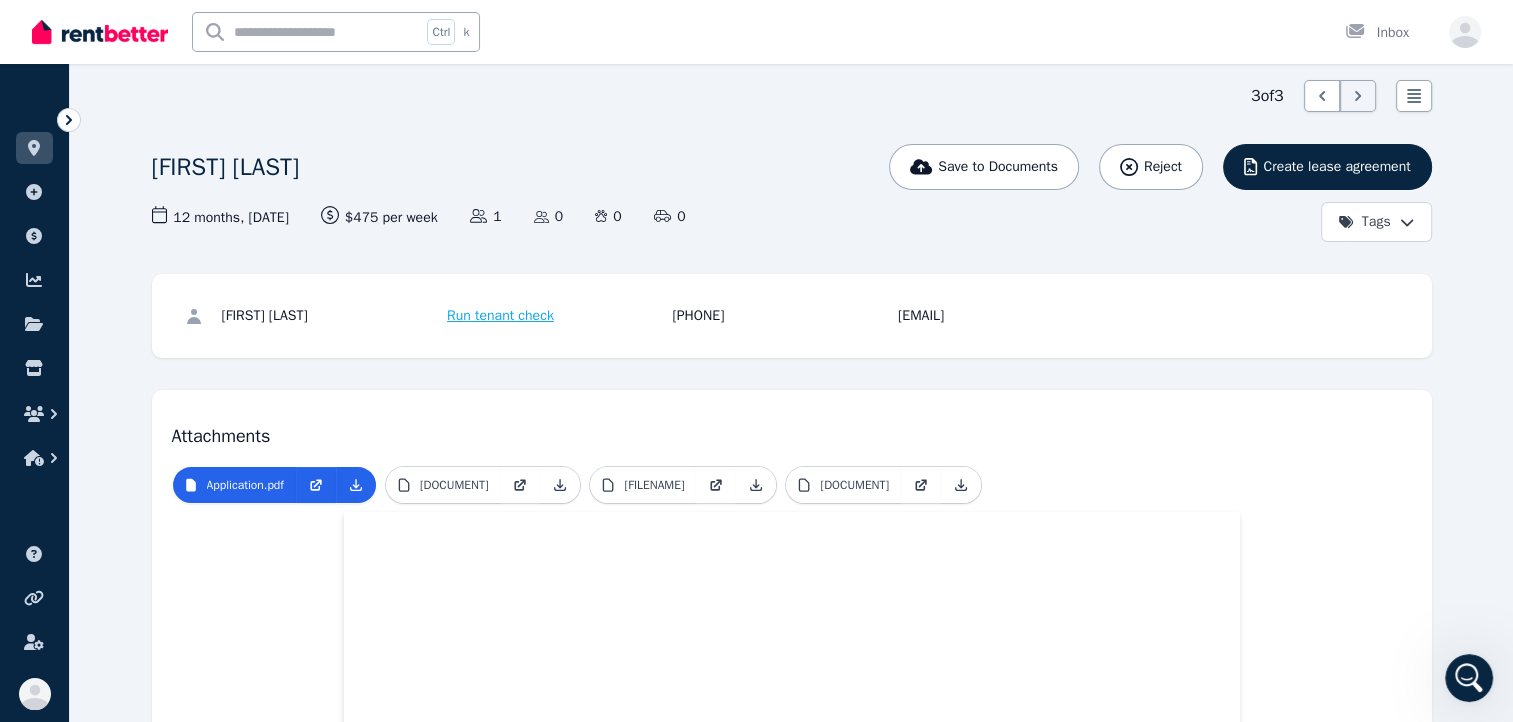 scroll, scrollTop: 0, scrollLeft: 0, axis: both 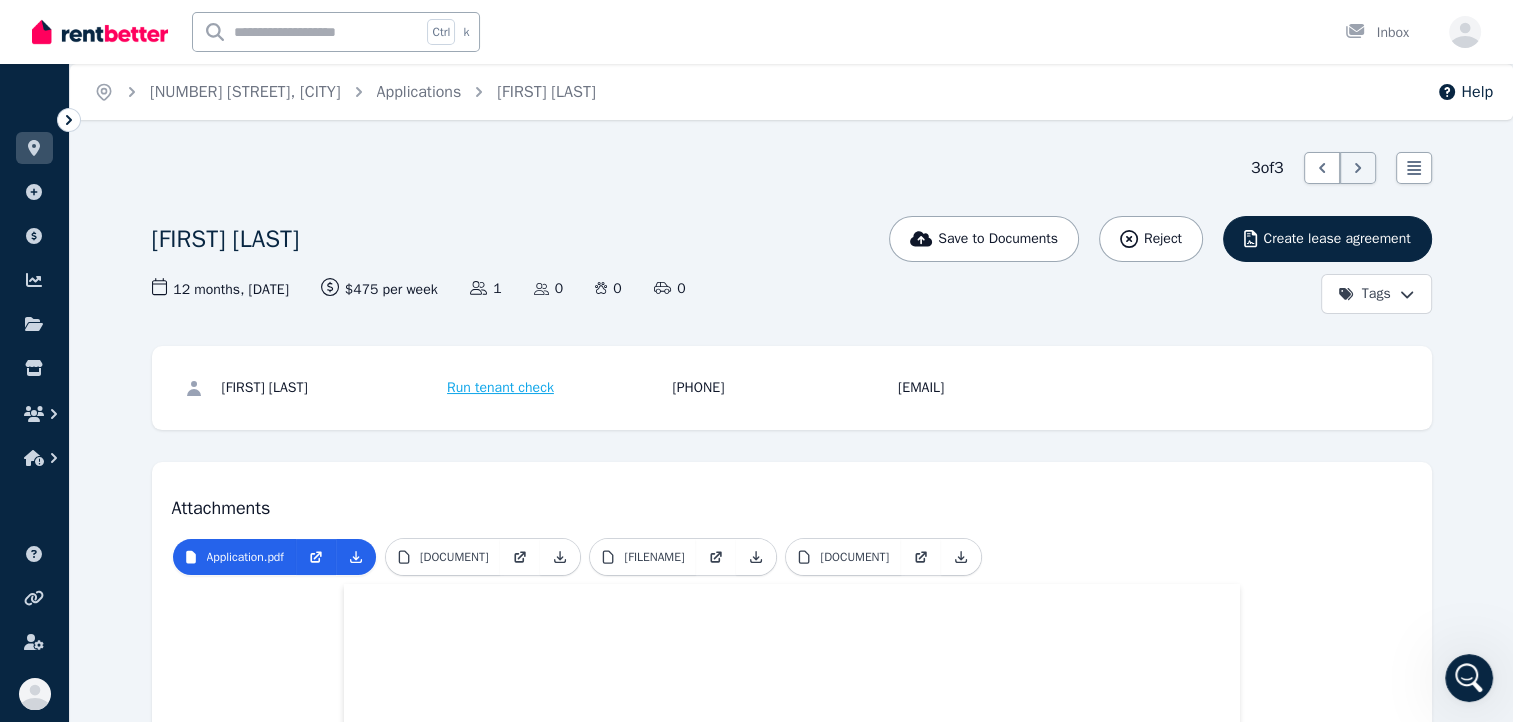 click 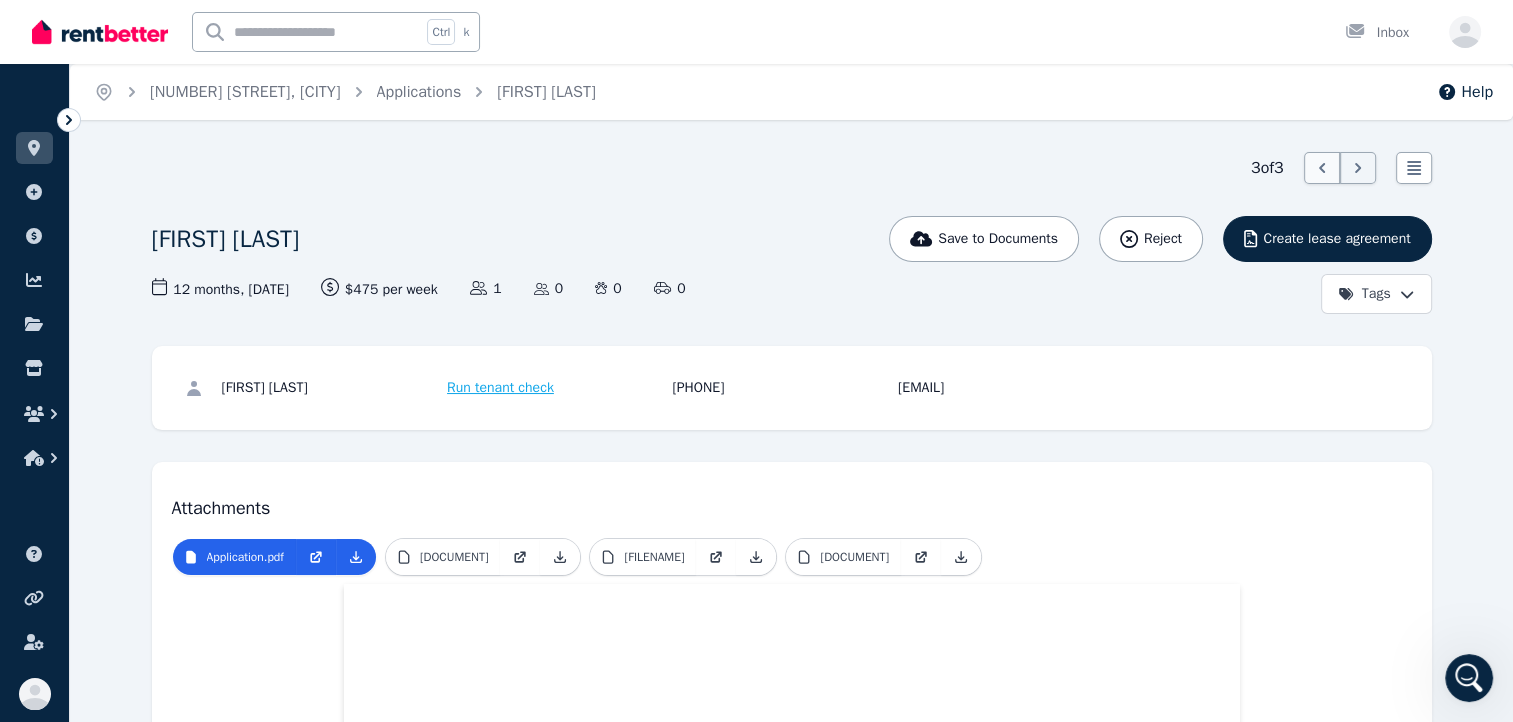 click 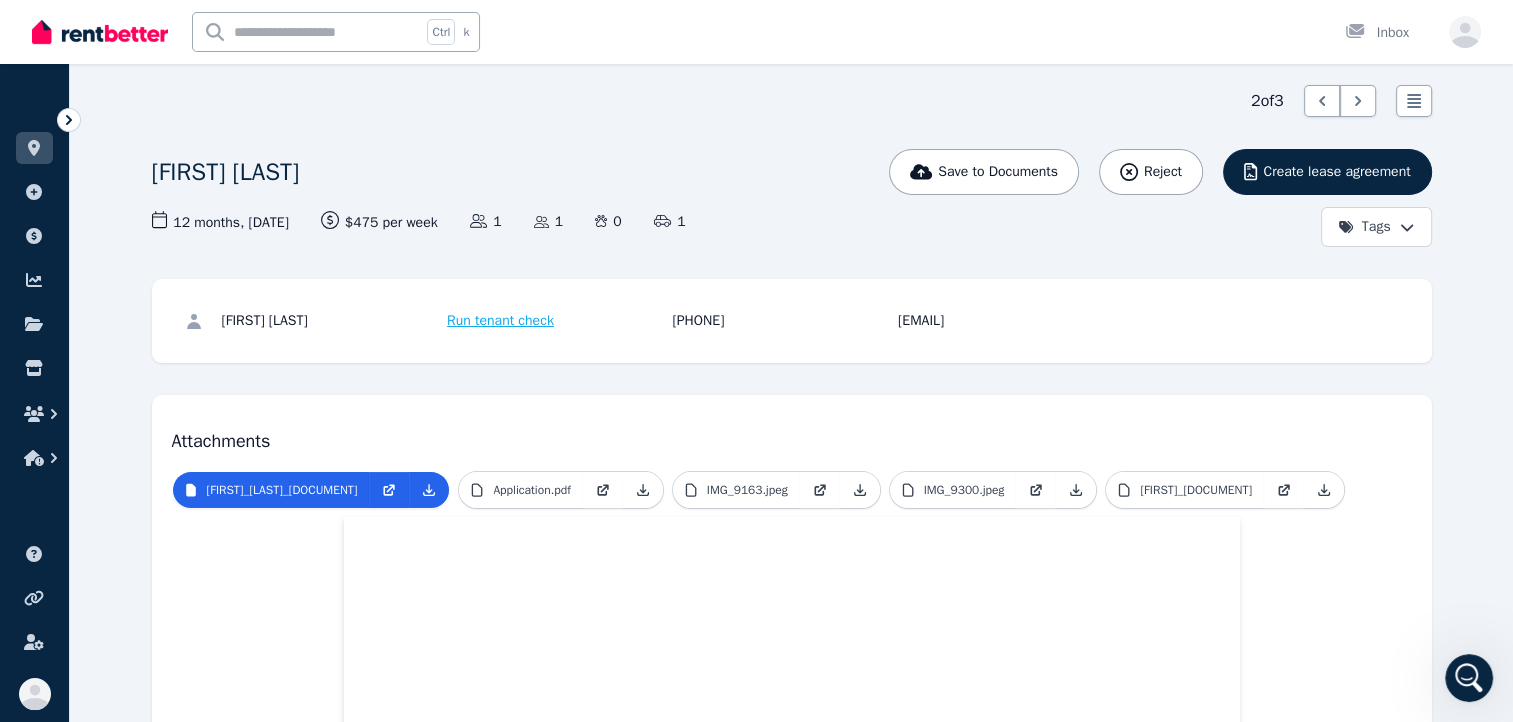 scroll, scrollTop: 0, scrollLeft: 0, axis: both 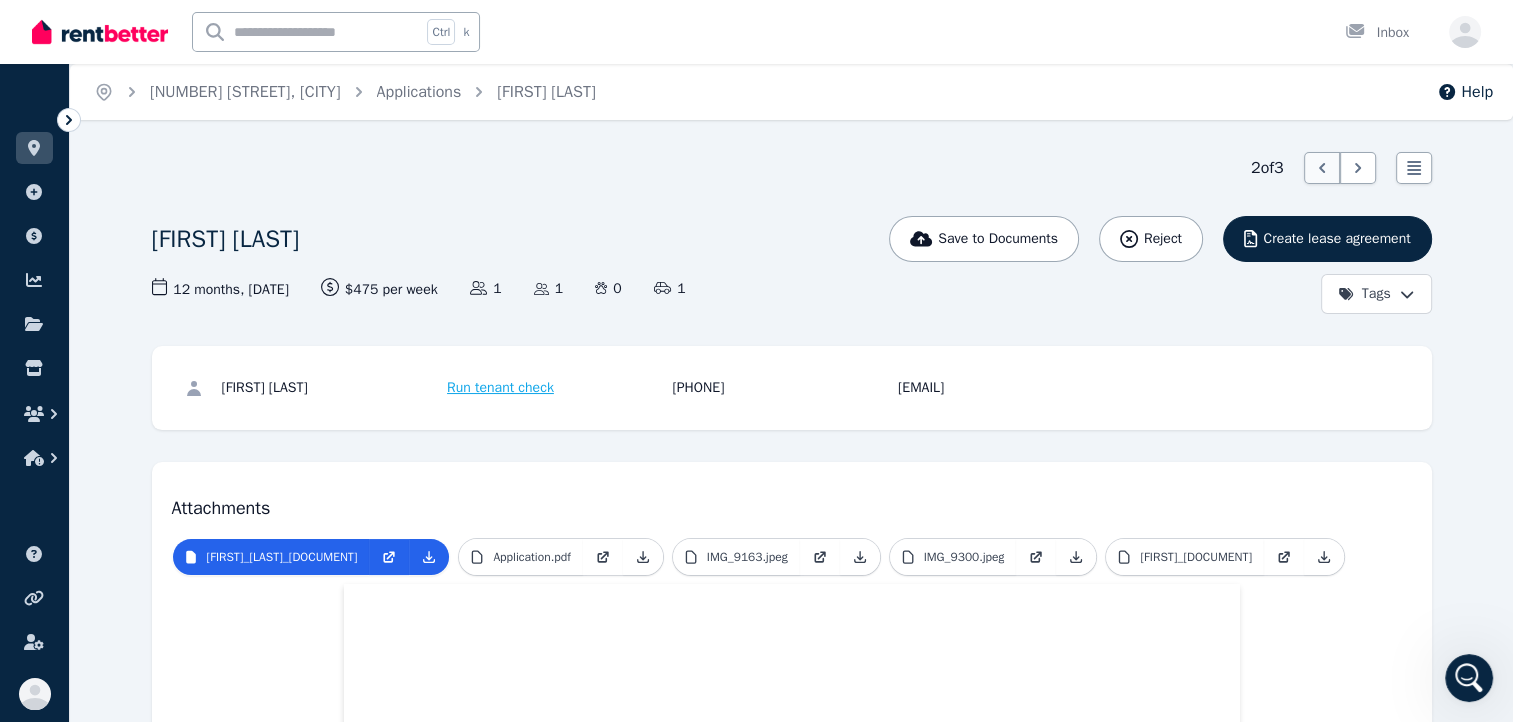 click at bounding box center (1322, 168) 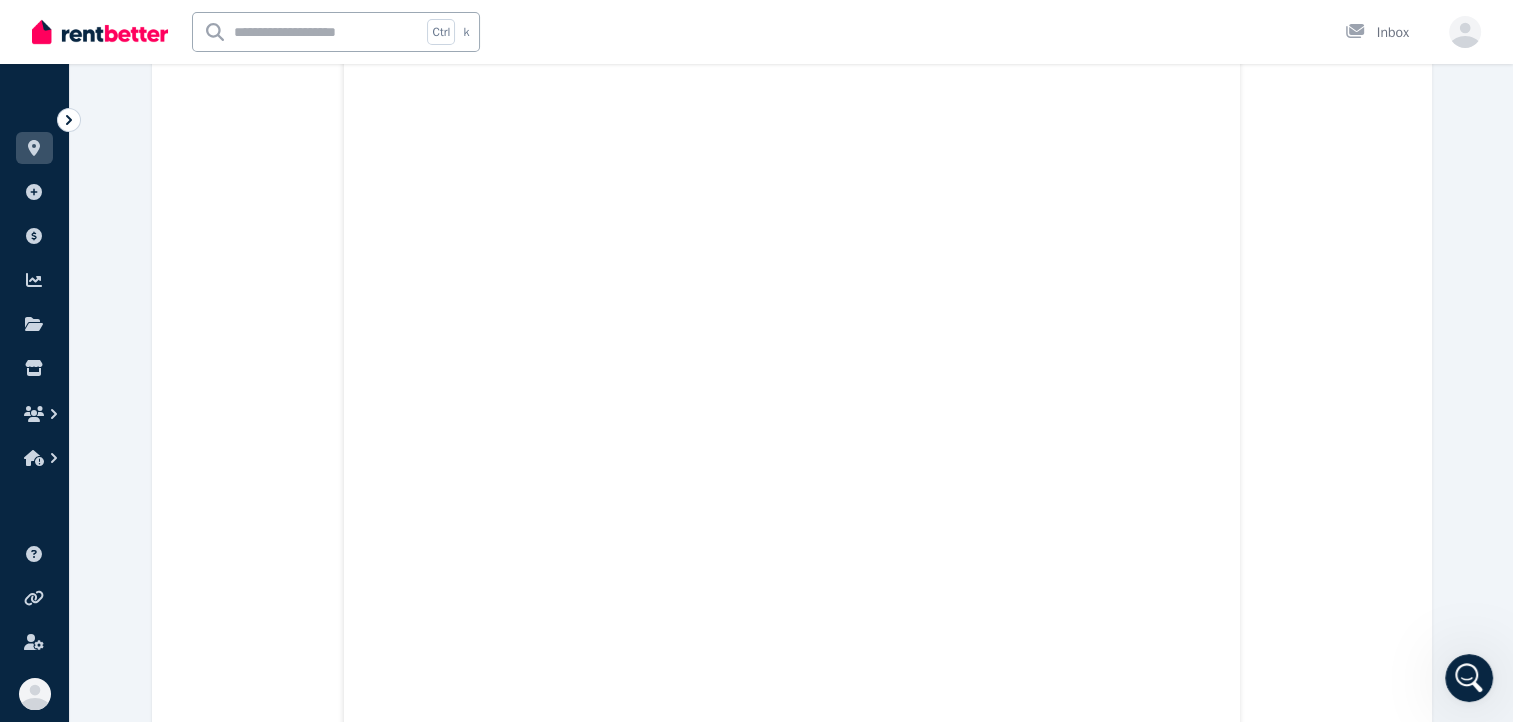 scroll, scrollTop: 0, scrollLeft: 0, axis: both 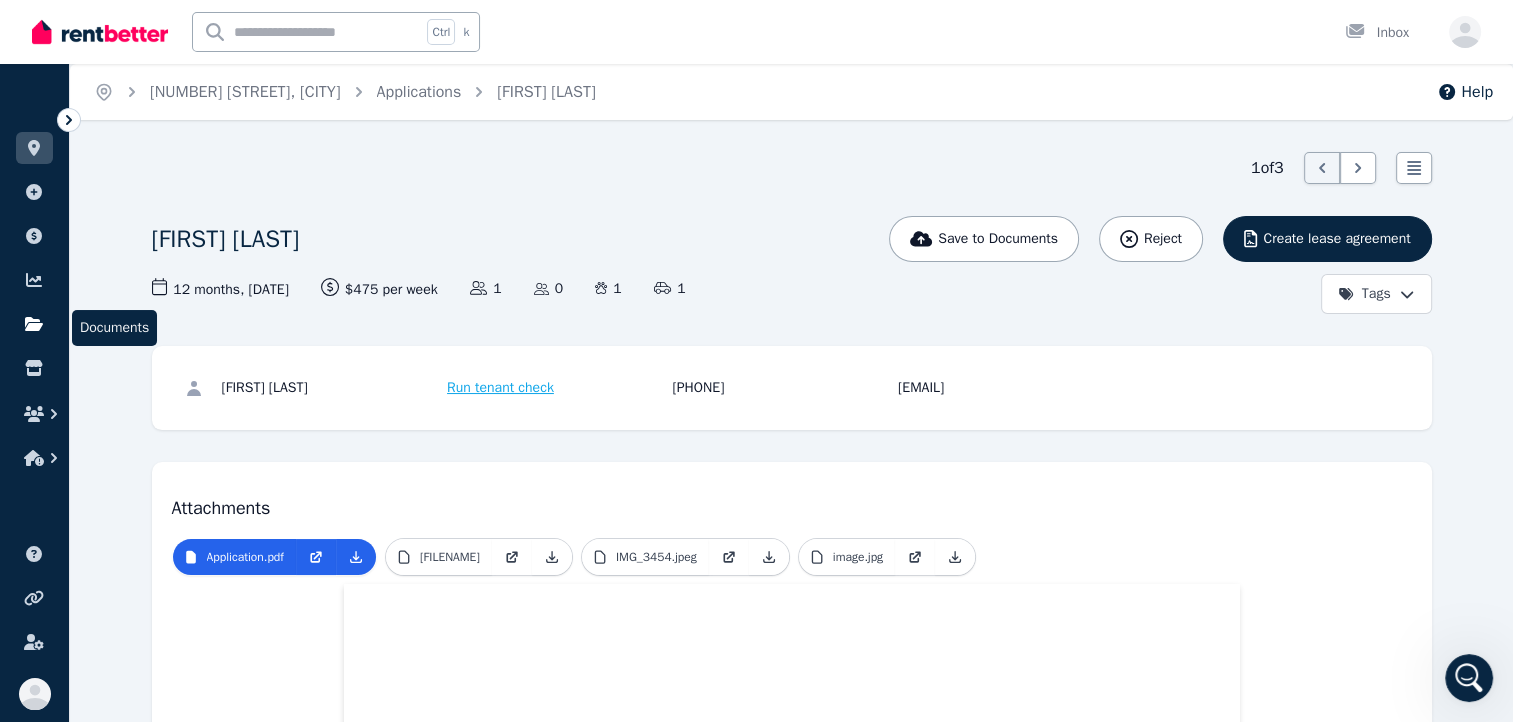 click 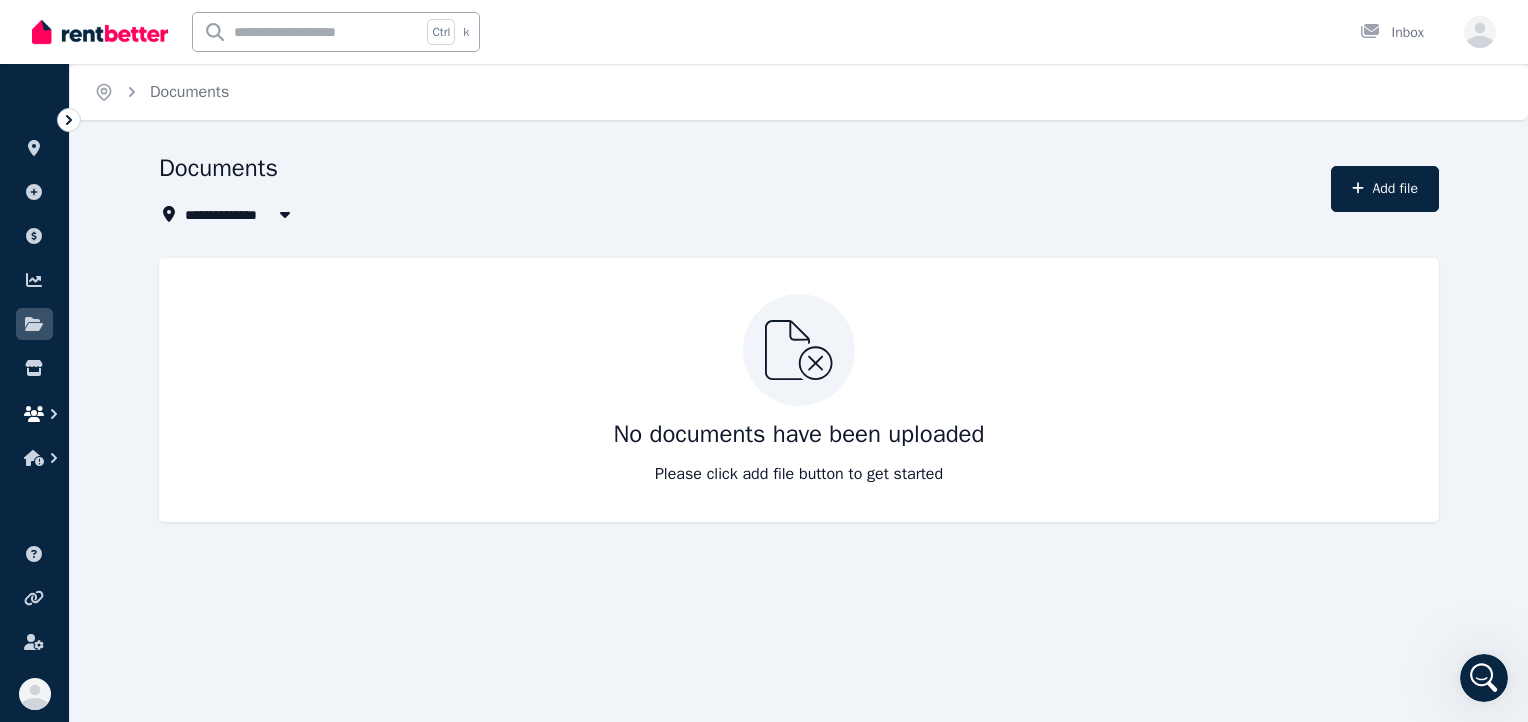 click 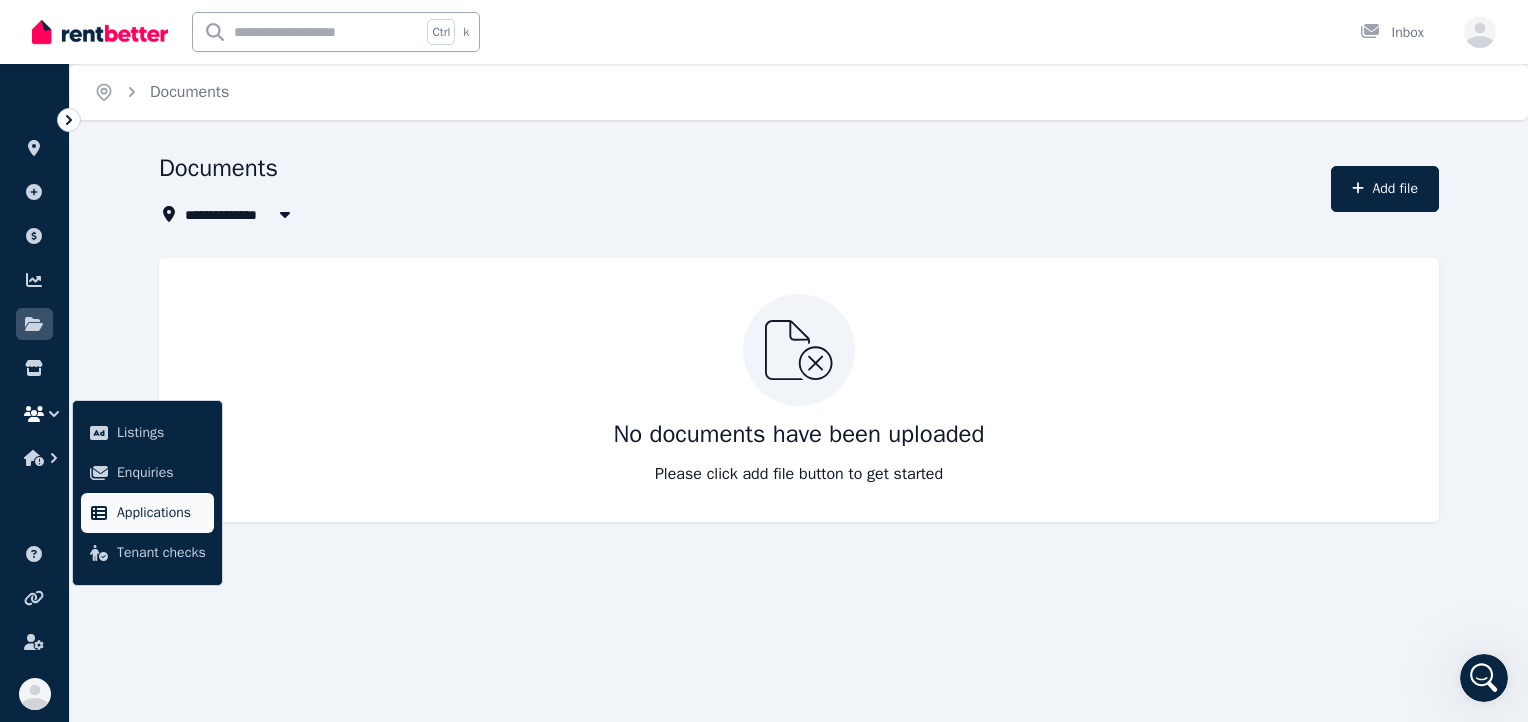 click on "Applications" at bounding box center (161, 513) 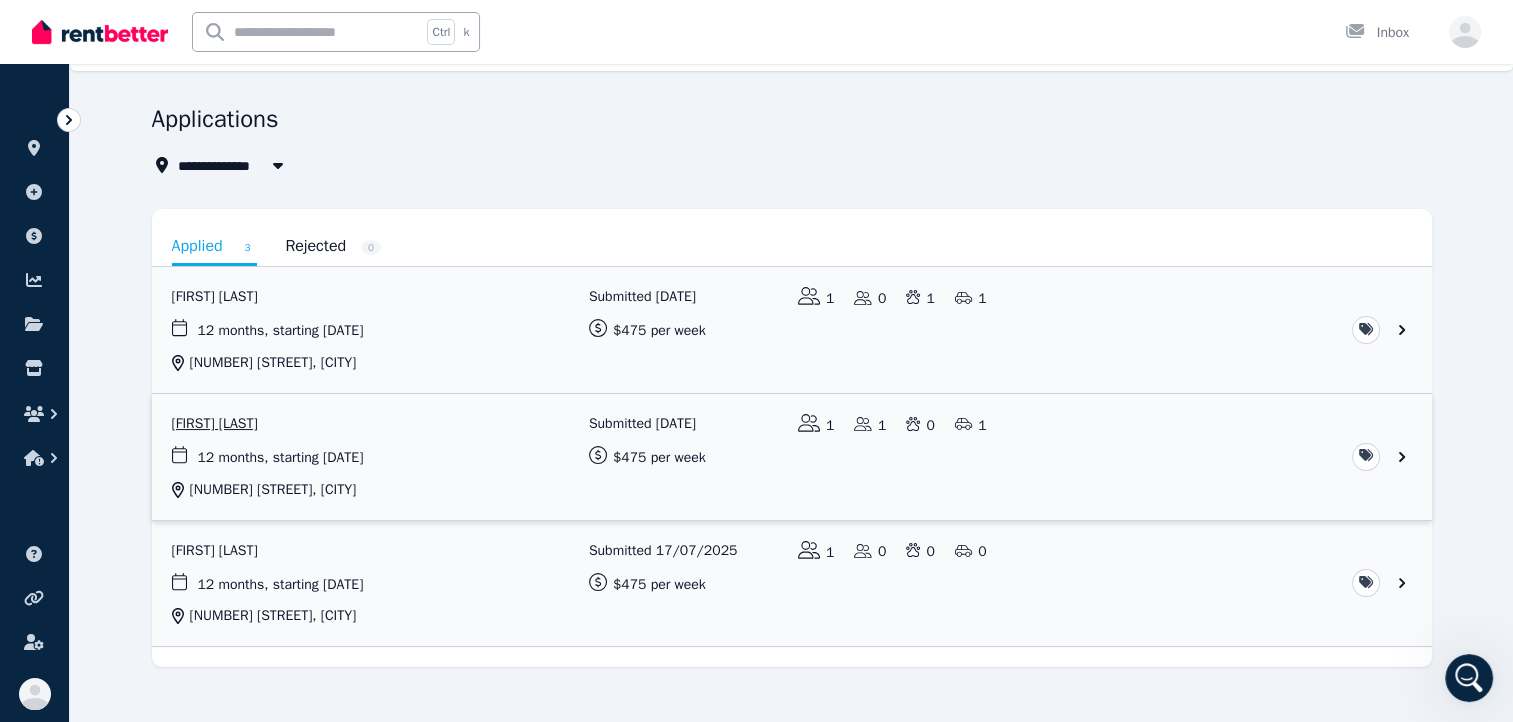 scroll, scrollTop: 71, scrollLeft: 0, axis: vertical 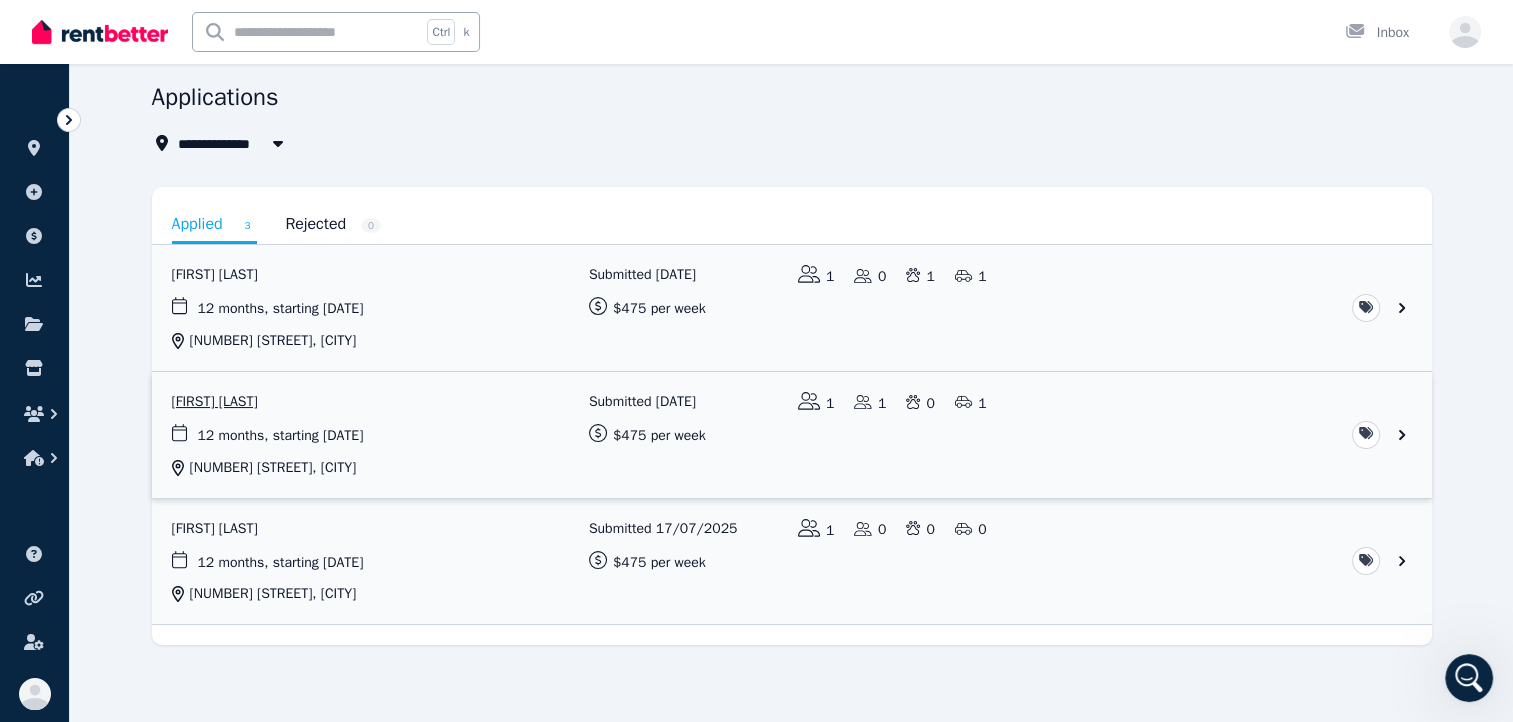 click at bounding box center (792, 435) 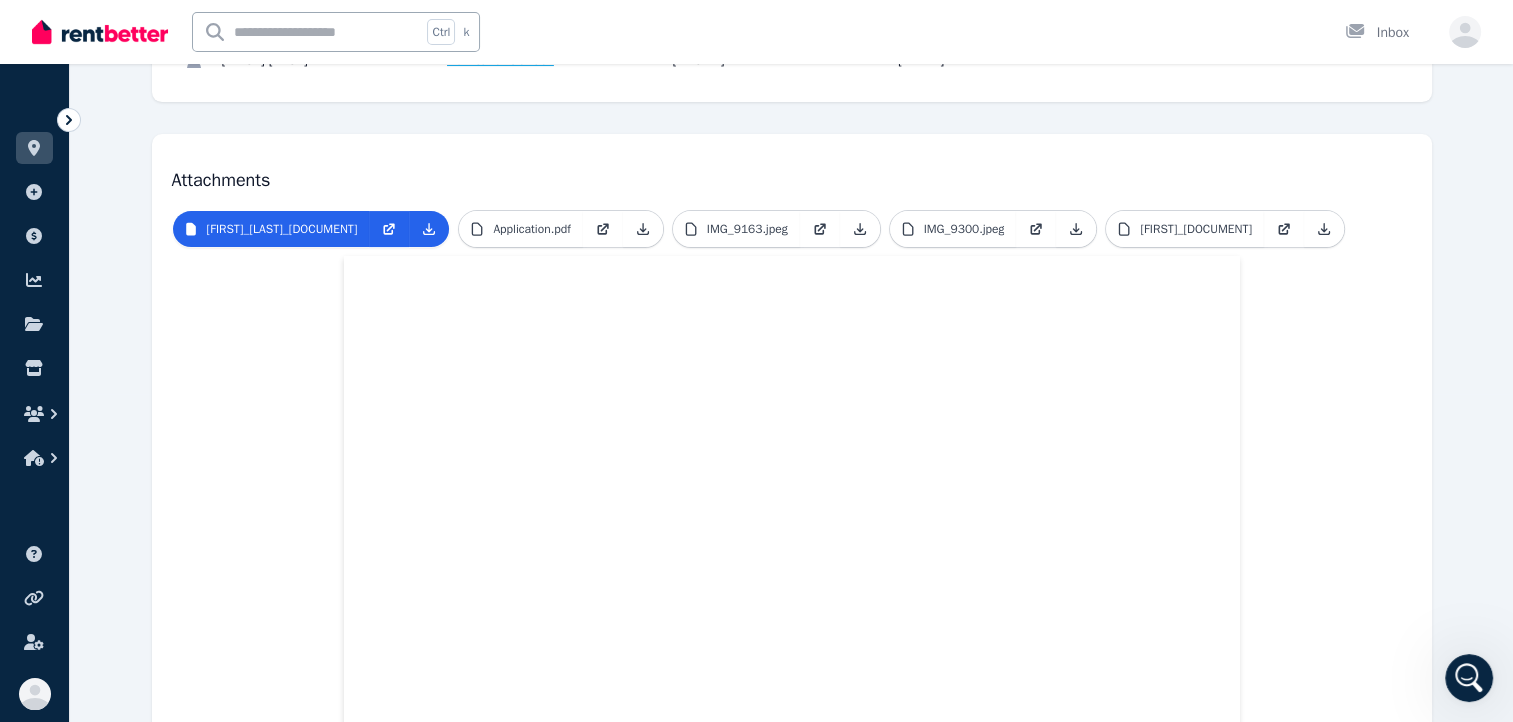 scroll, scrollTop: 200, scrollLeft: 0, axis: vertical 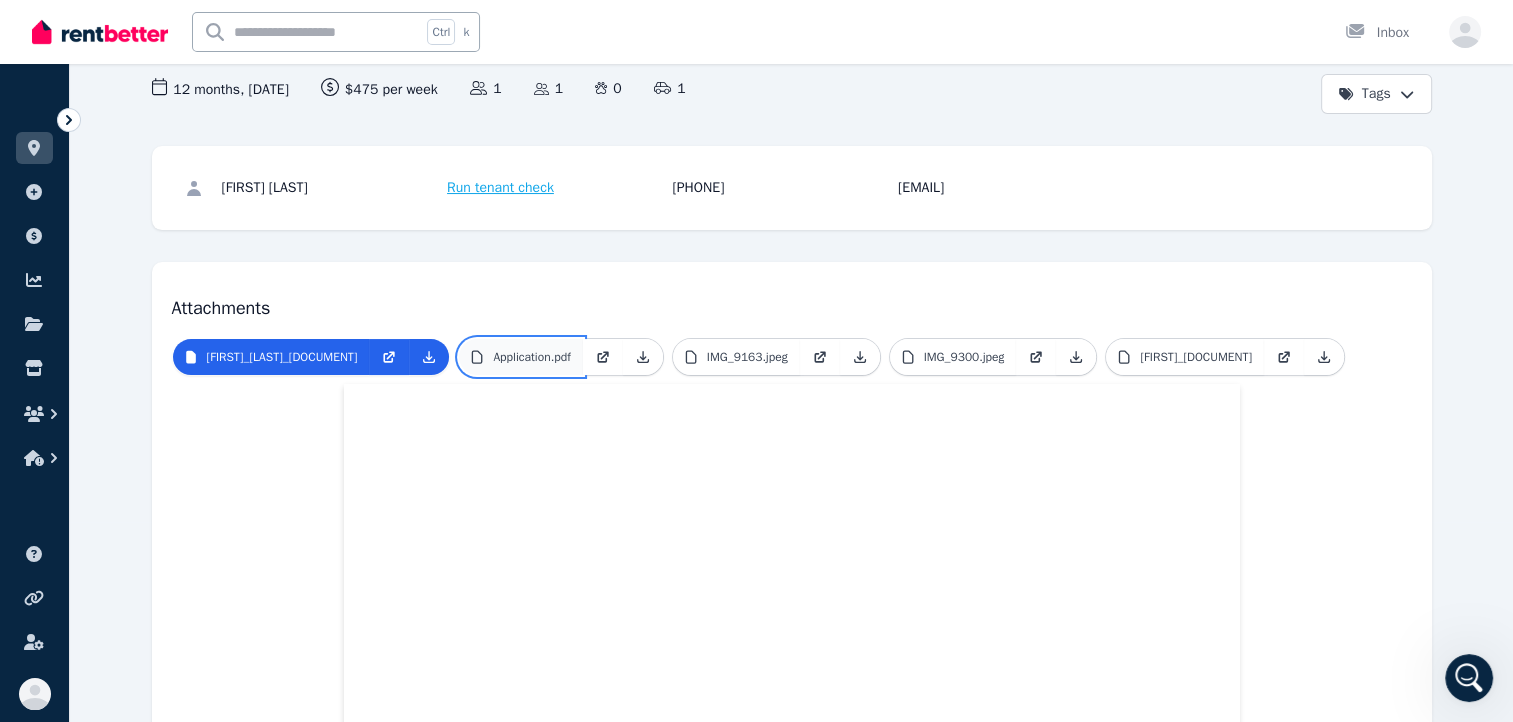 click on "Application.pdf" at bounding box center (520, 357) 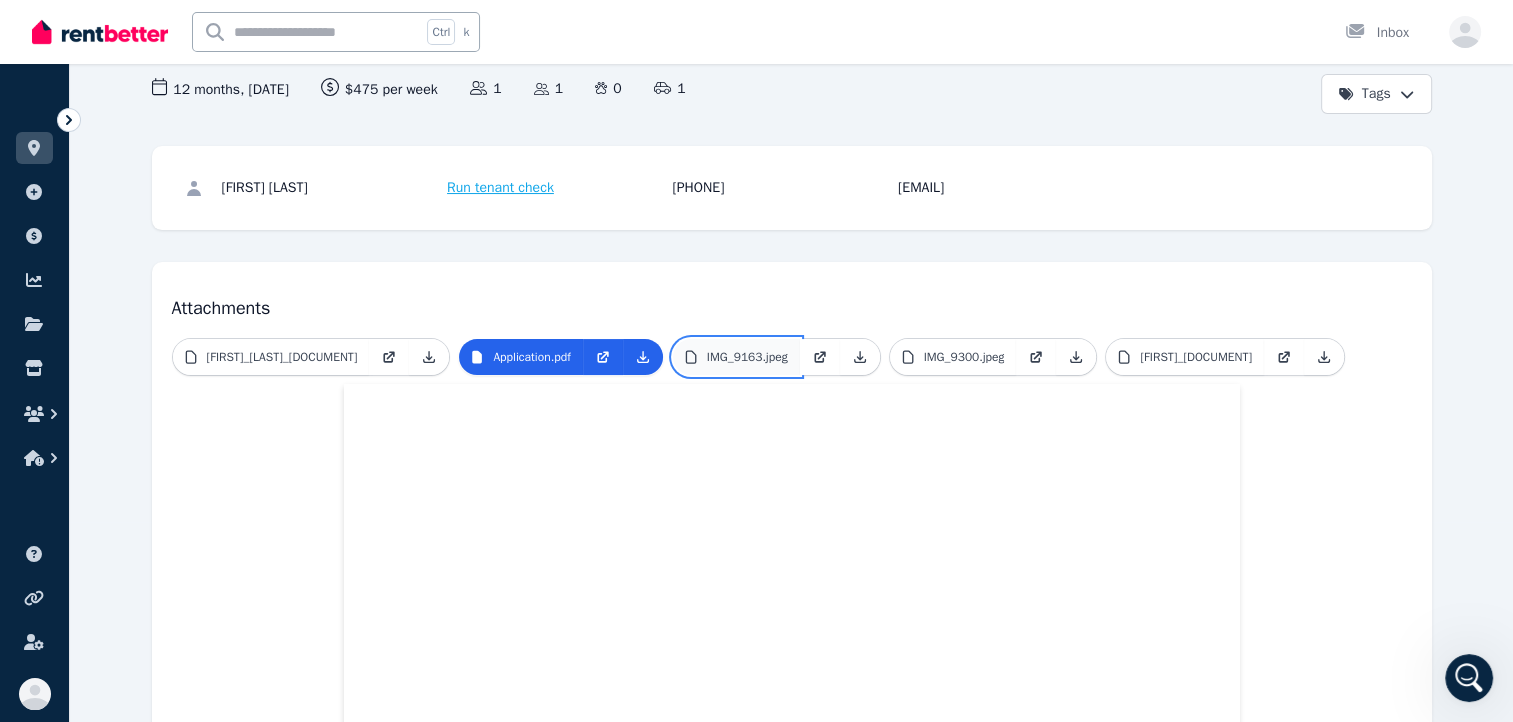 click on "IMG_9163.jpeg" at bounding box center [747, 357] 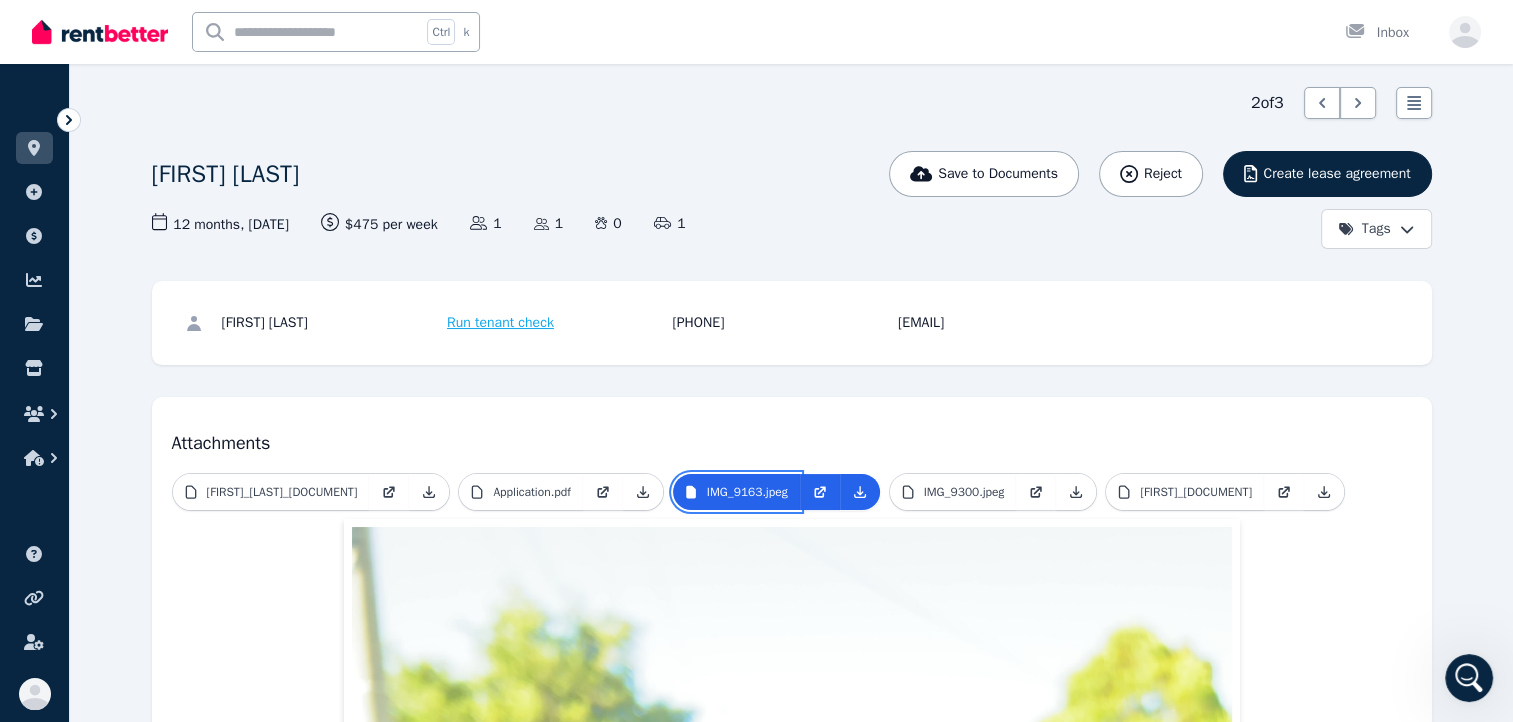 scroll, scrollTop: 100, scrollLeft: 0, axis: vertical 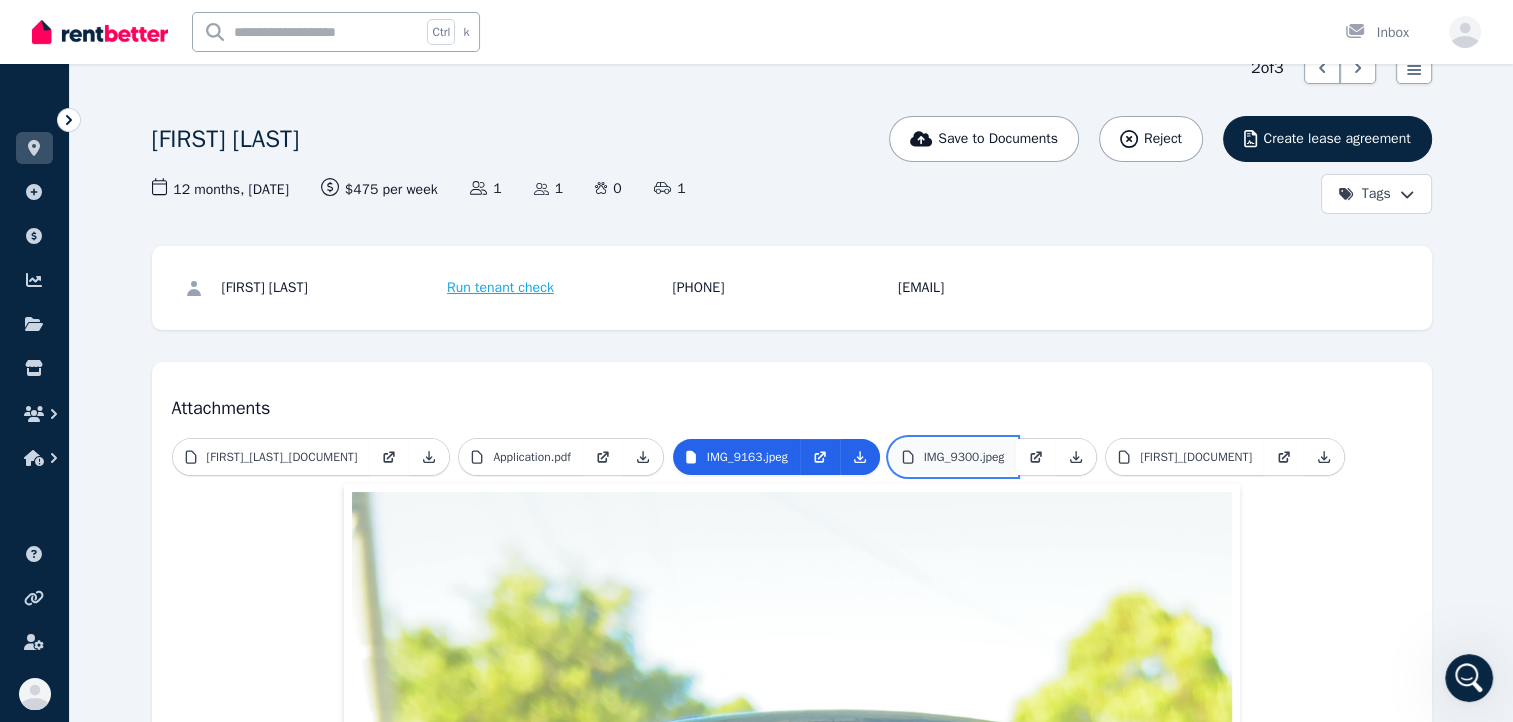 click on "IMG_9300.jpeg" at bounding box center (953, 457) 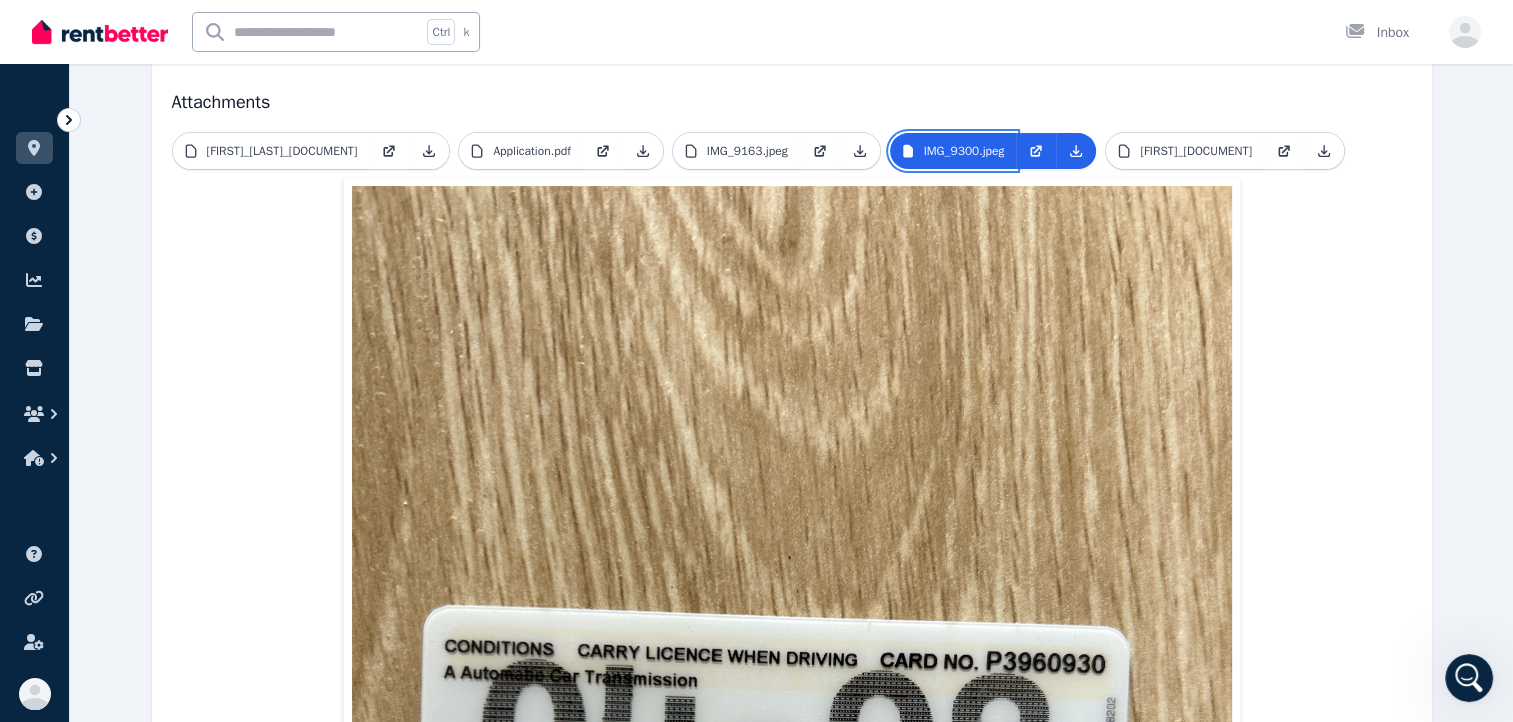 scroll, scrollTop: 100, scrollLeft: 0, axis: vertical 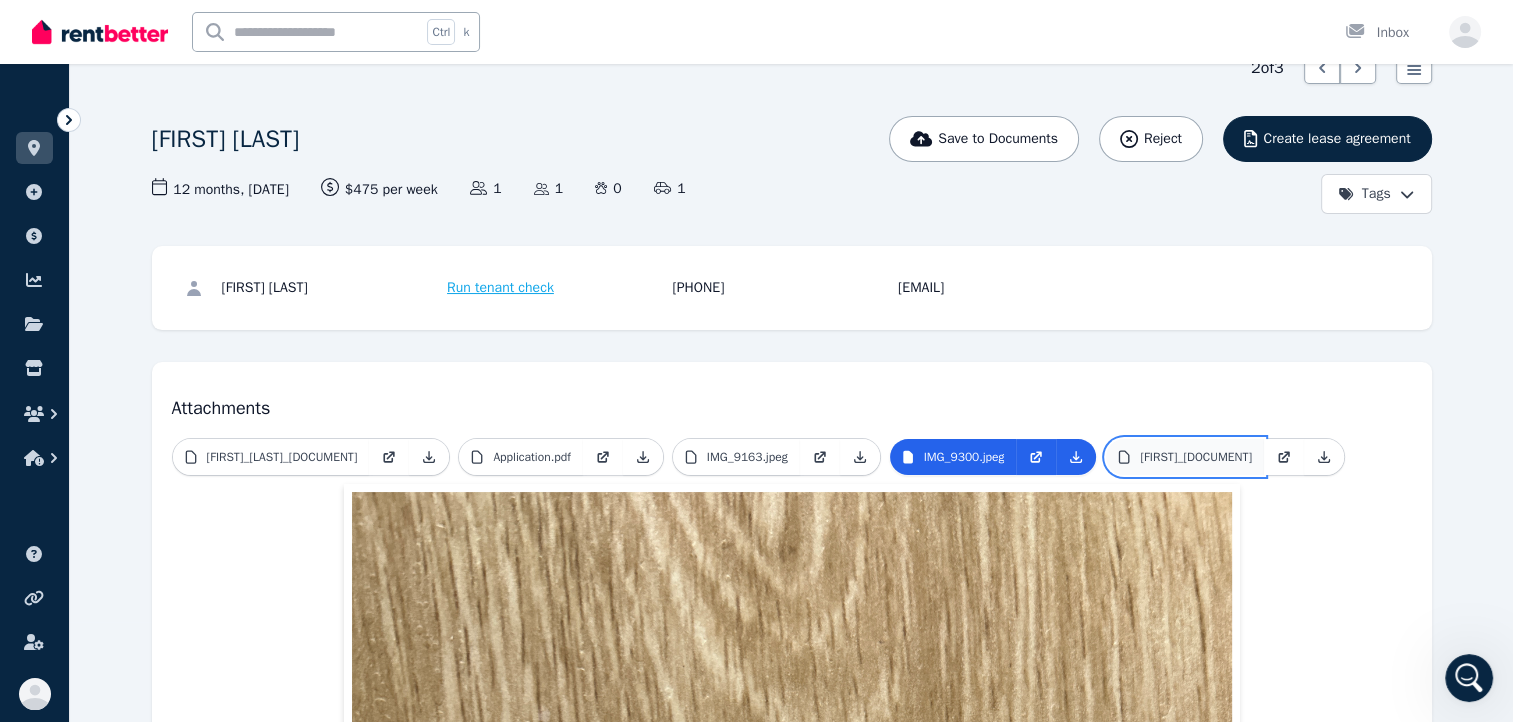 click on "[FIRST]_[DOCUMENT]" at bounding box center (1196, 457) 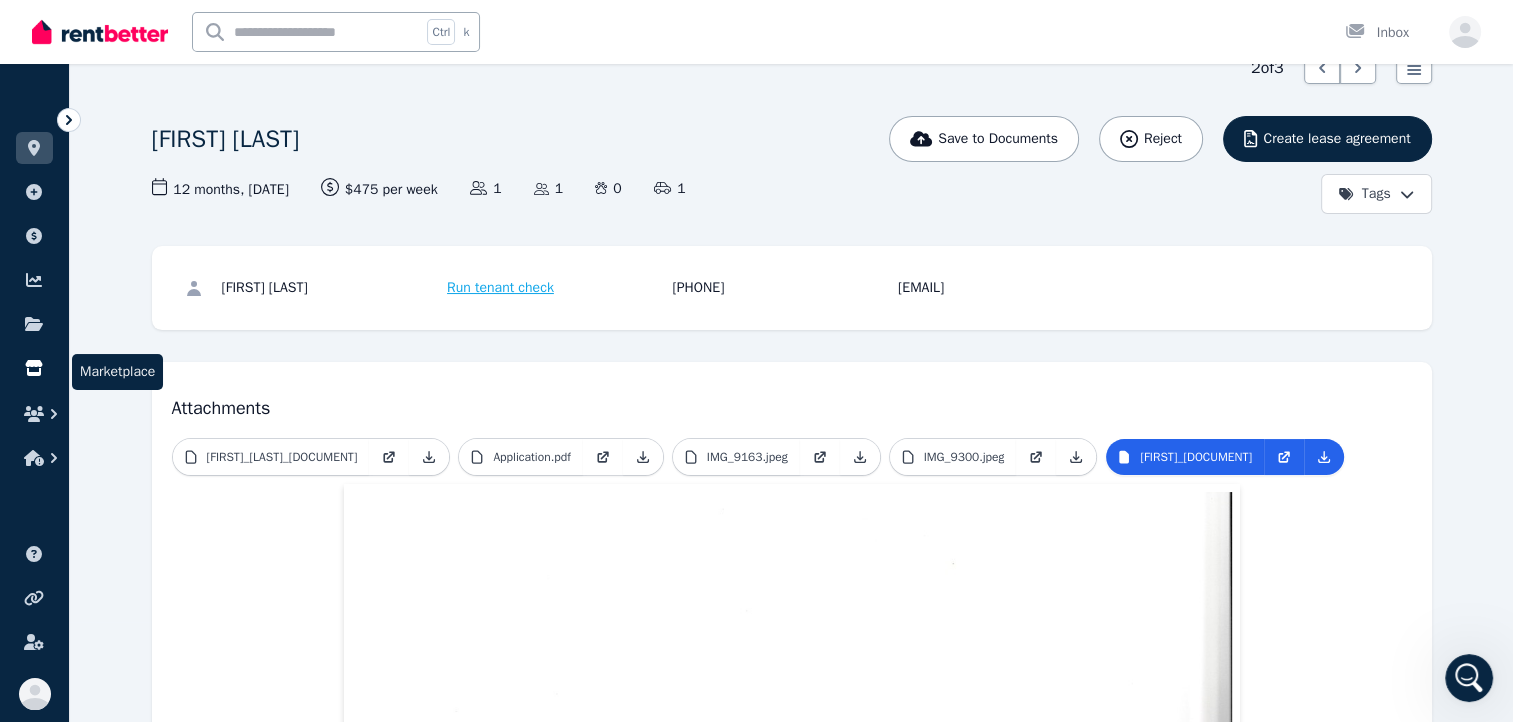 click 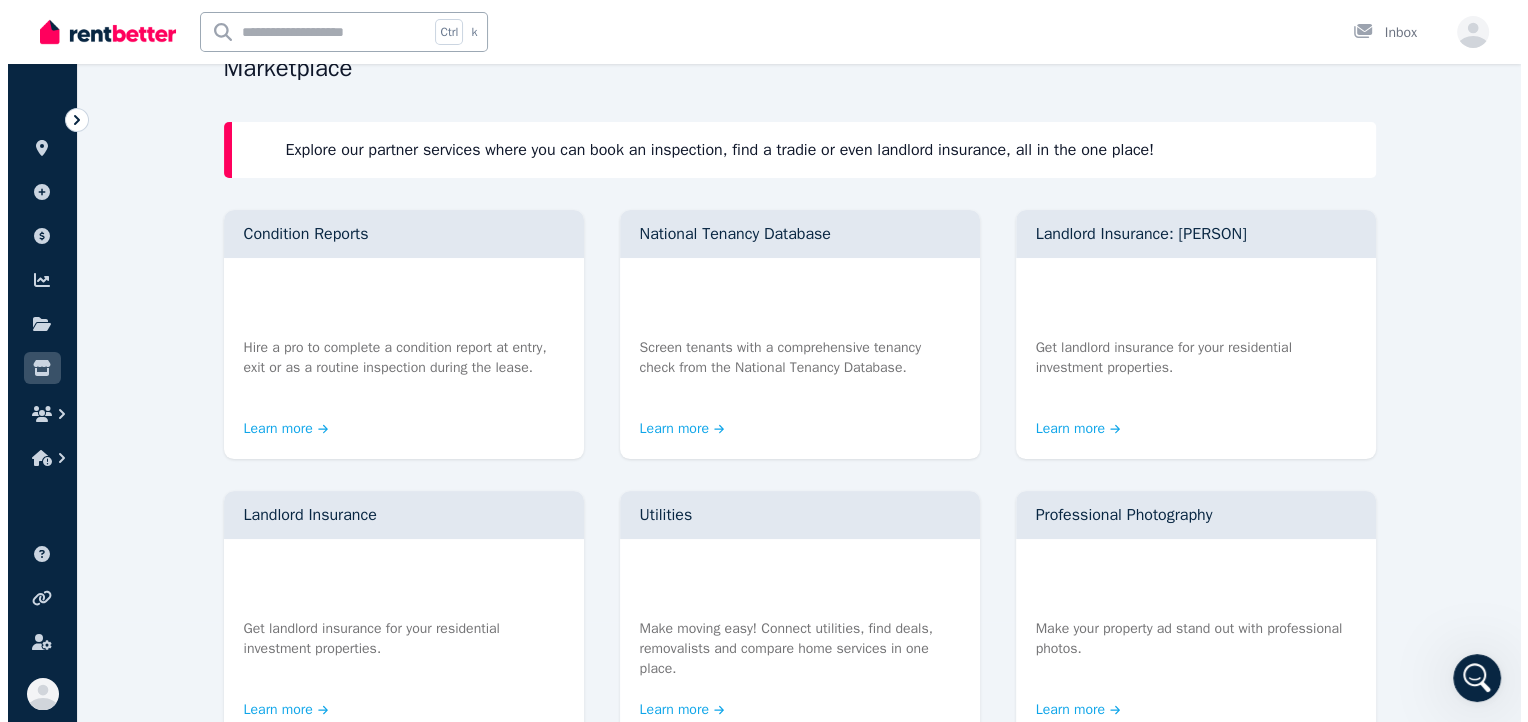 scroll, scrollTop: 0, scrollLeft: 0, axis: both 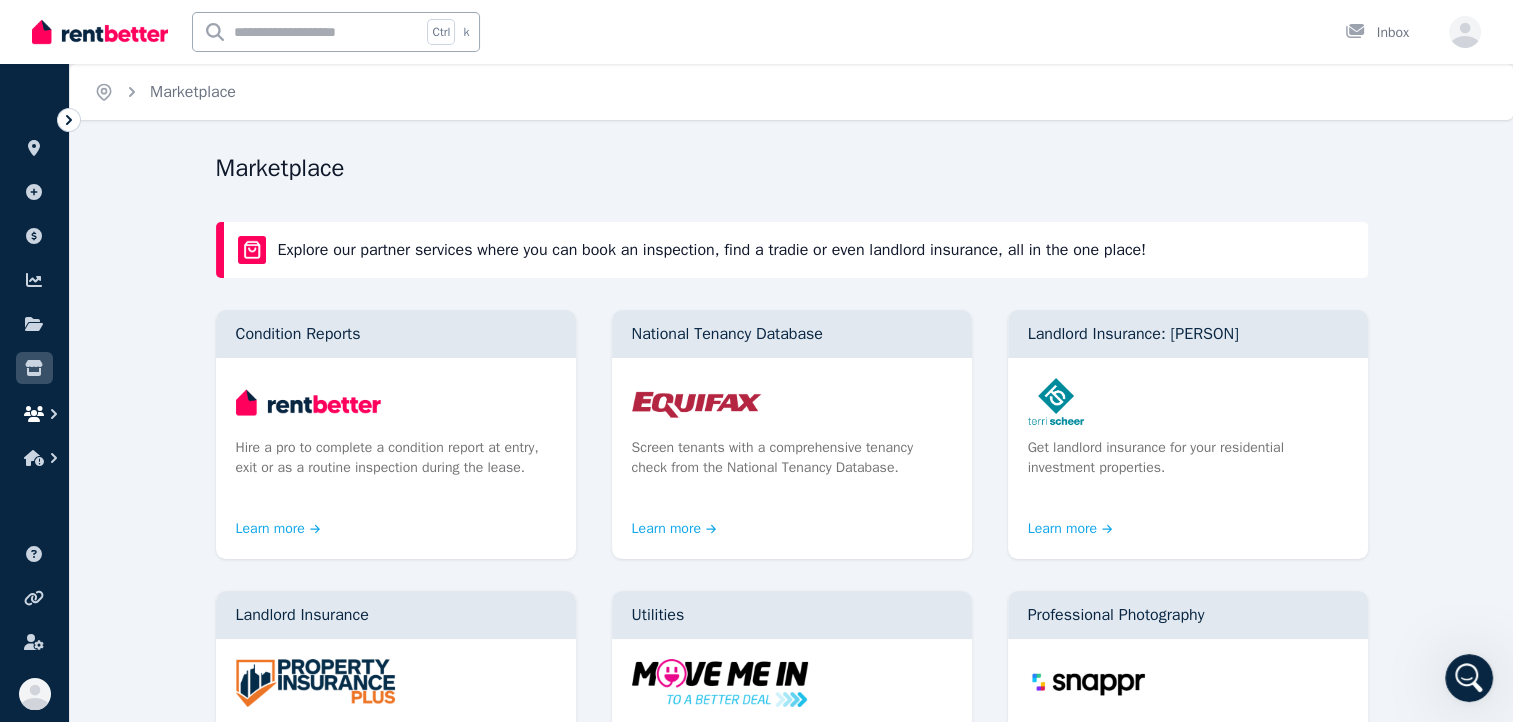 click 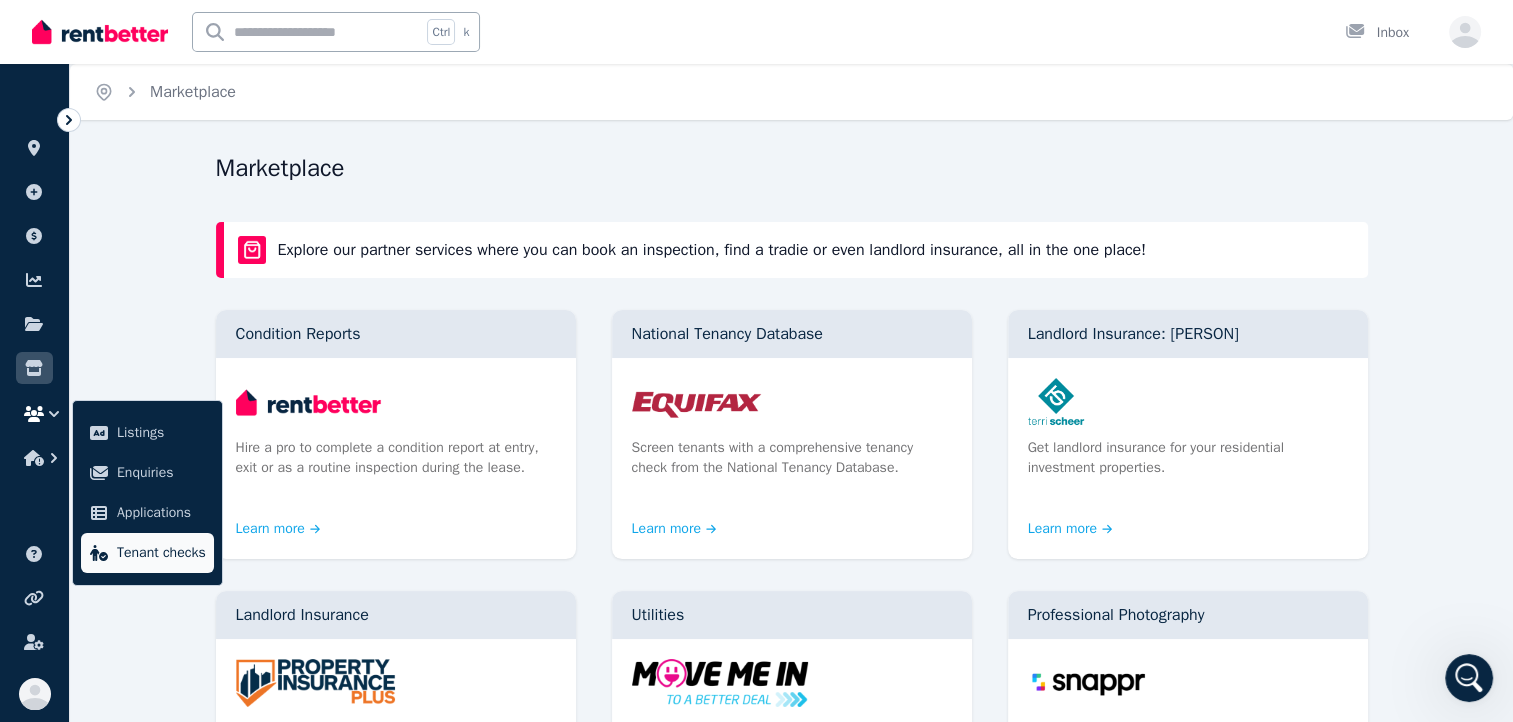 click on "Tenant checks" at bounding box center (161, 553) 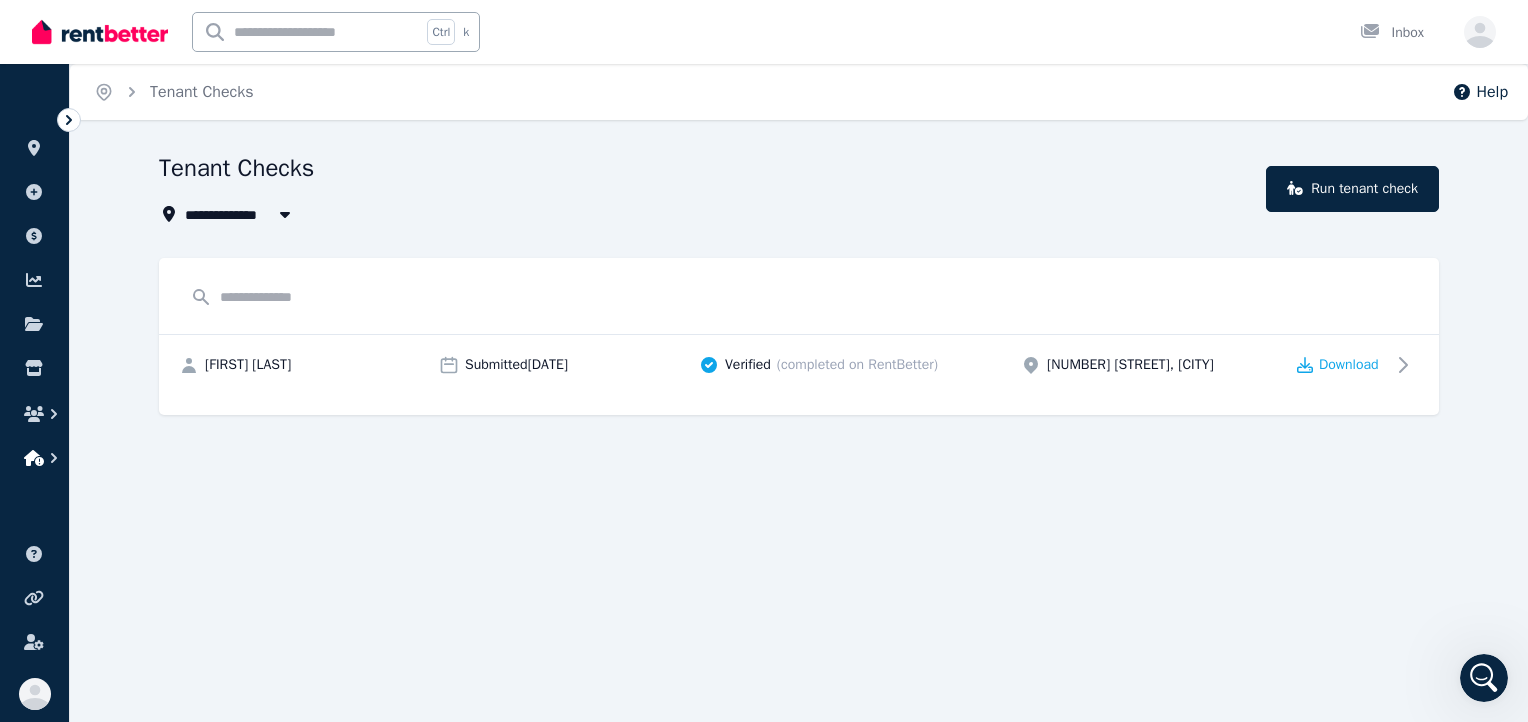 click 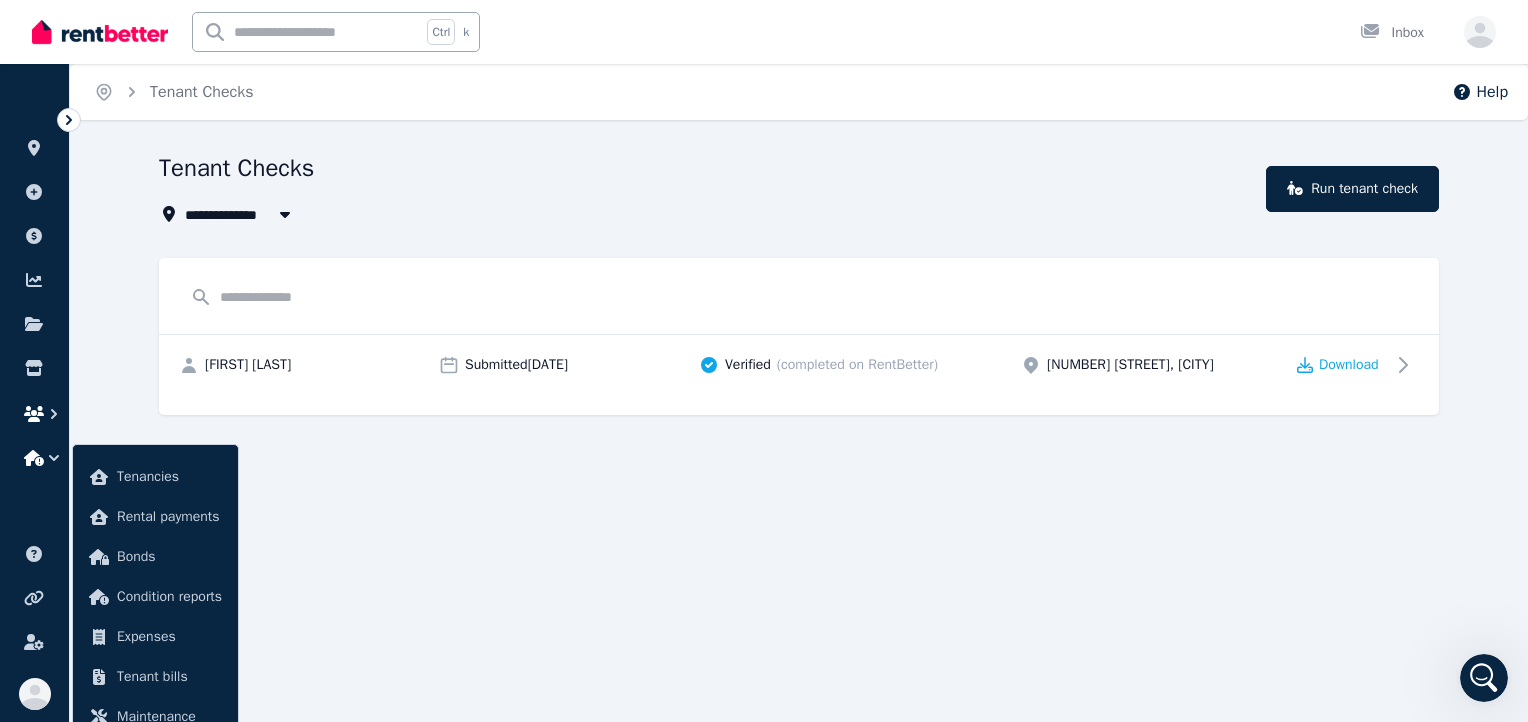 click 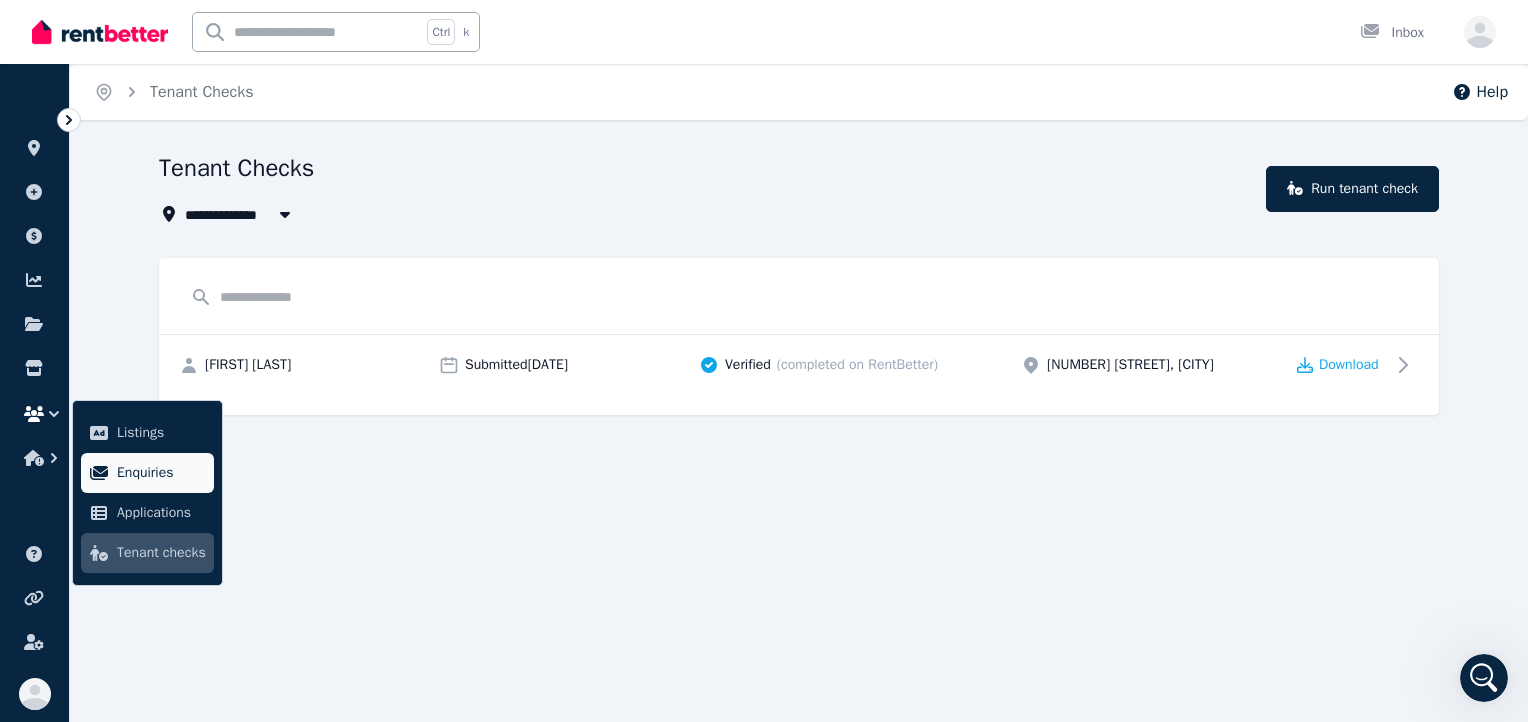 click on "Enquiries" at bounding box center (161, 473) 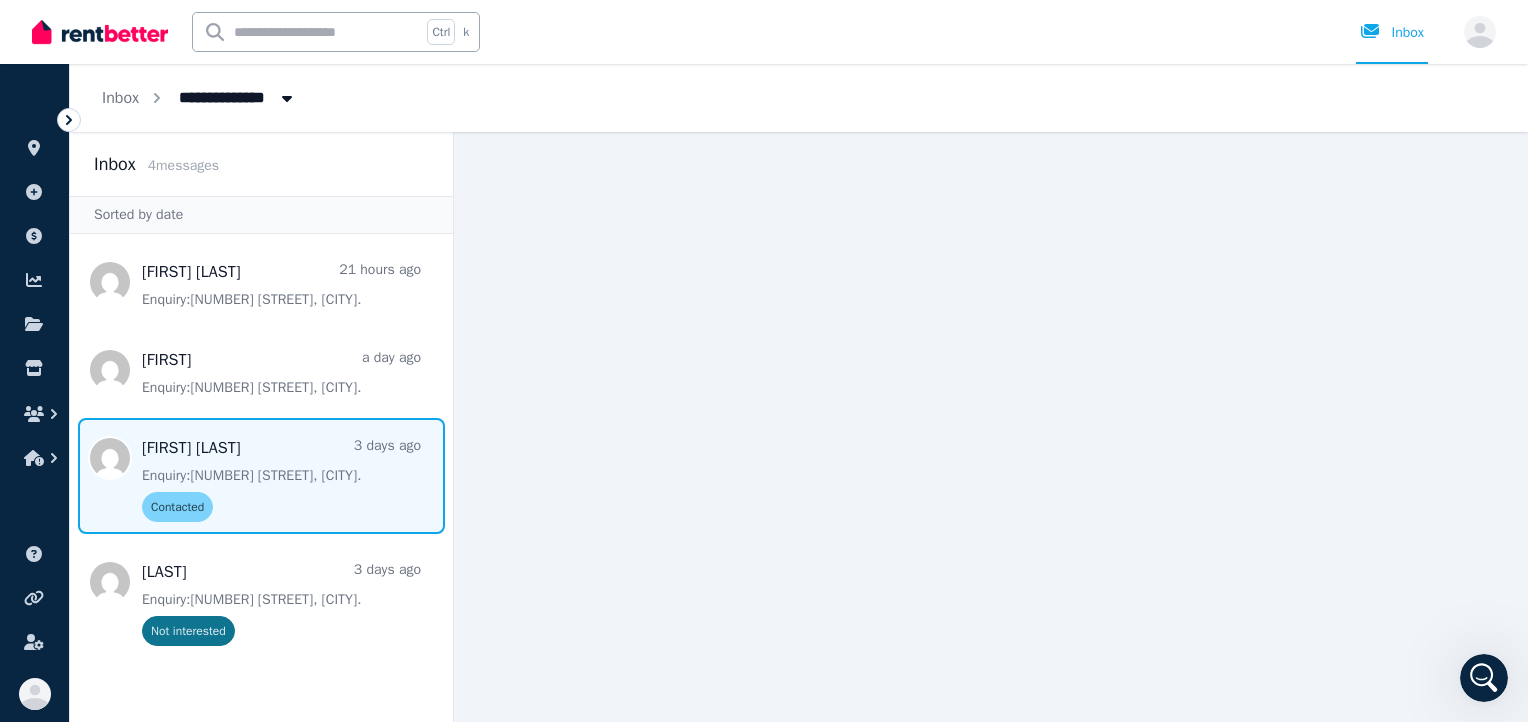 click at bounding box center [261, 476] 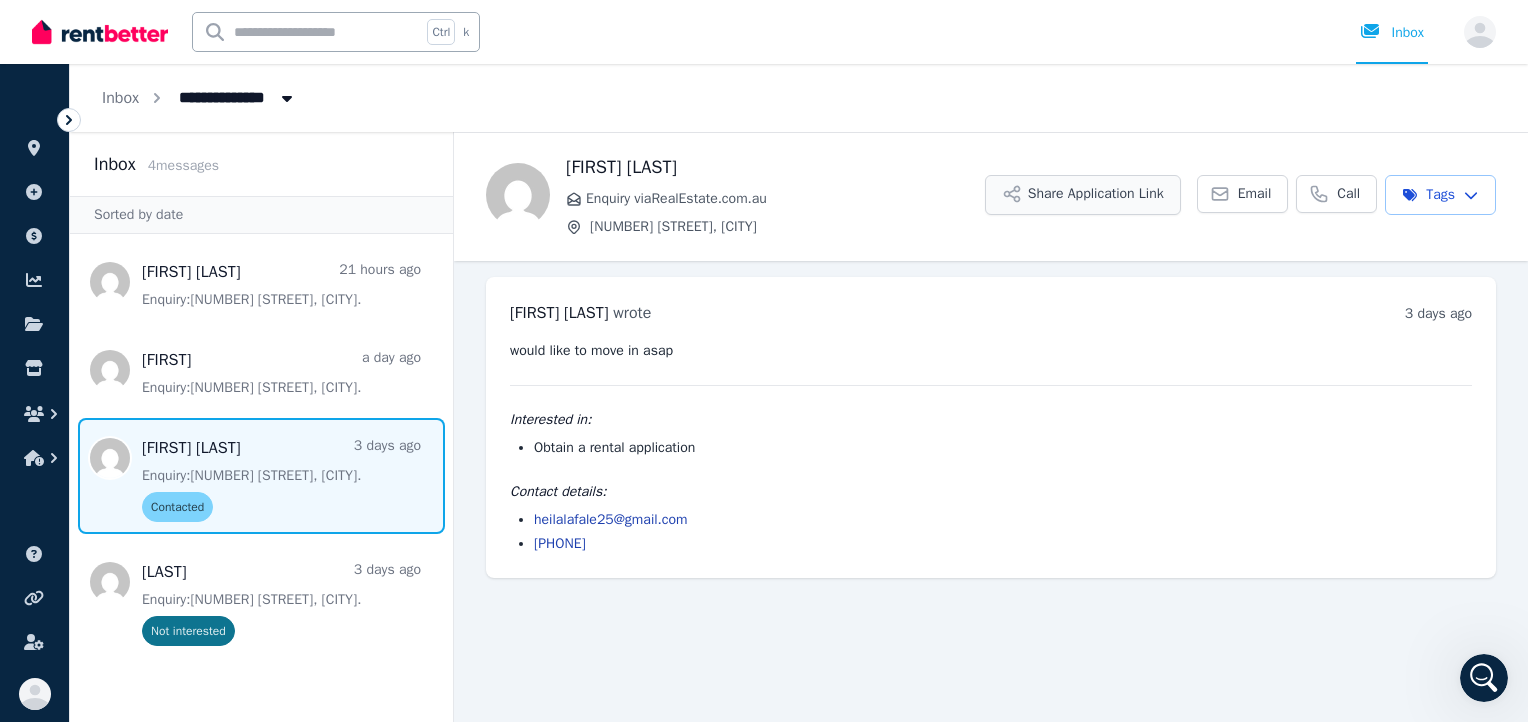 click on "Share Application Link" at bounding box center (1083, 195) 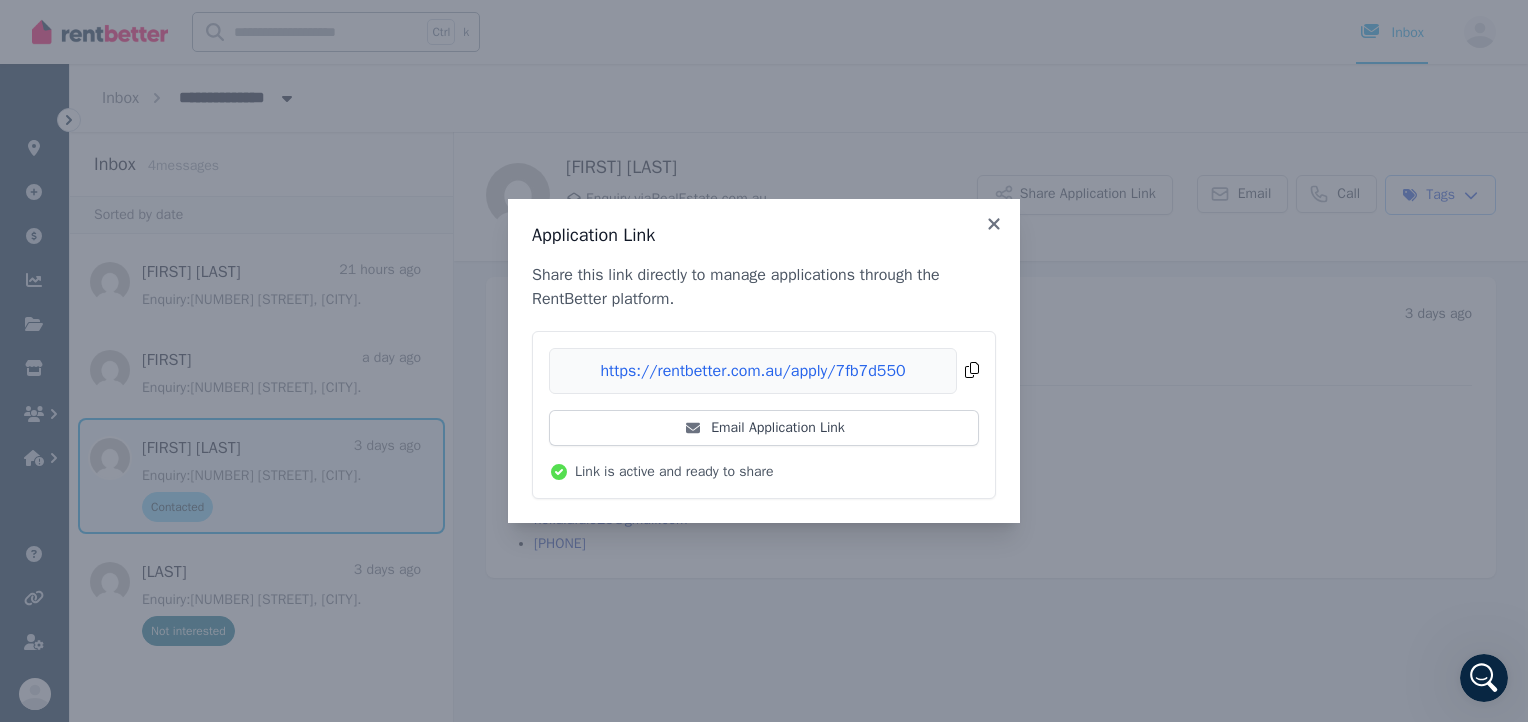 click on "Copied!" at bounding box center (764, 371) 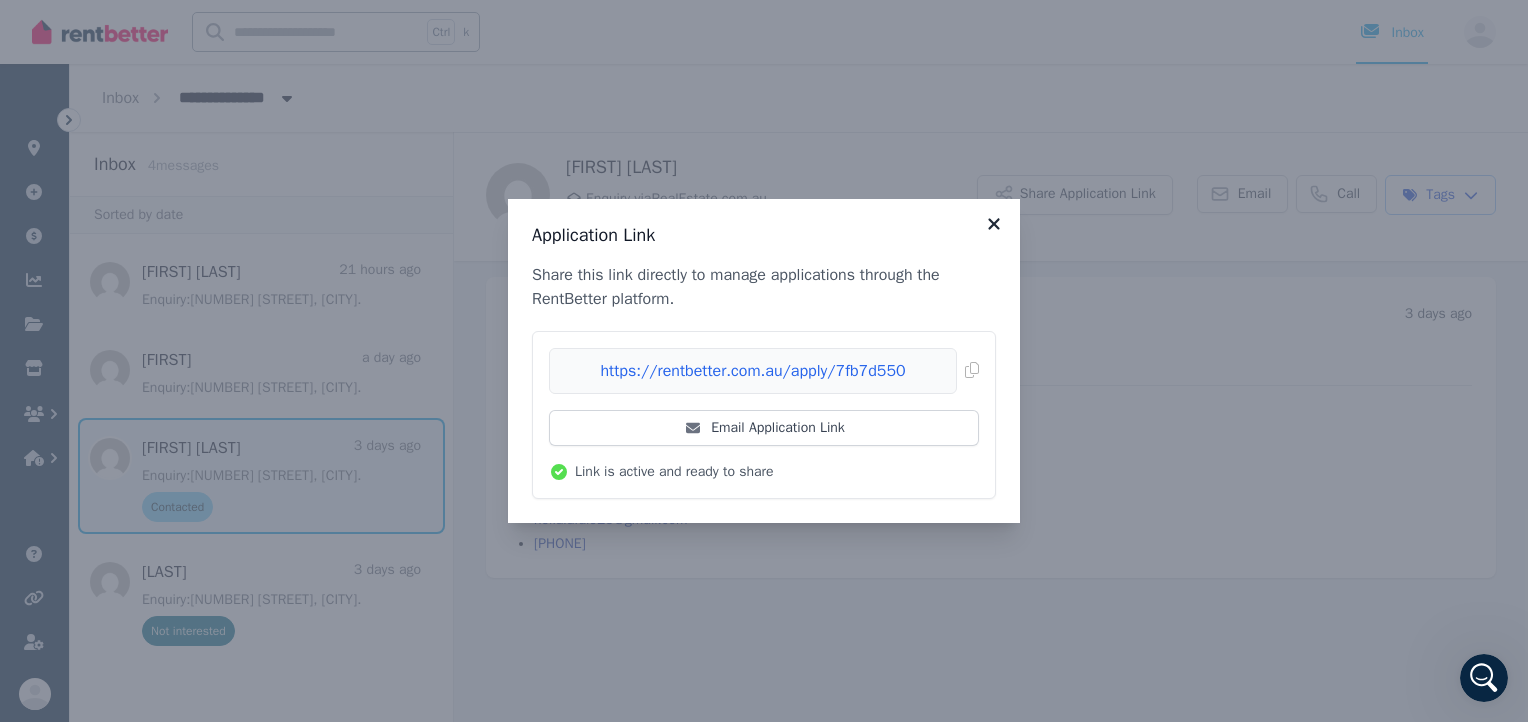 drag, startPoint x: 1002, startPoint y: 221, endPoint x: 1509, endPoint y: 326, distance: 517.7586 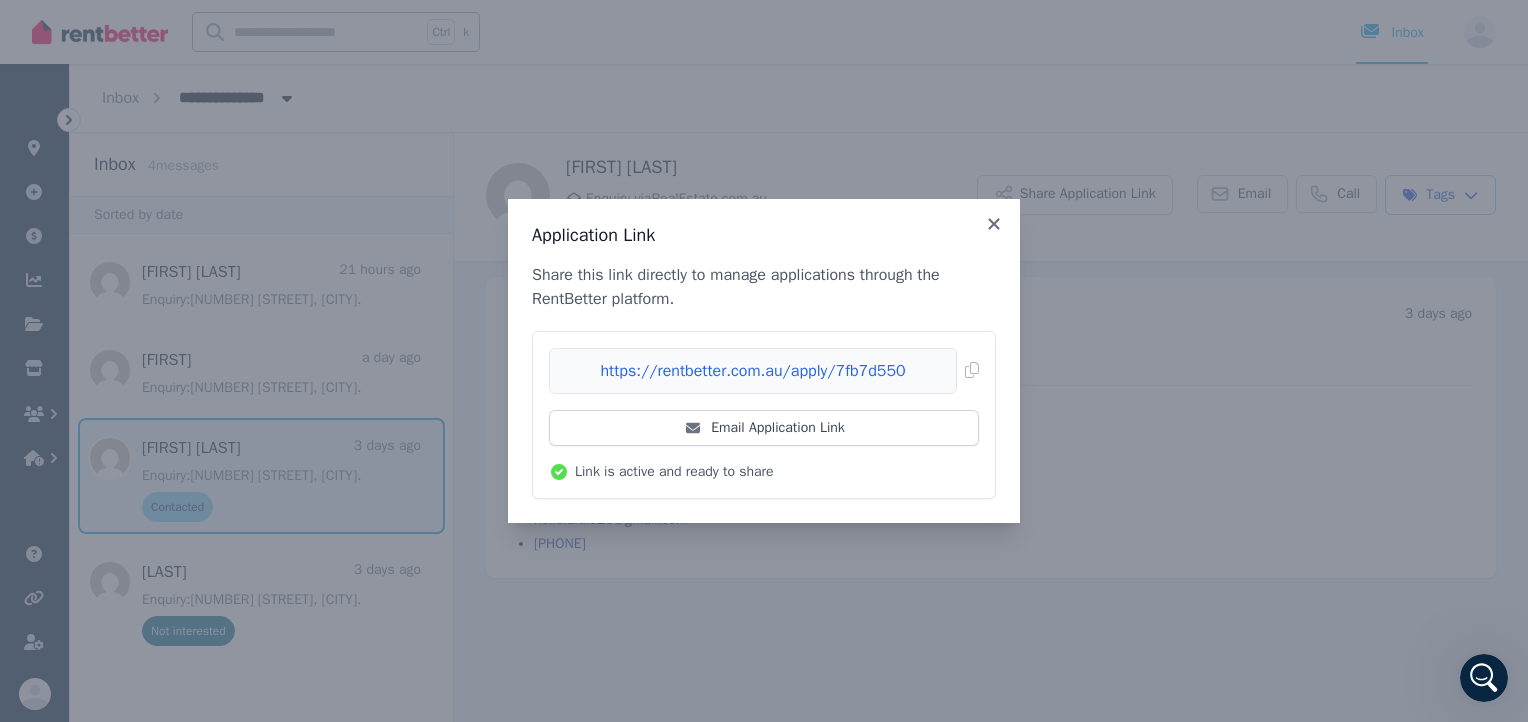 click 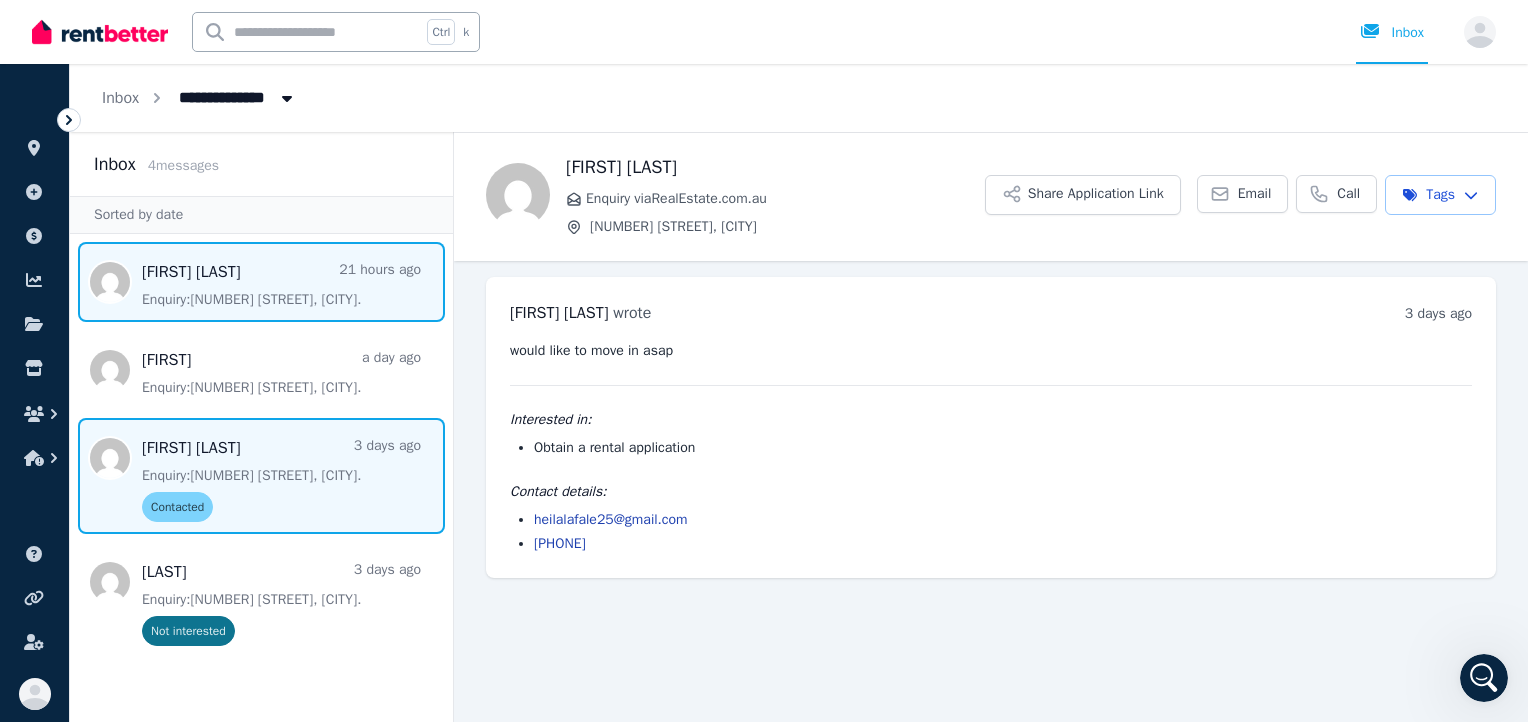 click at bounding box center [261, 282] 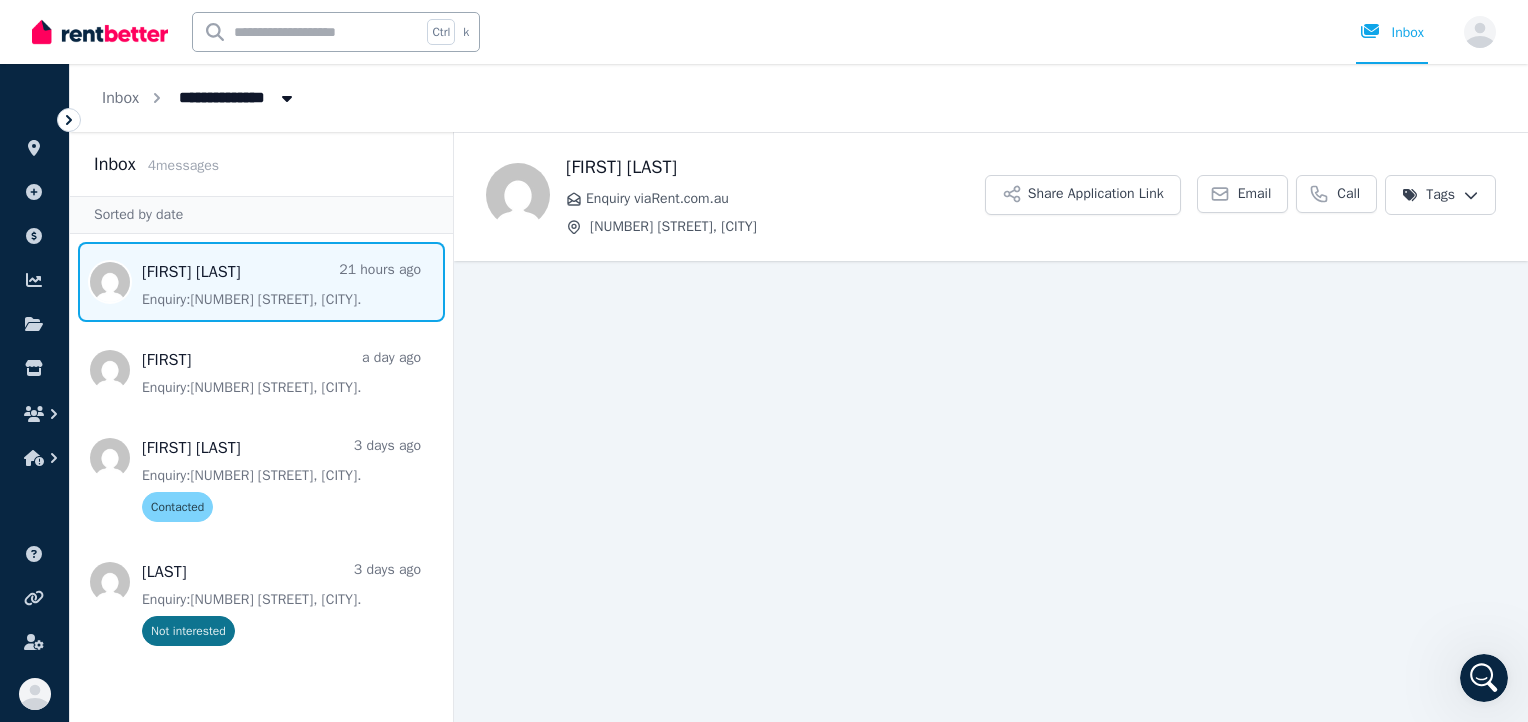 click on "**********" at bounding box center [764, 361] 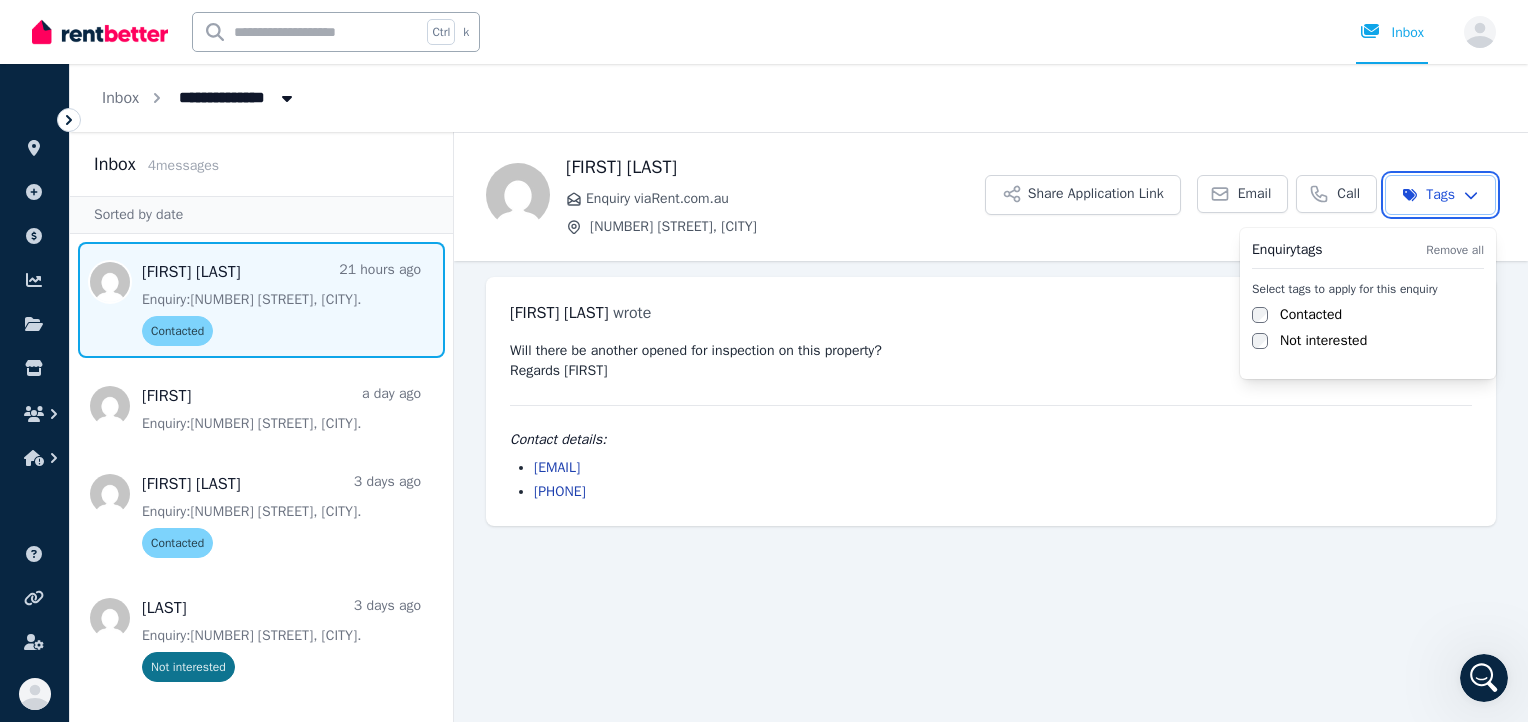 click on "**********" at bounding box center (764, 361) 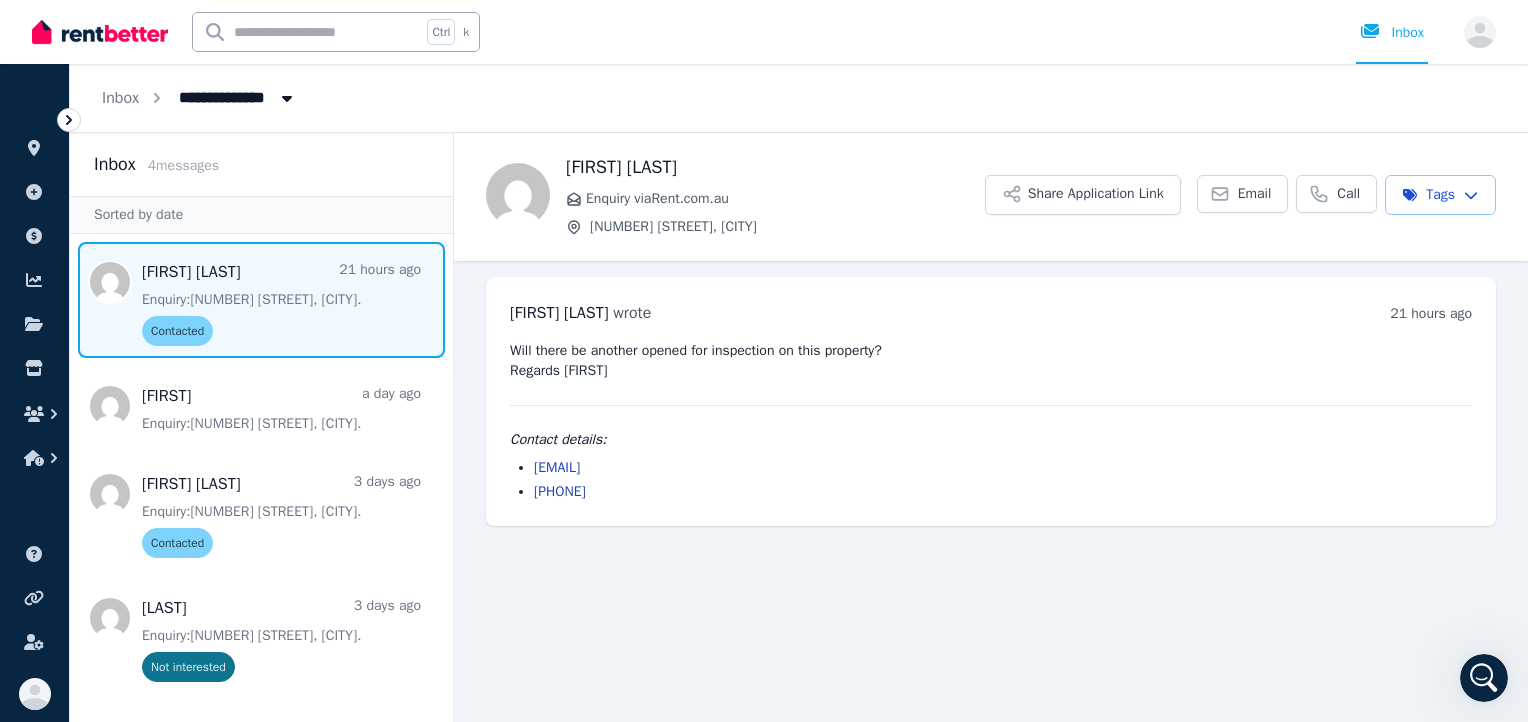 click on "**********" at bounding box center [764, 361] 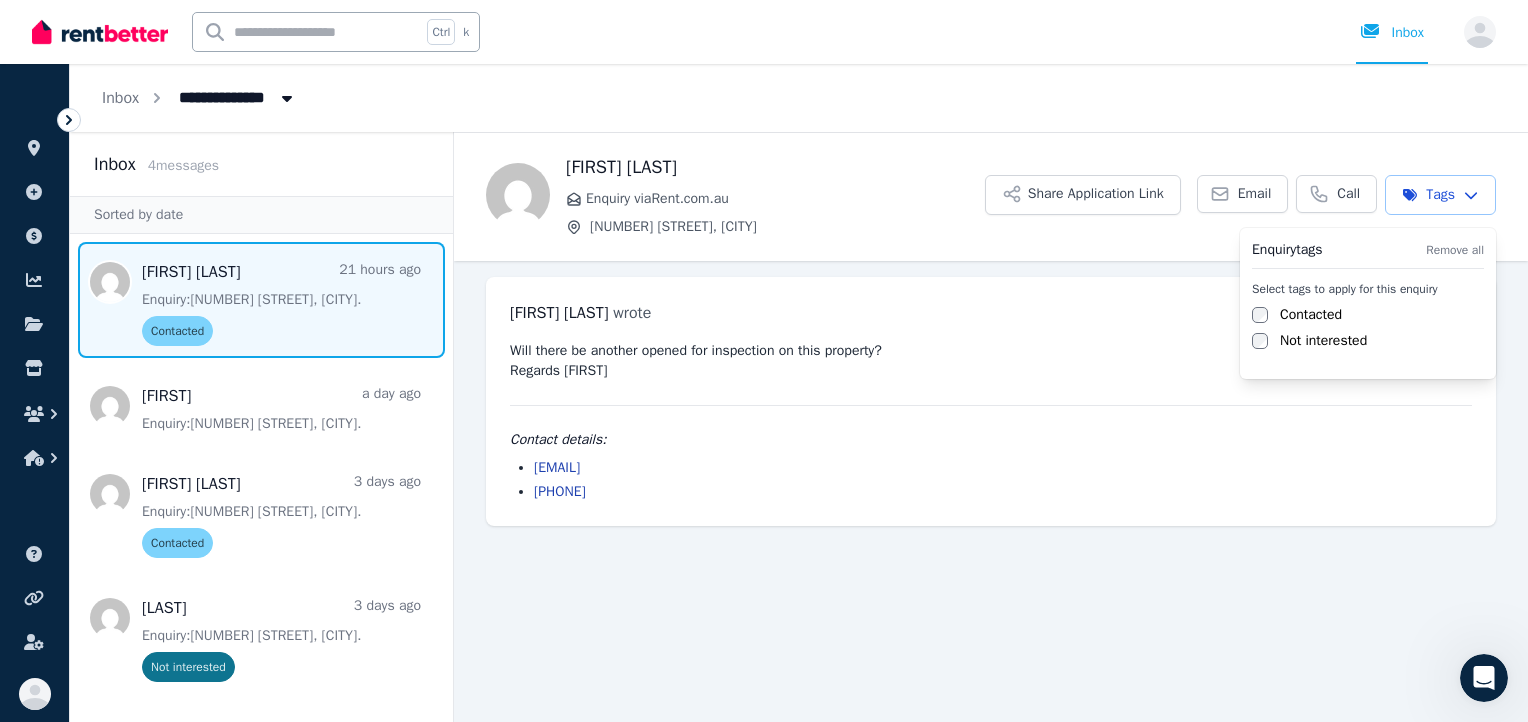 drag, startPoint x: 1479, startPoint y: 678, endPoint x: 2830, endPoint y: 1324, distance: 1497.5035 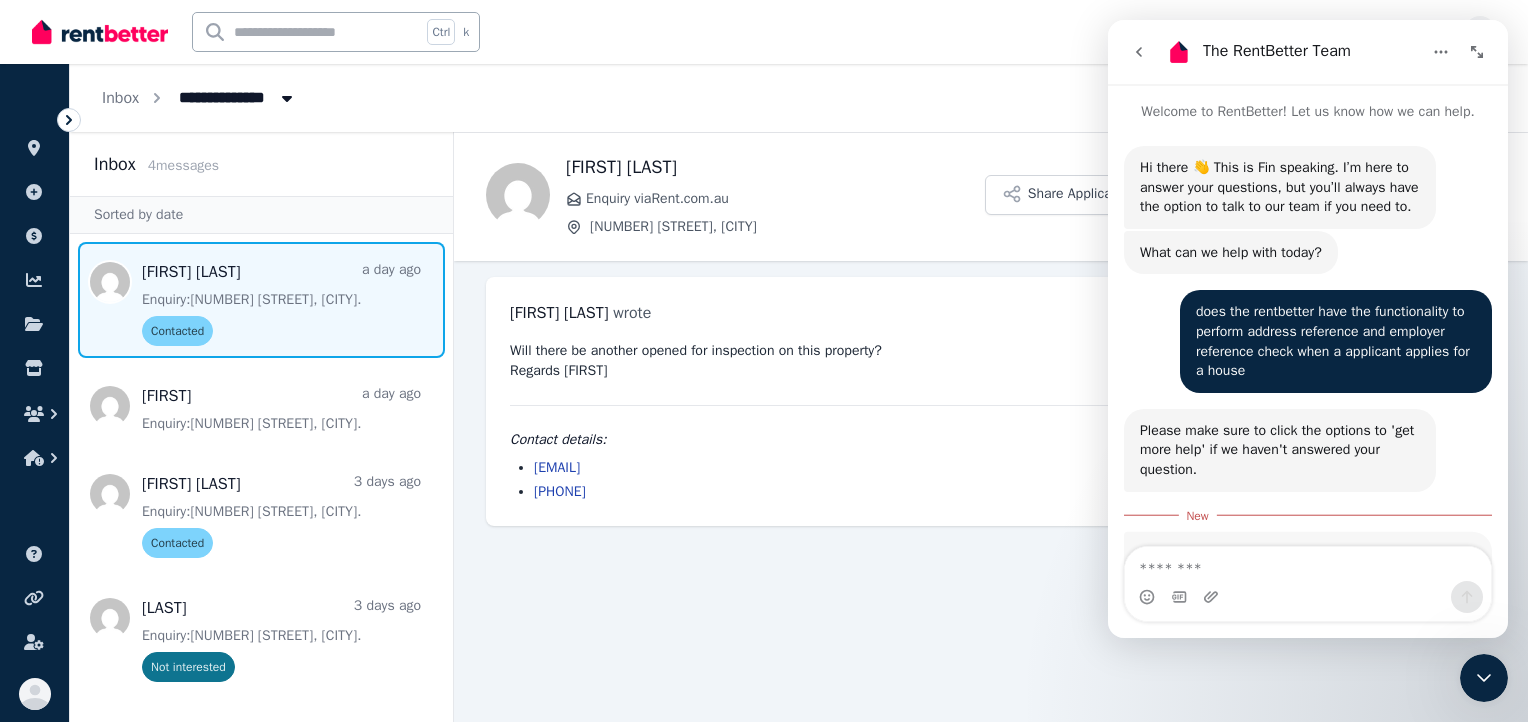 scroll, scrollTop: 141, scrollLeft: 0, axis: vertical 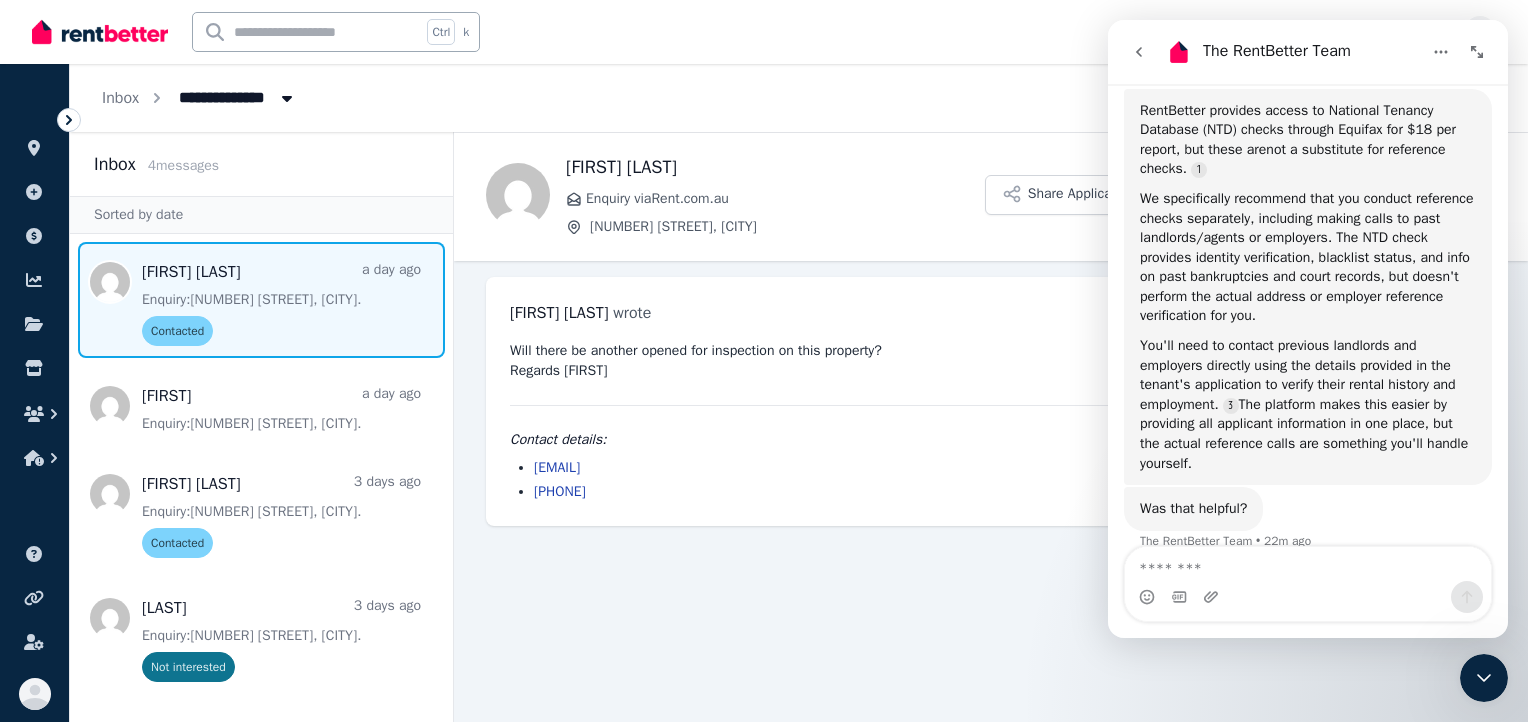 click at bounding box center (1308, 564) 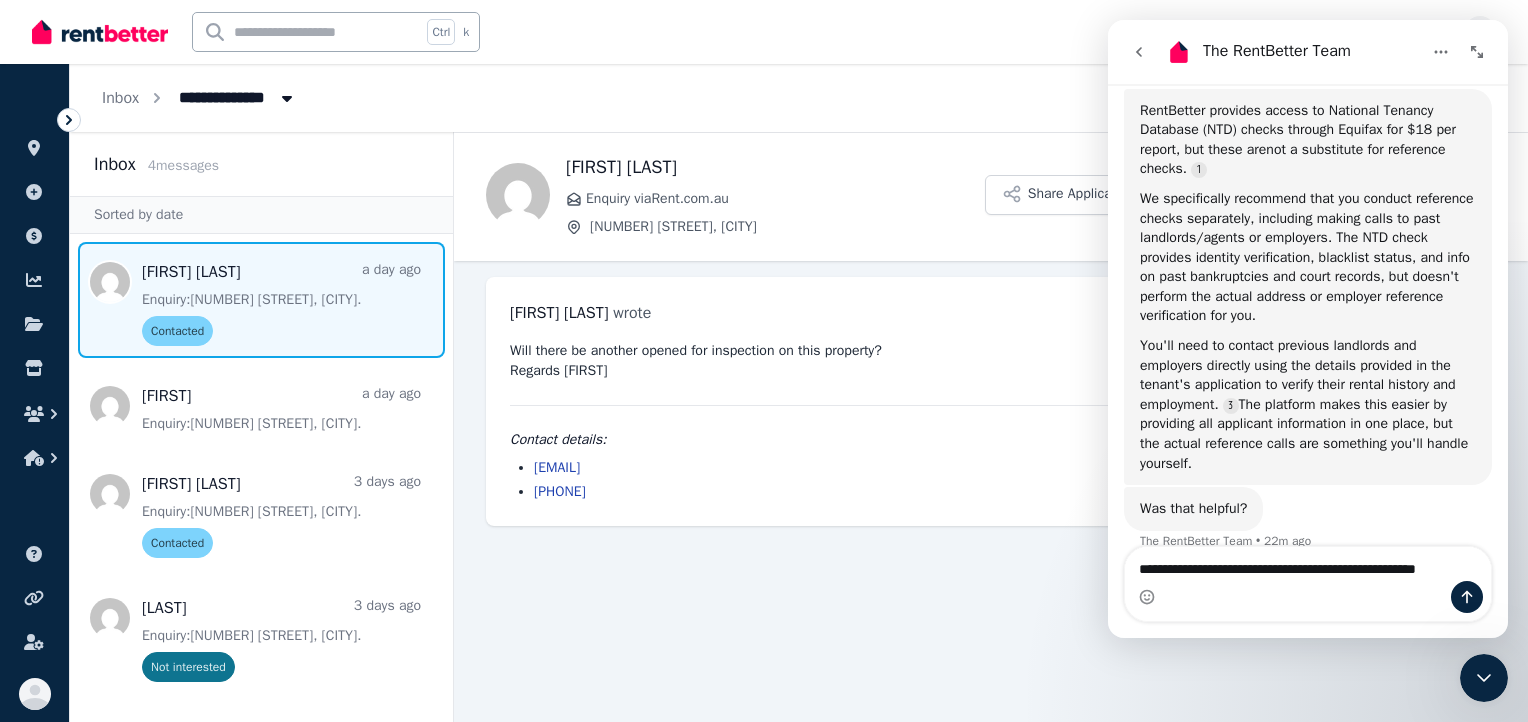 type on "**********" 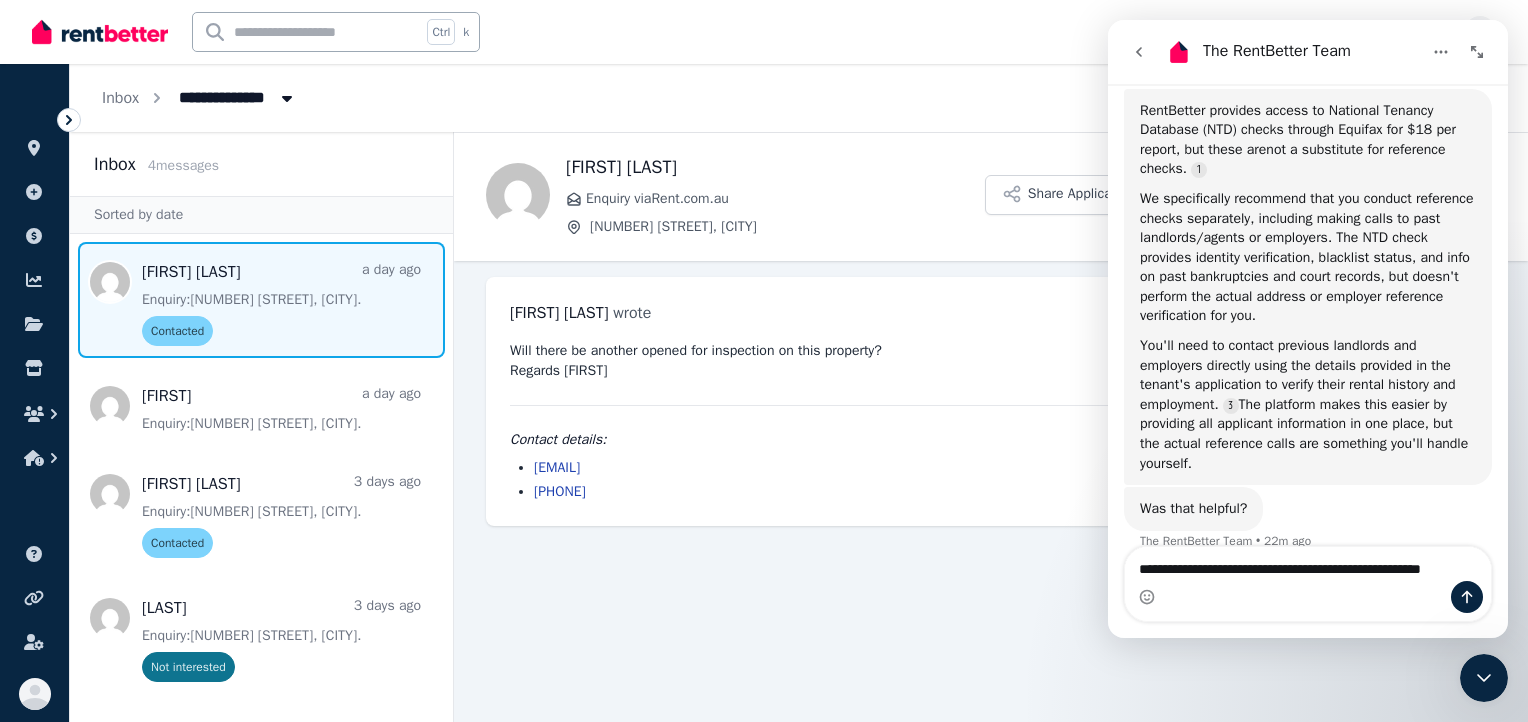 type 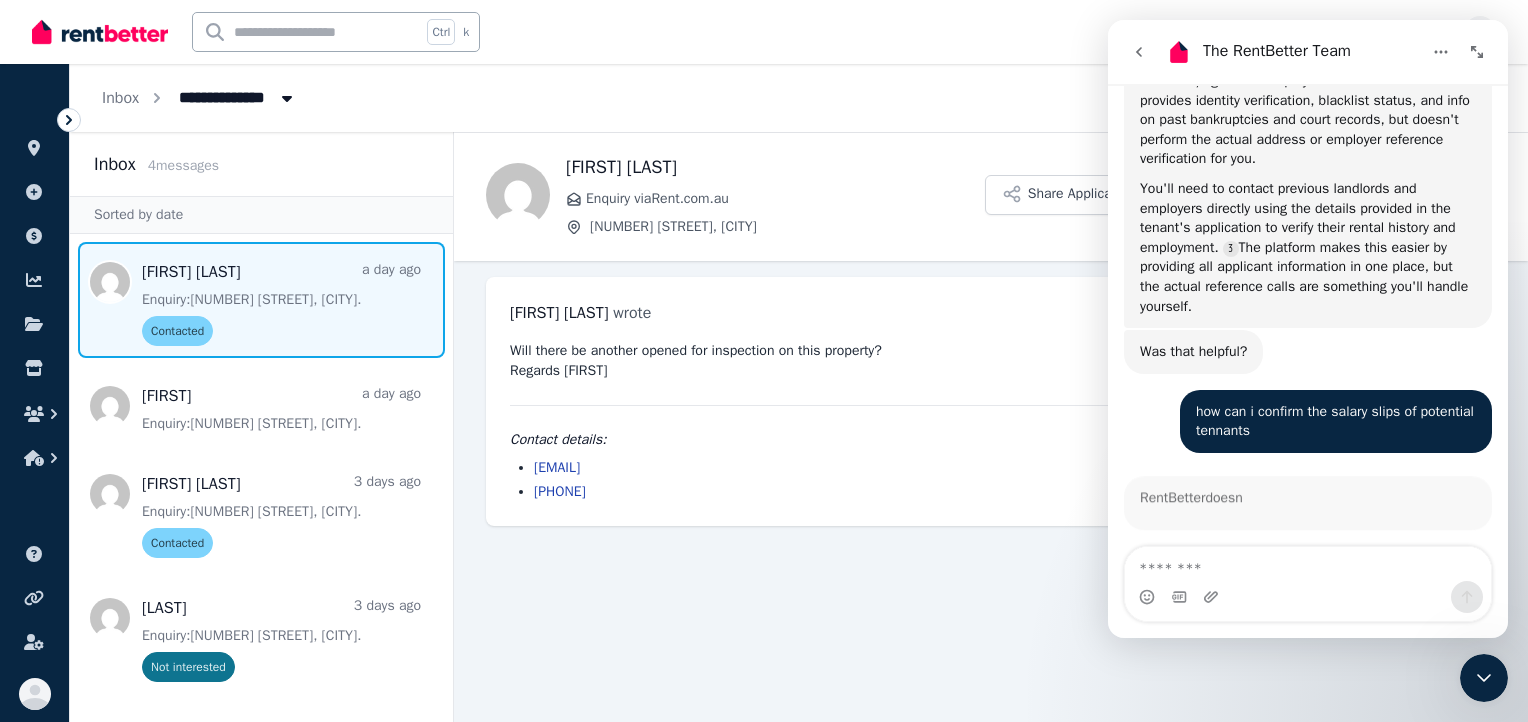scroll, scrollTop: 595, scrollLeft: 0, axis: vertical 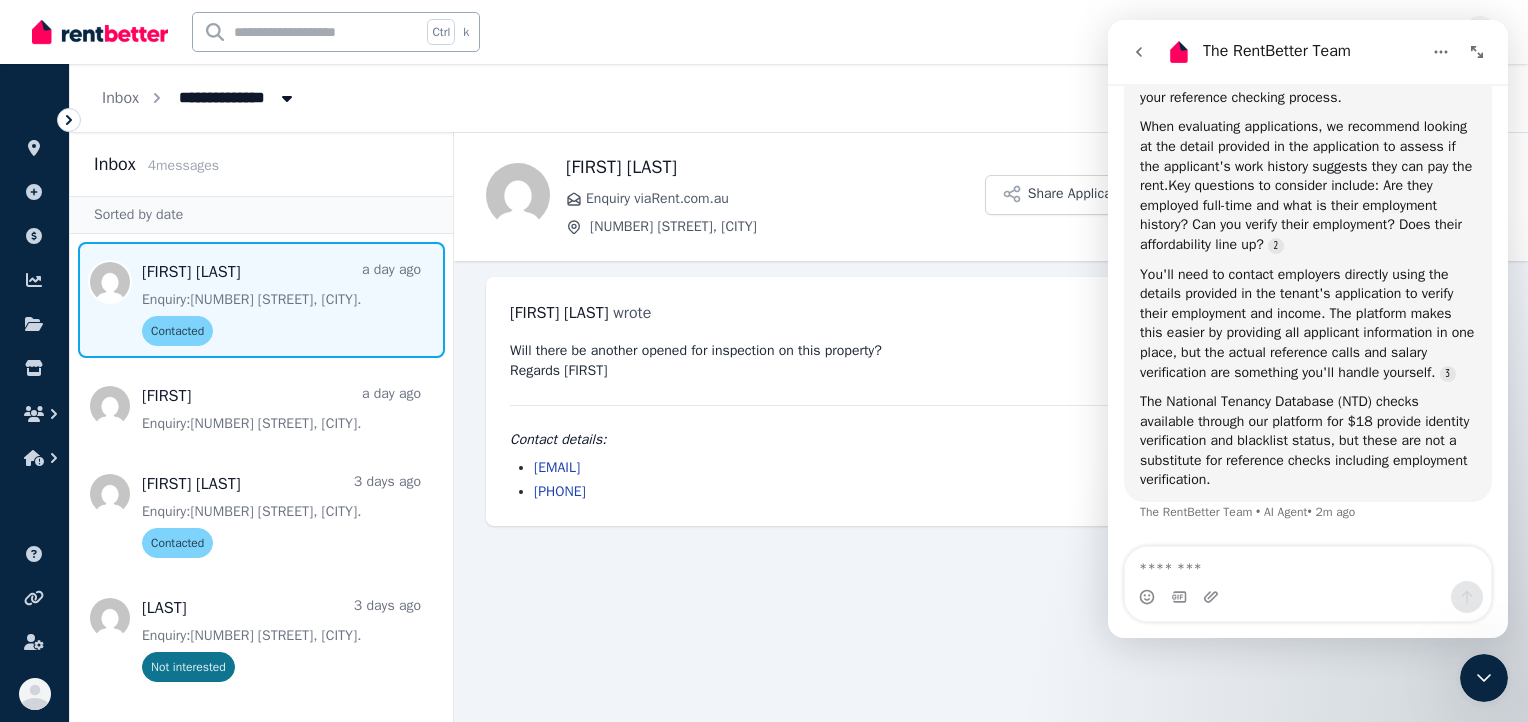 drag, startPoint x: 1483, startPoint y: 666, endPoint x: 1472, endPoint y: 666, distance: 11 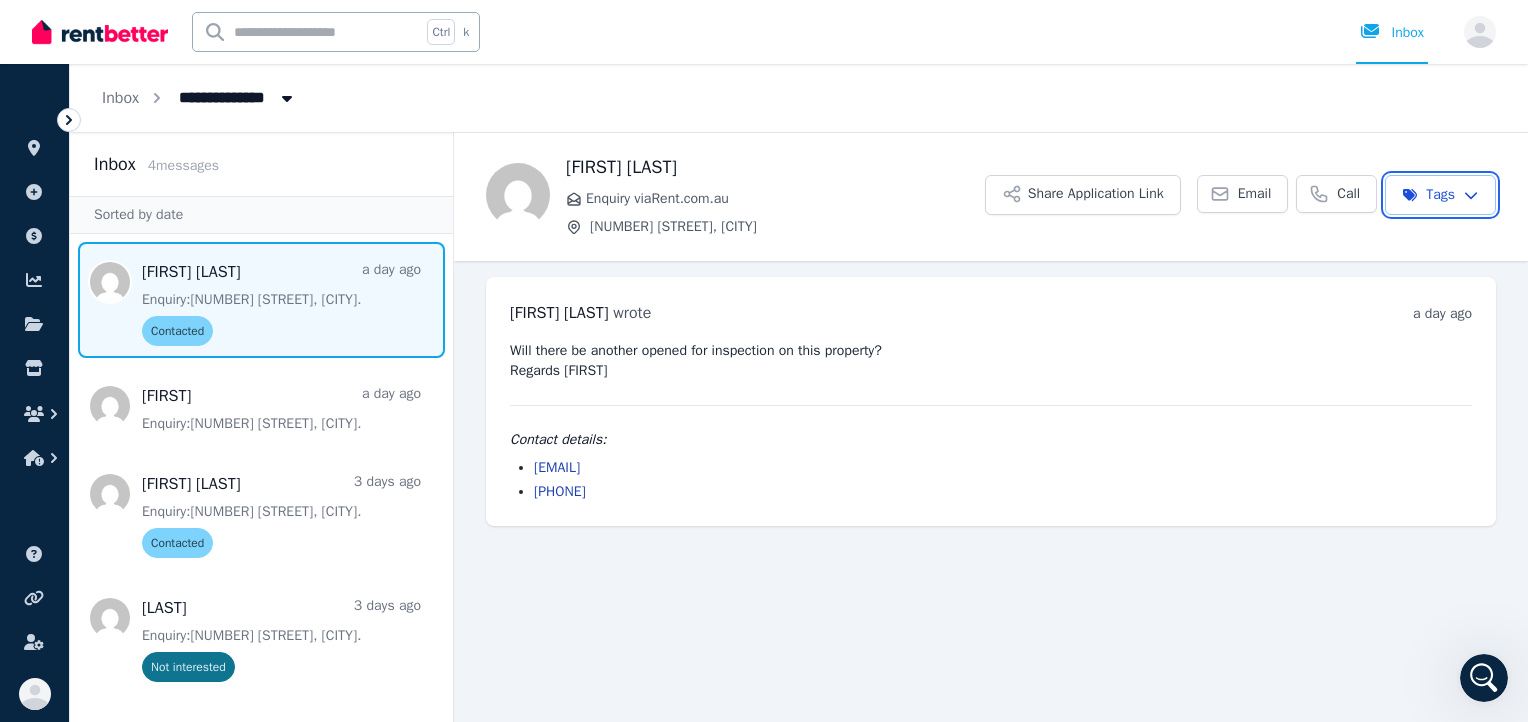 click on "**********" at bounding box center [764, 361] 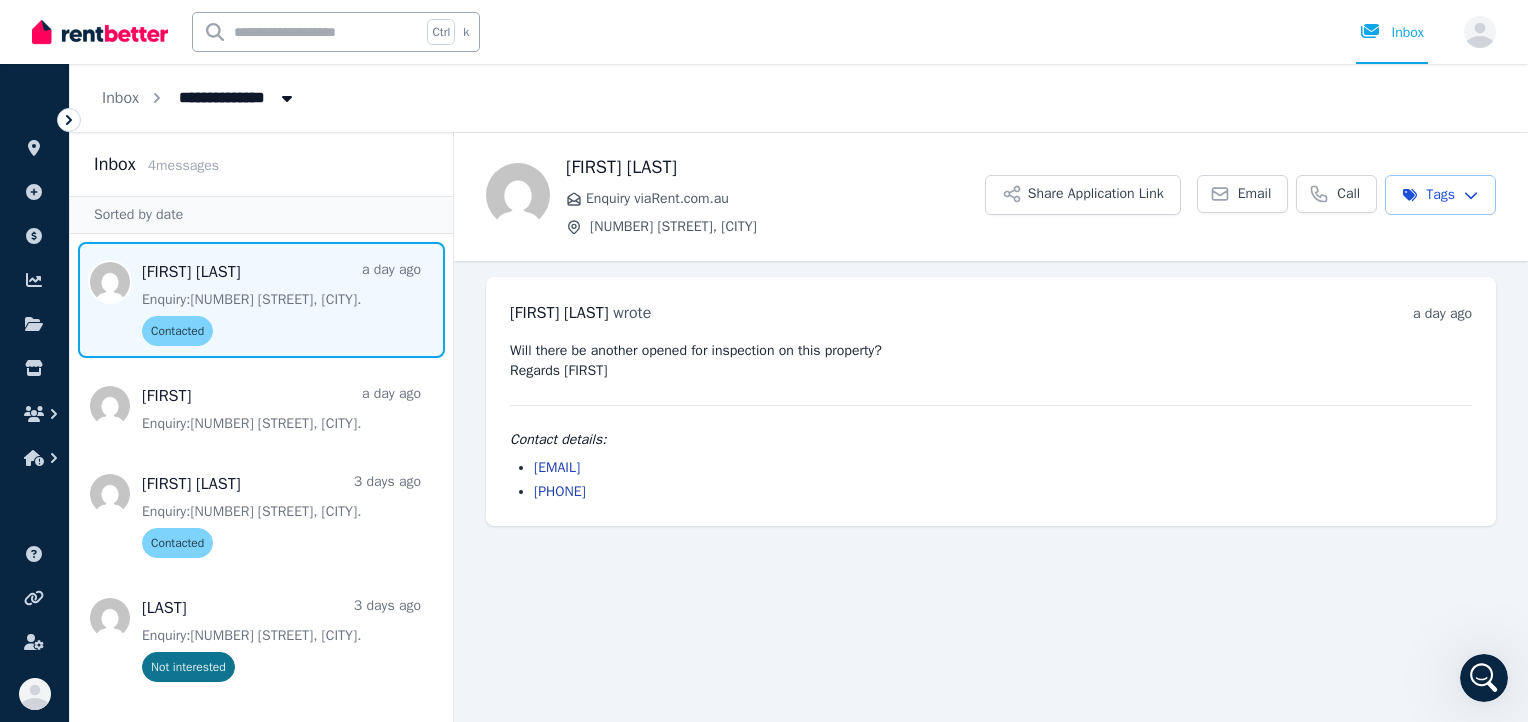 click 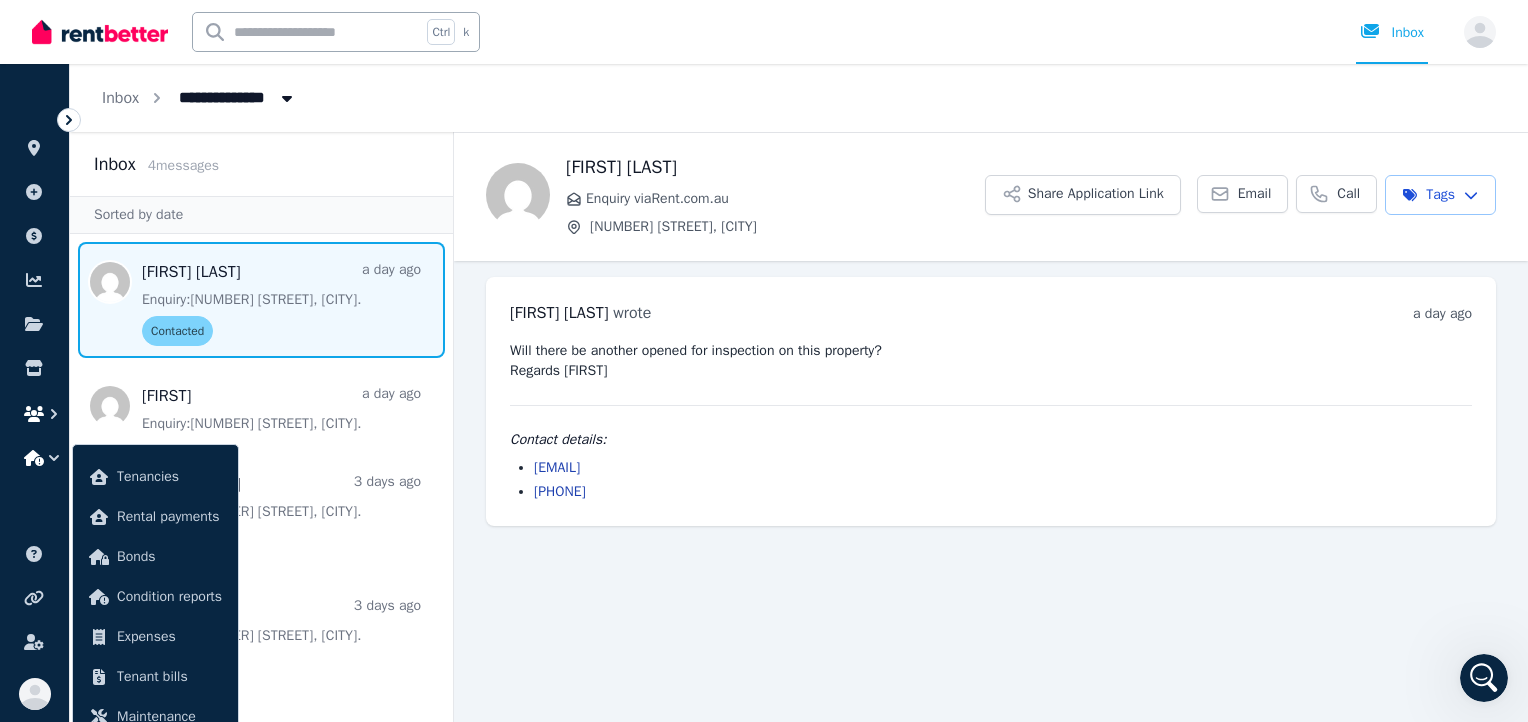 click at bounding box center (34, 414) 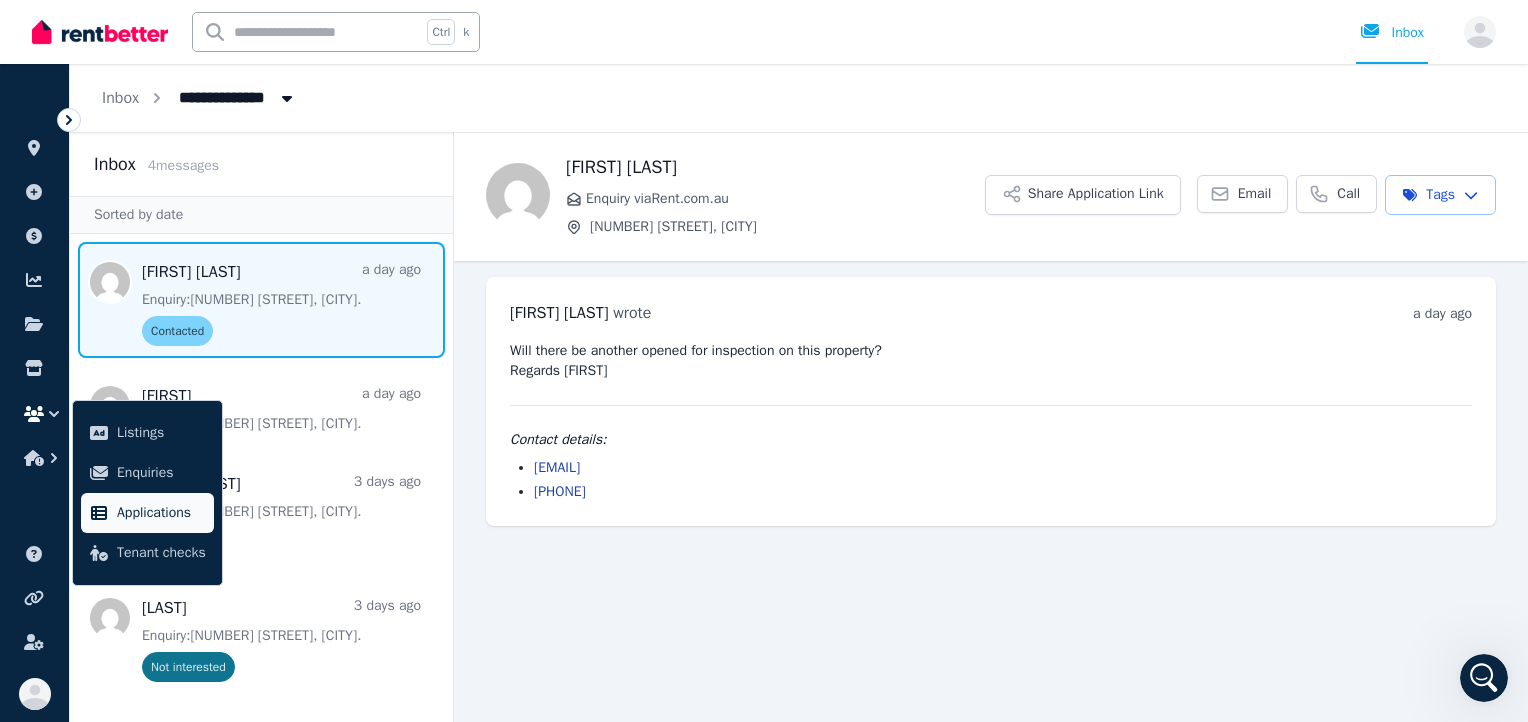 click on "Applications" at bounding box center (161, 513) 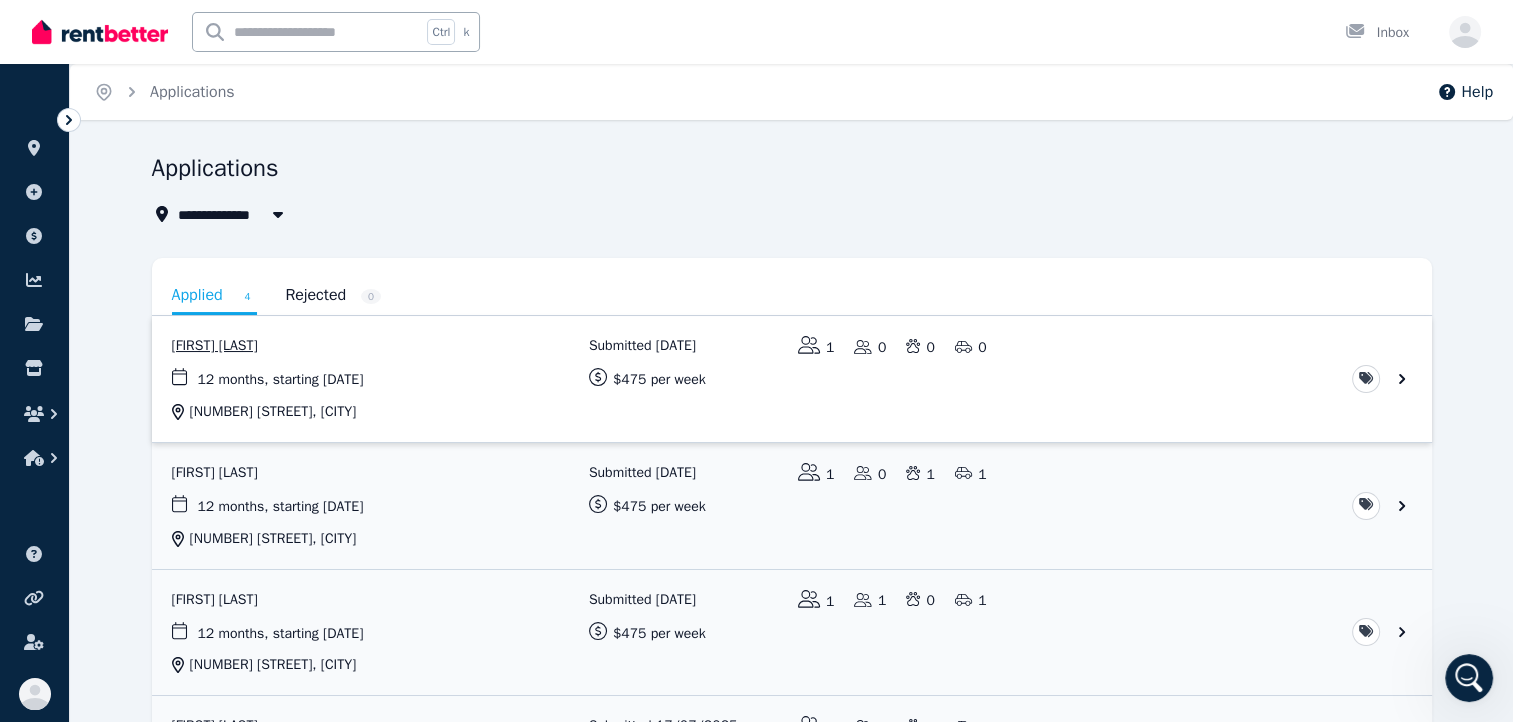 click at bounding box center [792, 379] 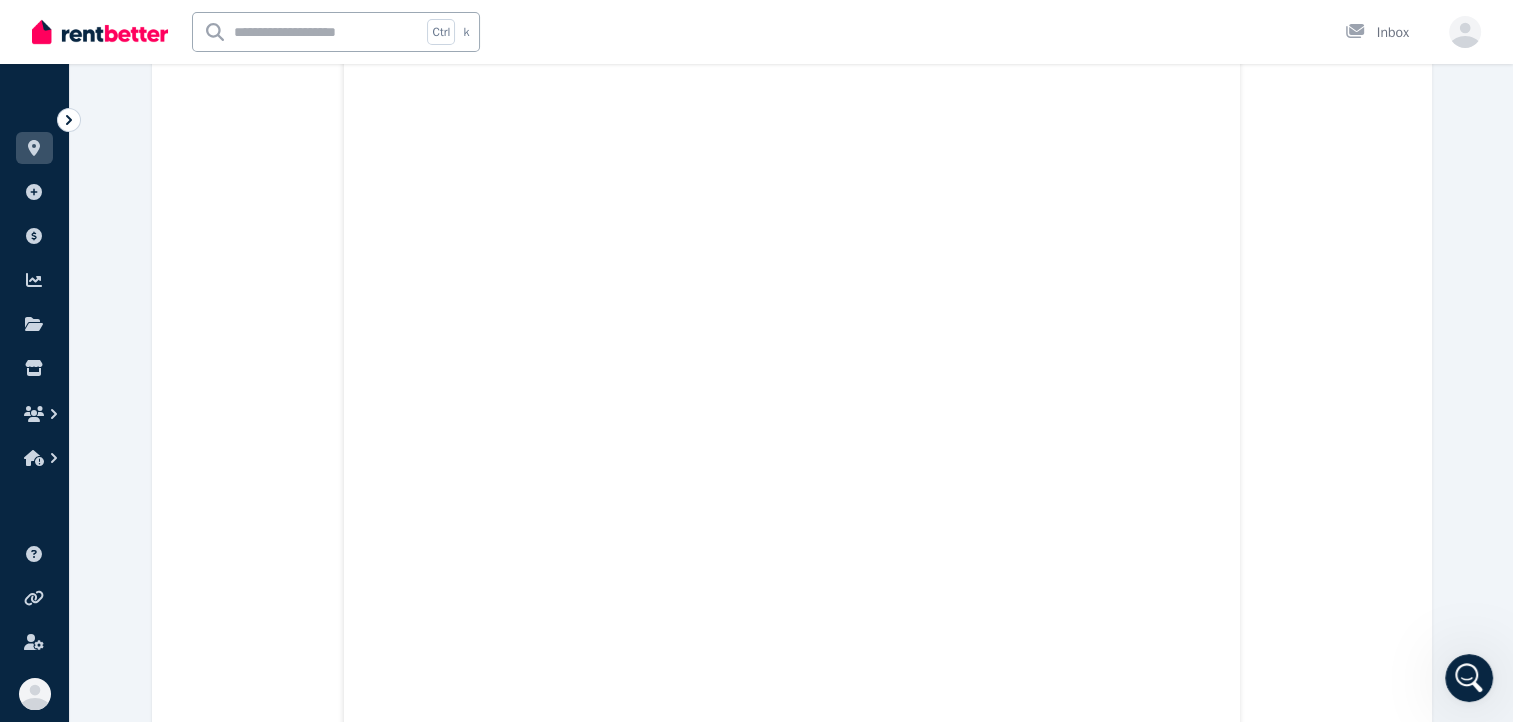 scroll, scrollTop: 3500, scrollLeft: 0, axis: vertical 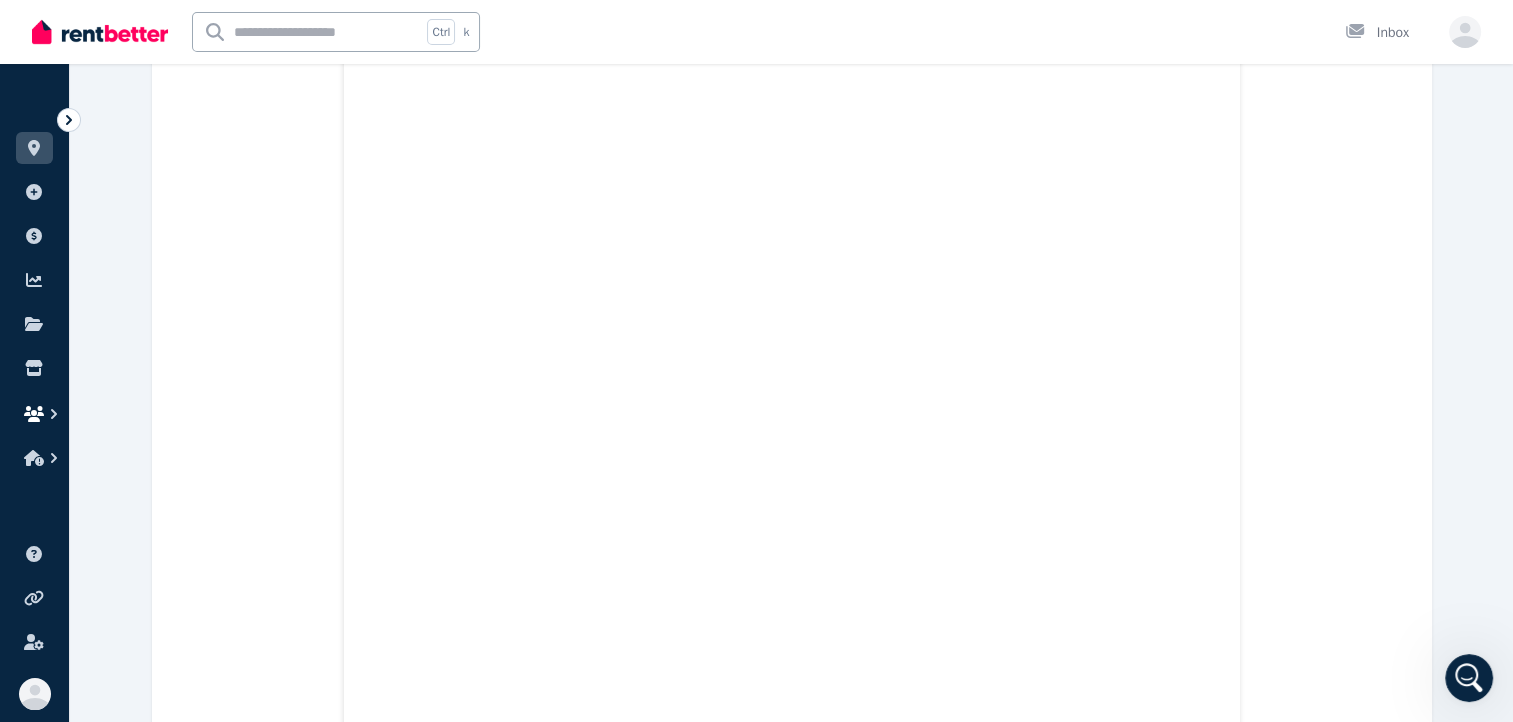 click 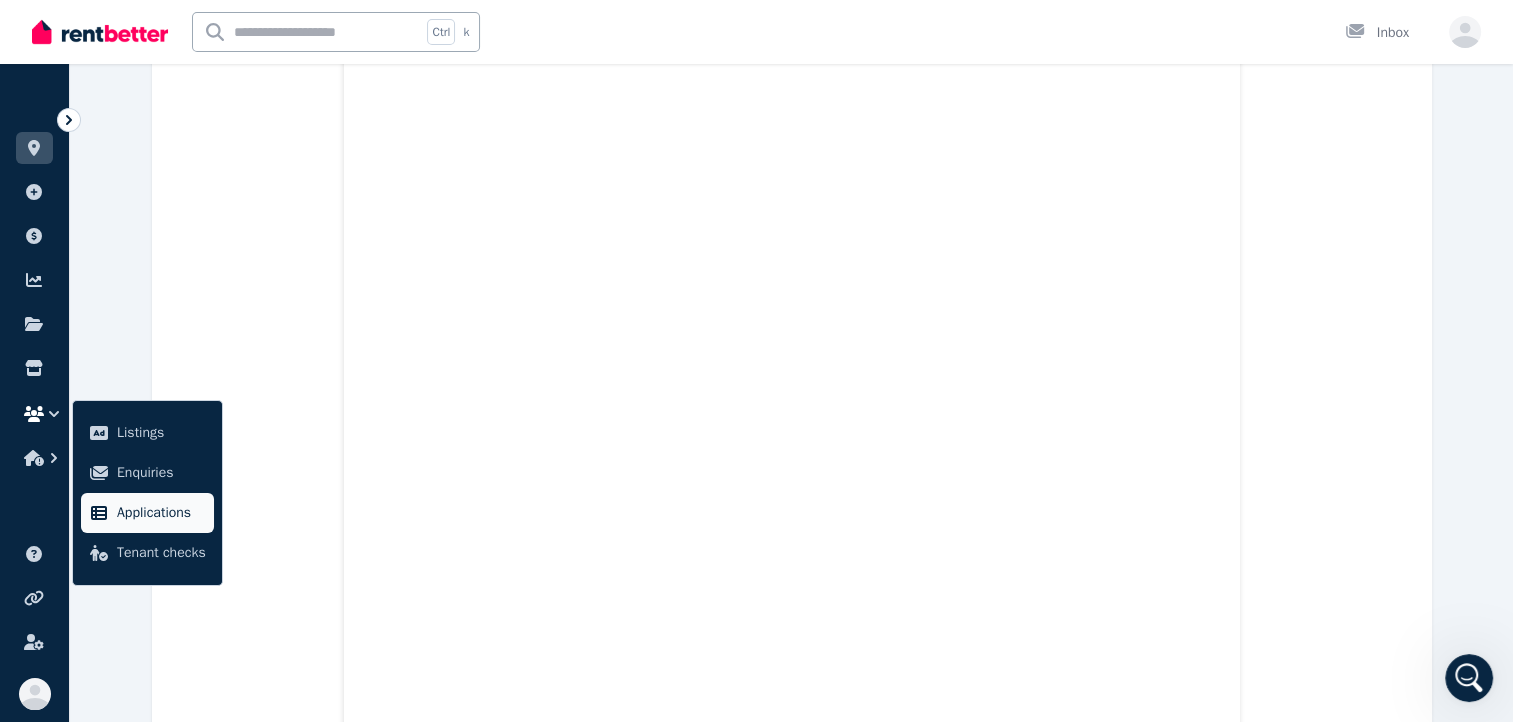 click on "Applications" at bounding box center (161, 513) 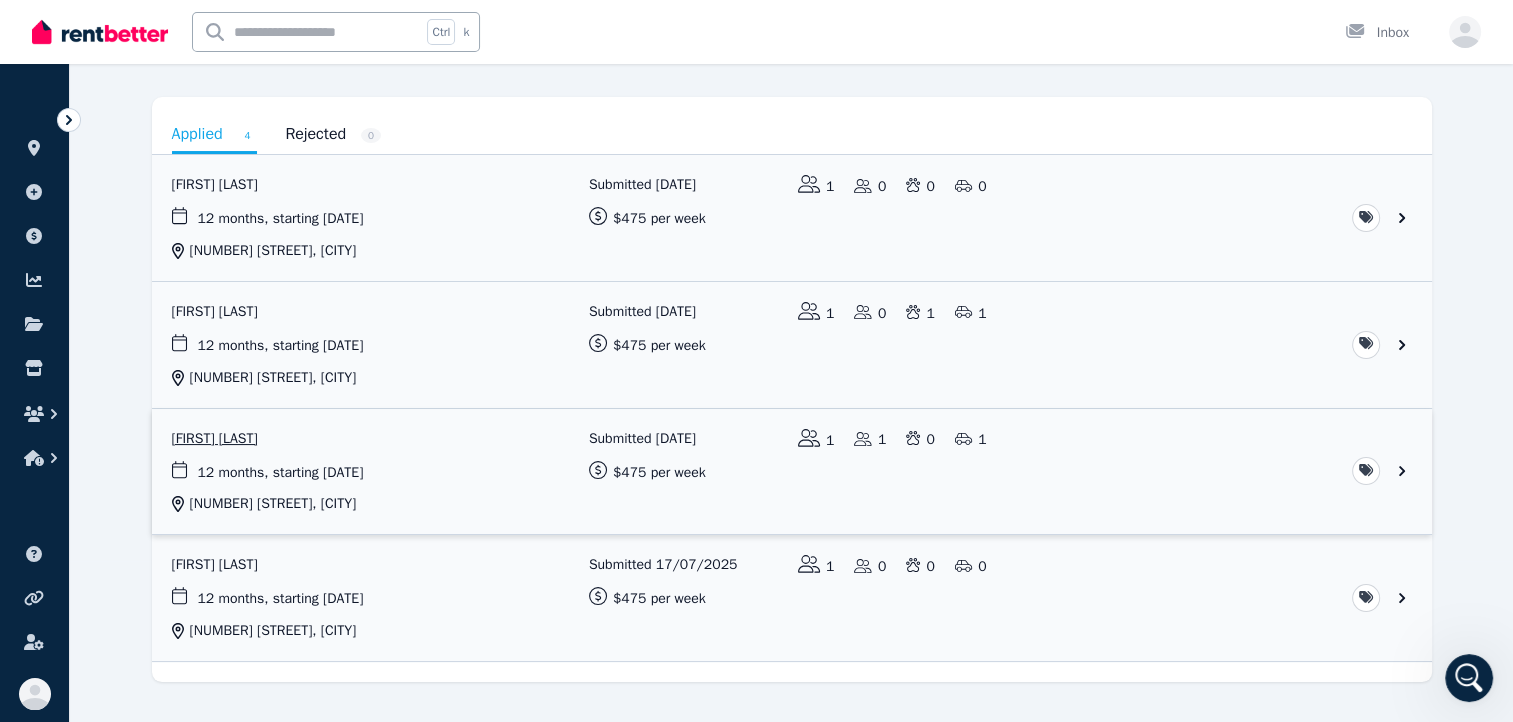 scroll, scrollTop: 196, scrollLeft: 0, axis: vertical 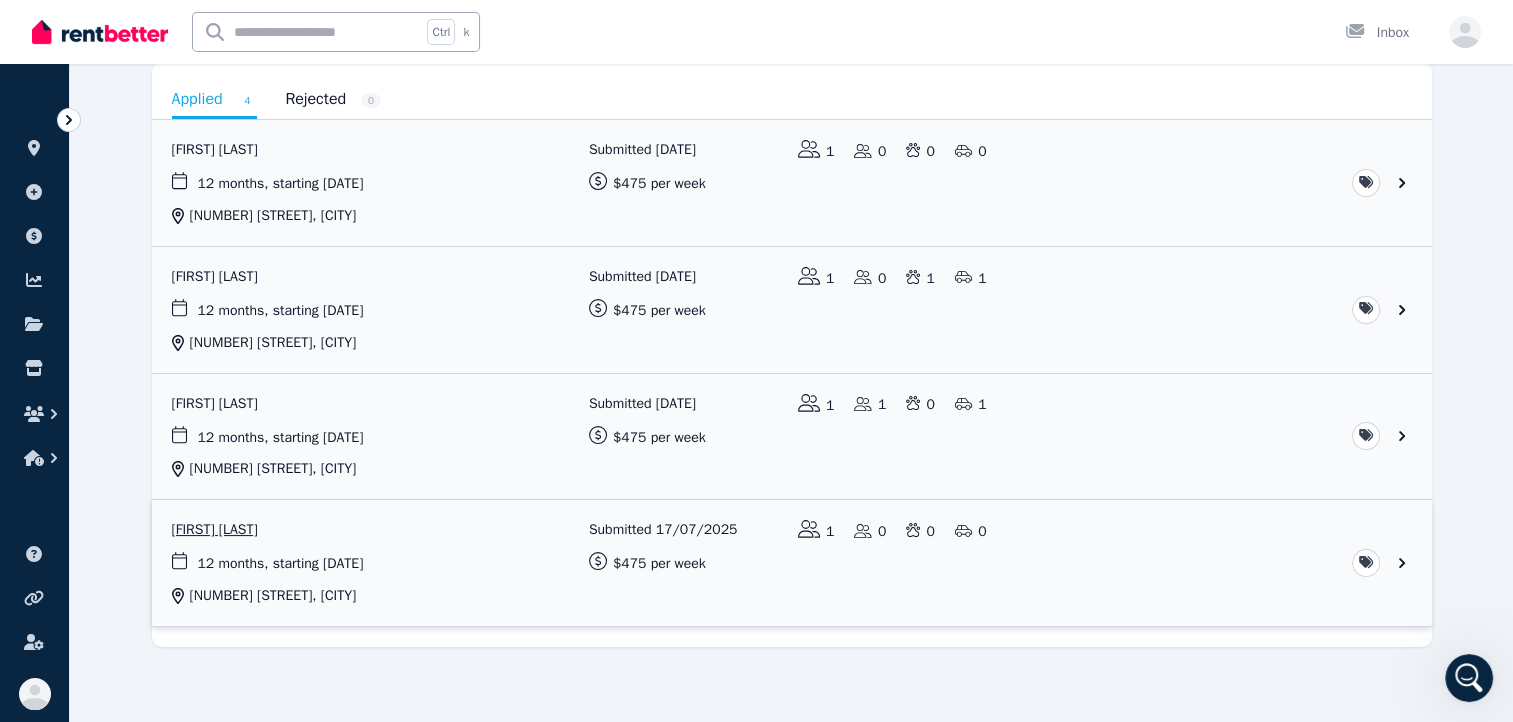 click at bounding box center [792, 563] 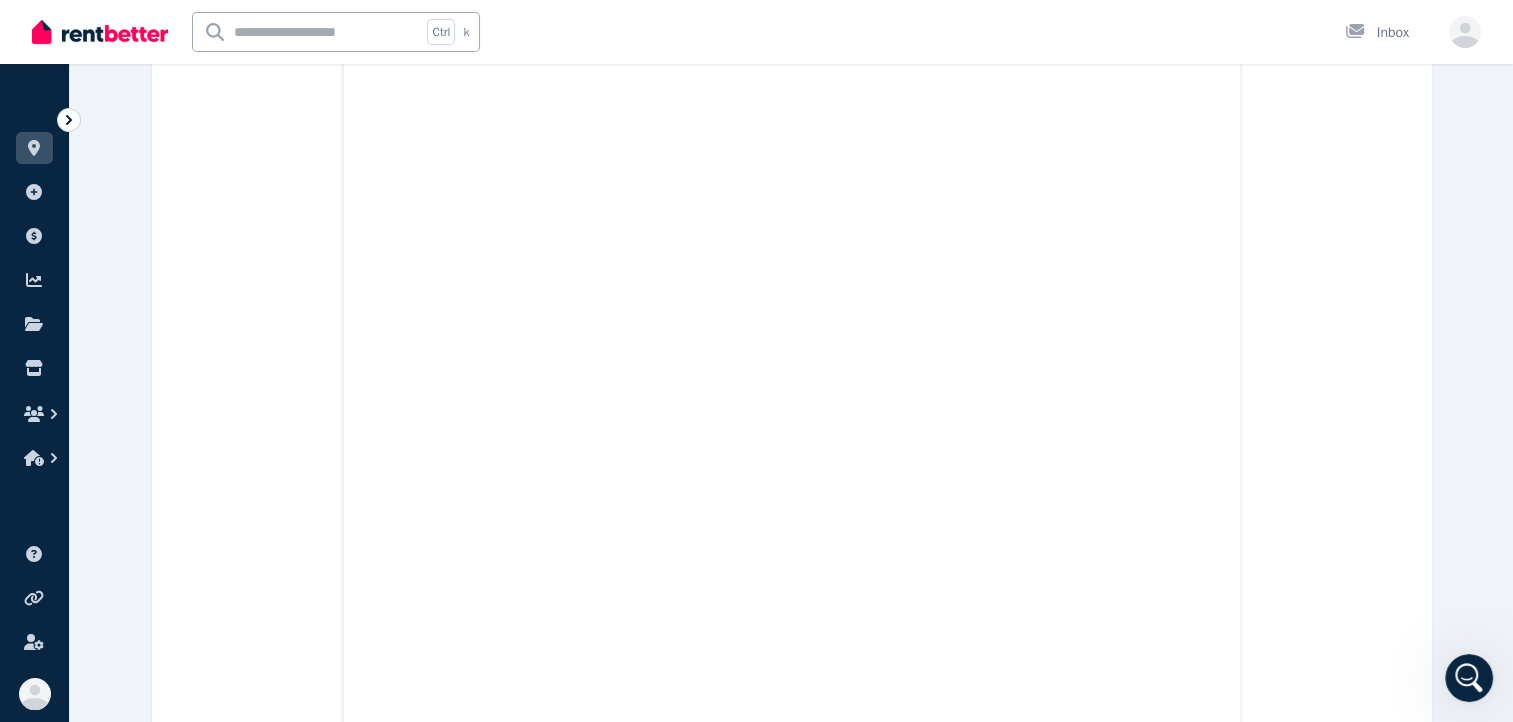 scroll, scrollTop: 28, scrollLeft: 0, axis: vertical 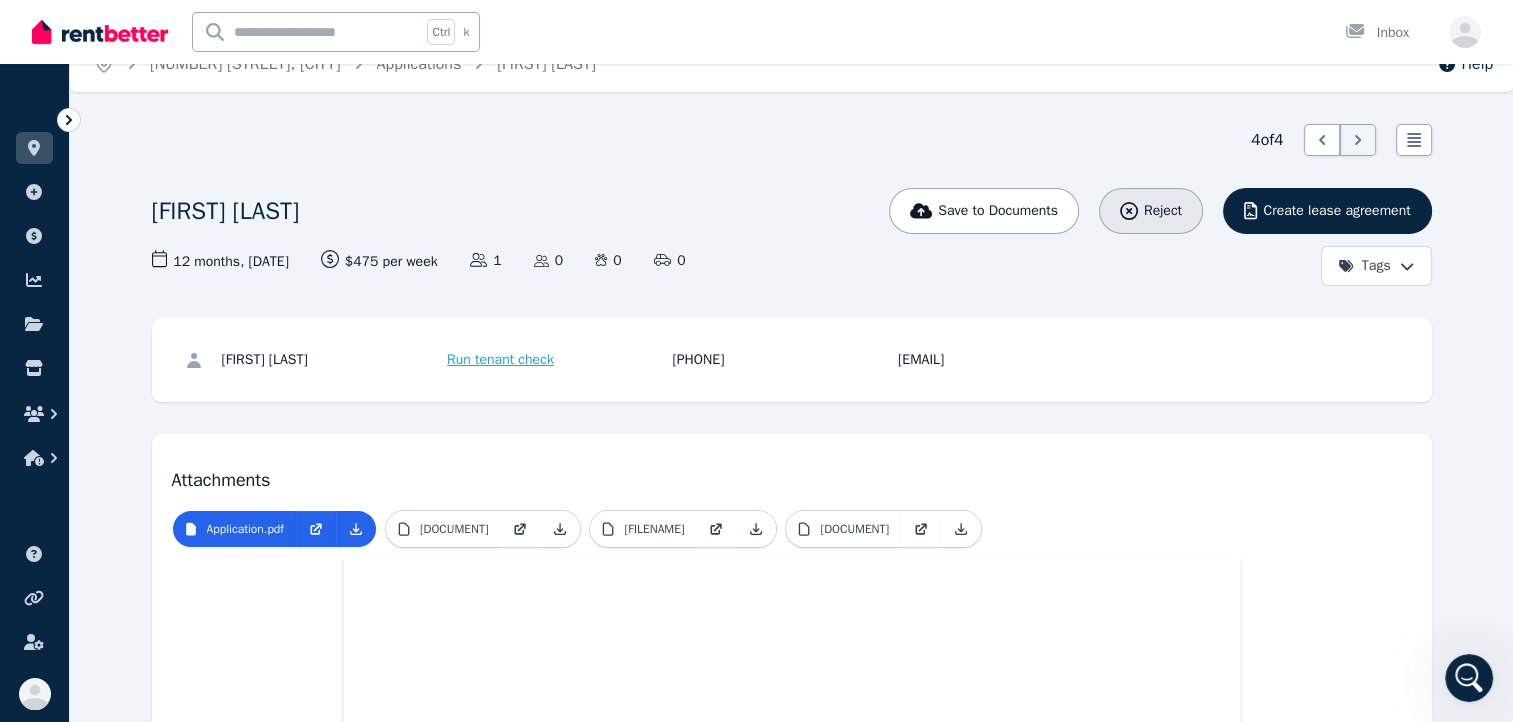 click on "Reject" at bounding box center [1151, 211] 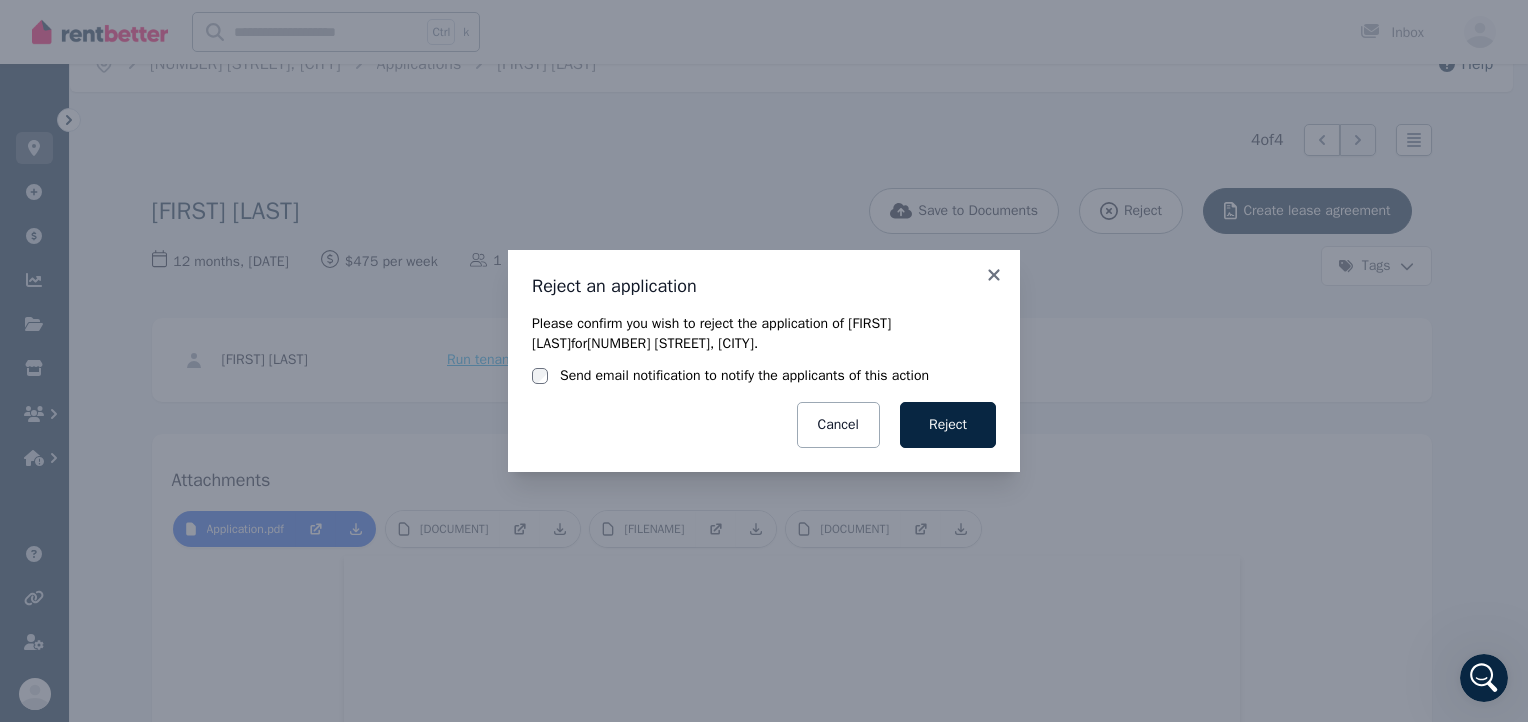 click on "Send email notification to notify the applicants of this action" at bounding box center (744, 376) 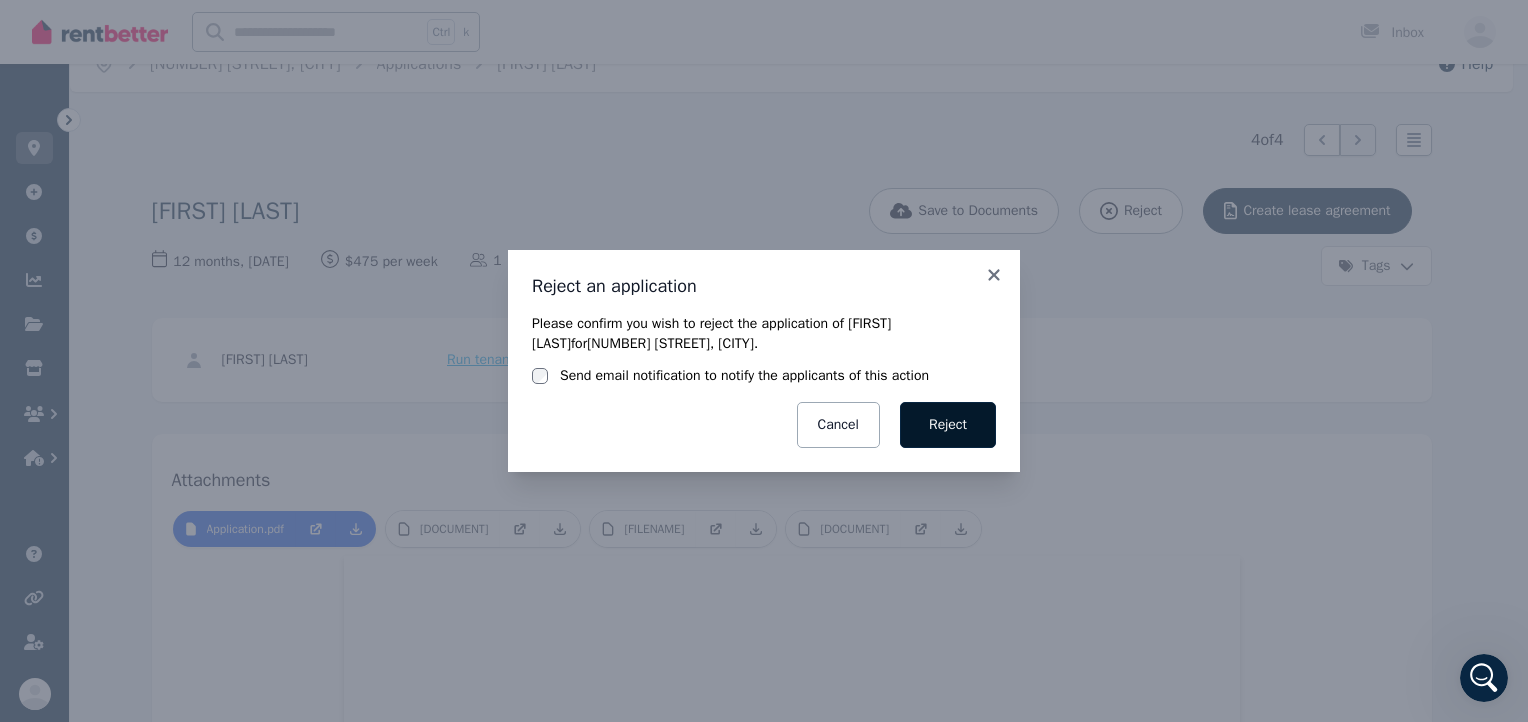 click on "Reject" at bounding box center [948, 425] 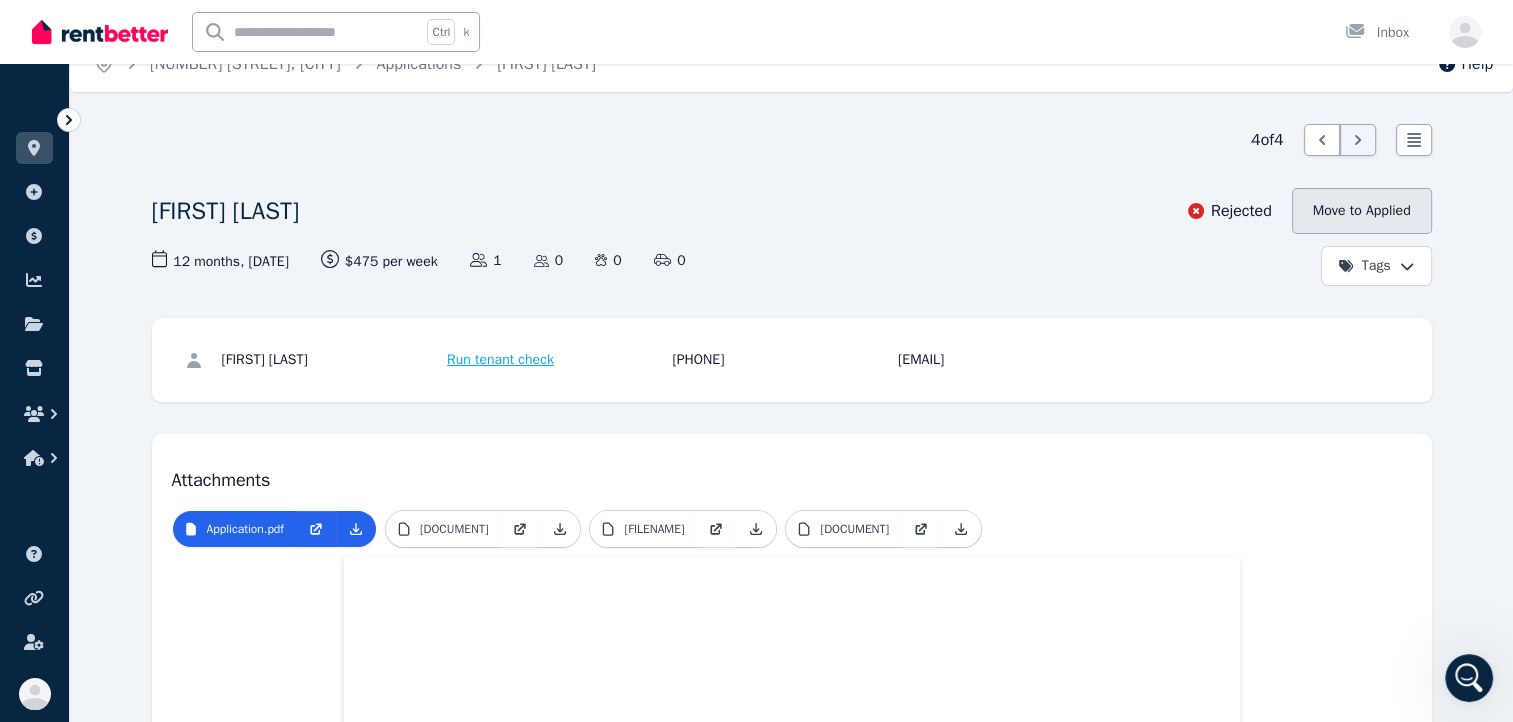 click on "Move to Applied" at bounding box center [1362, 211] 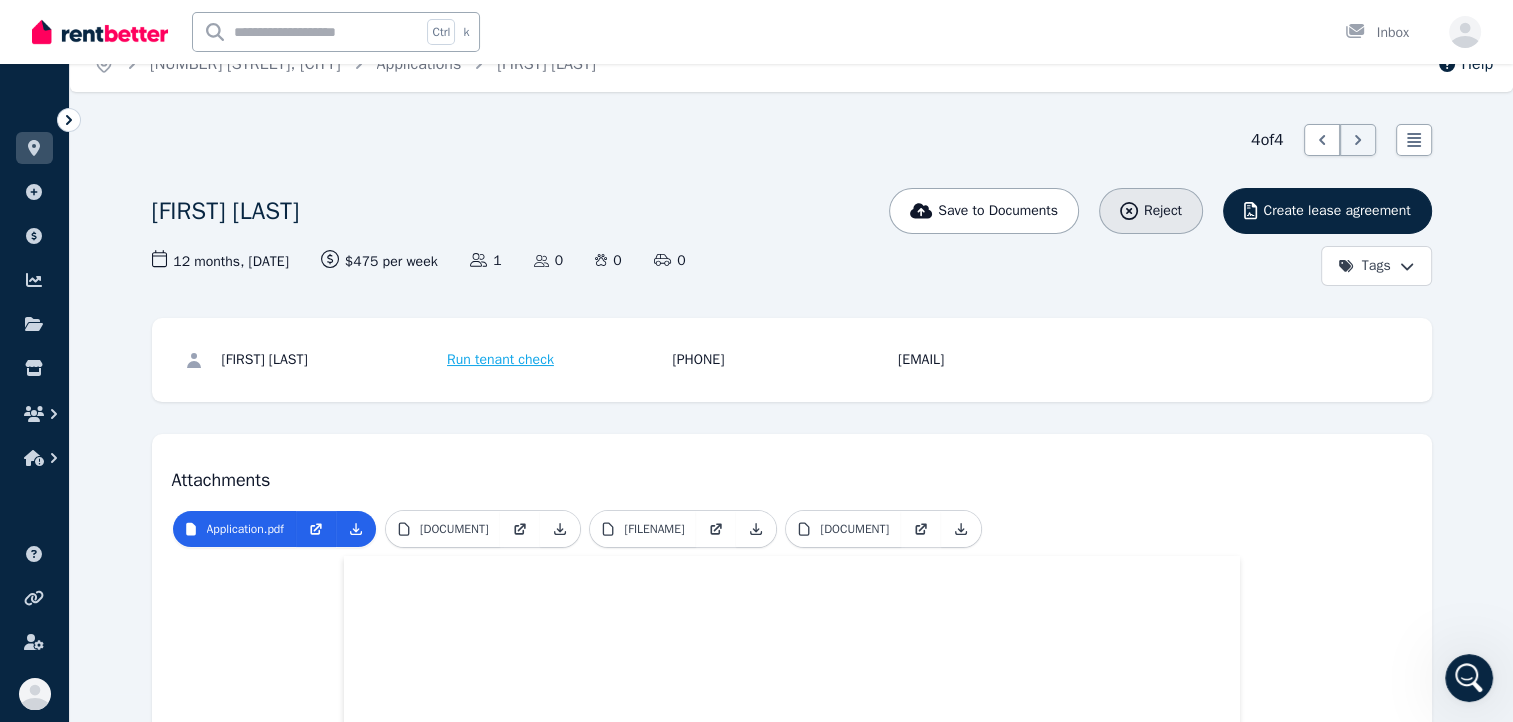 click on "Reject" at bounding box center [1163, 211] 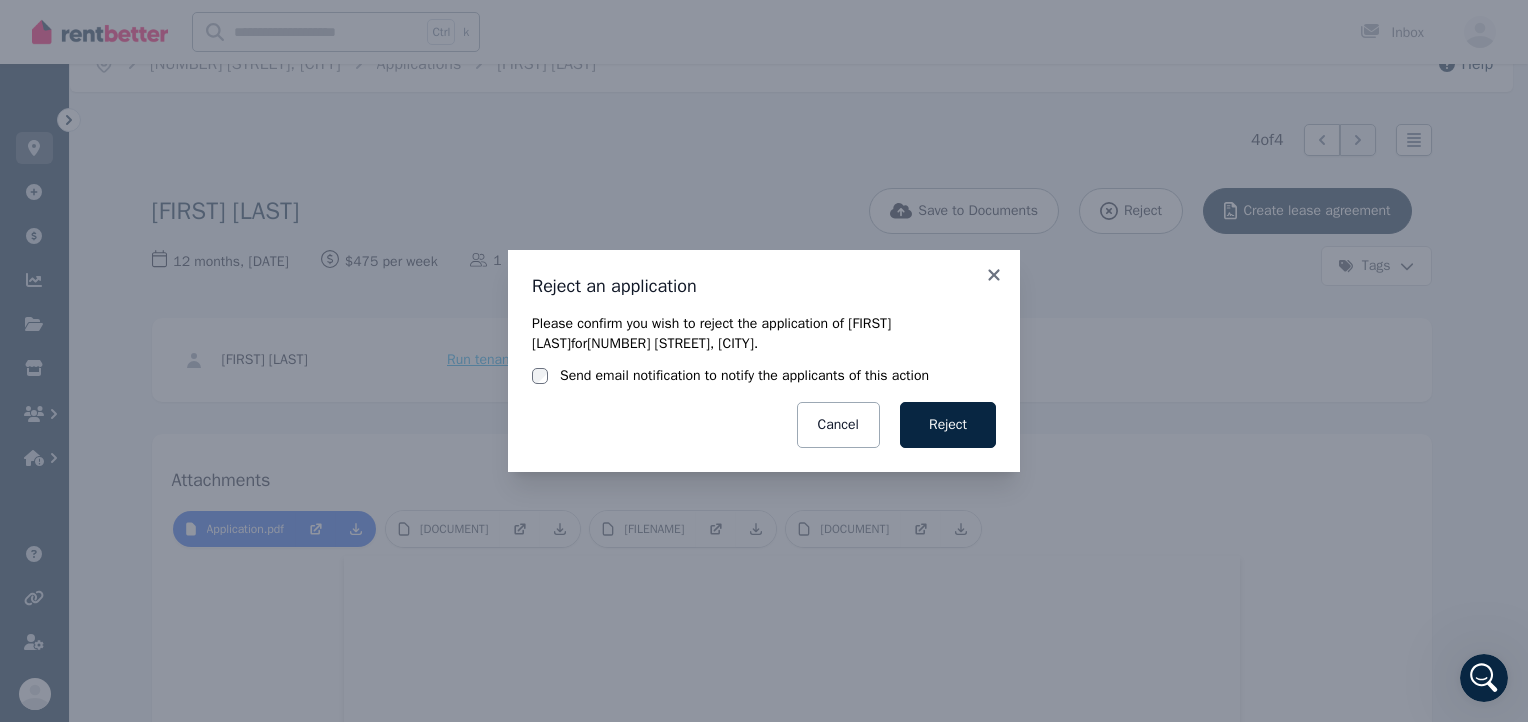 click on "Send email notification to notify the applicants of this action" at bounding box center [744, 376] 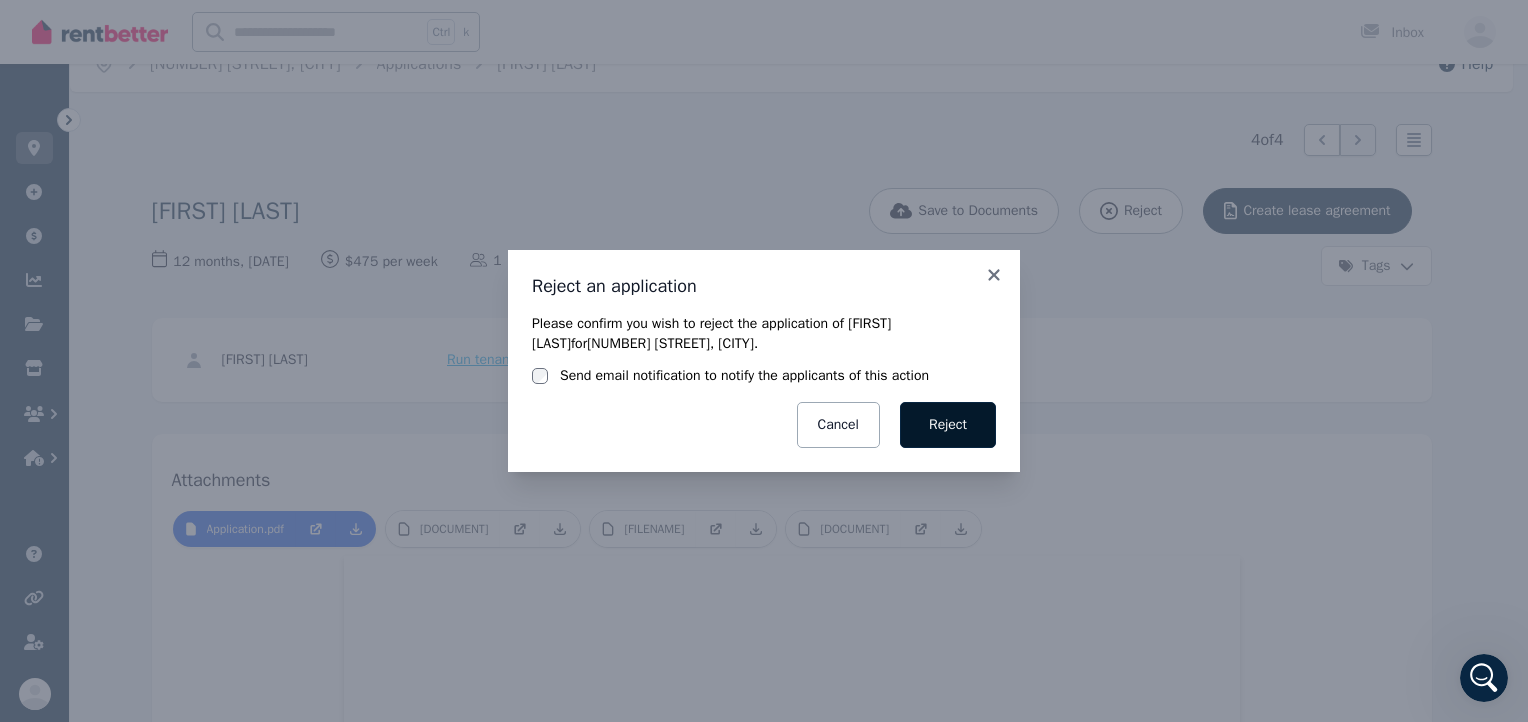 click on "Reject" at bounding box center [948, 425] 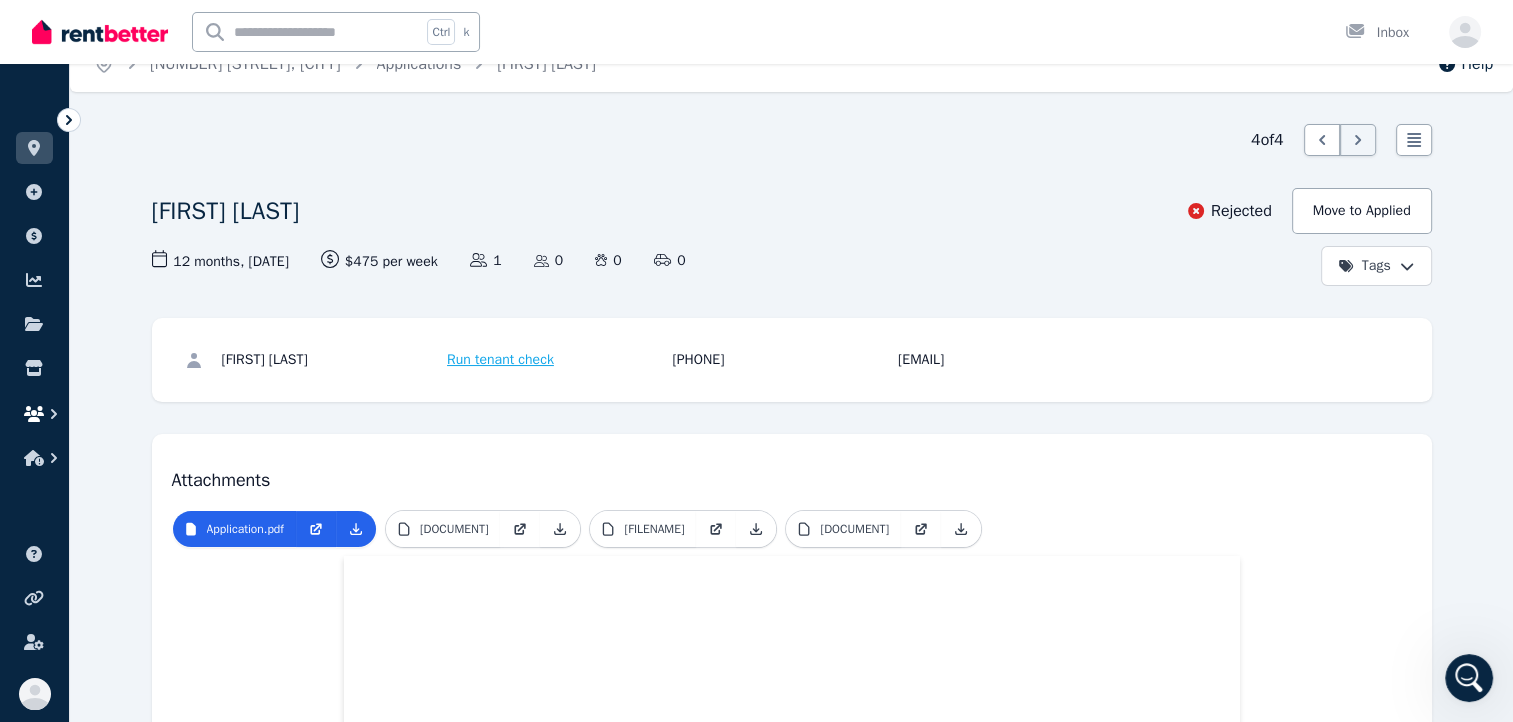 click 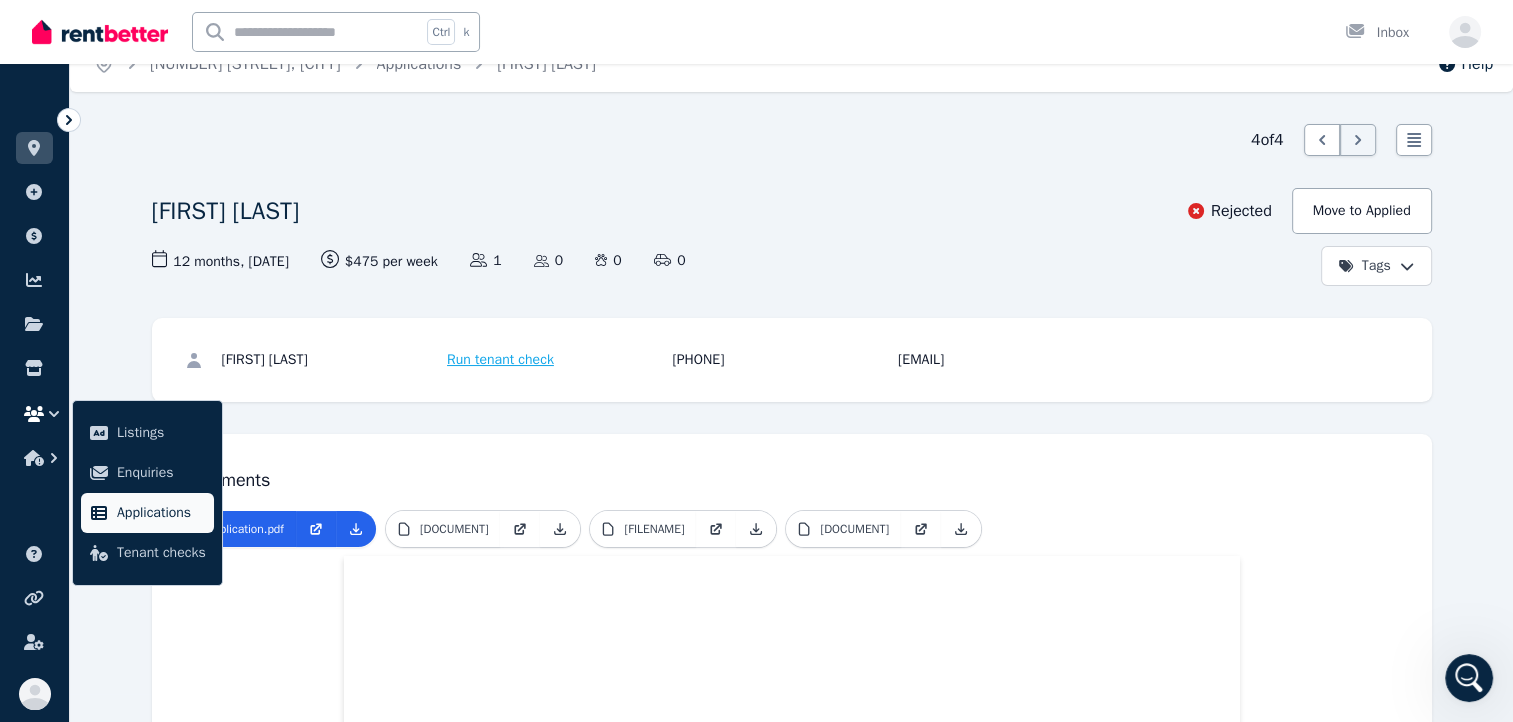 click on "Applications" at bounding box center [161, 513] 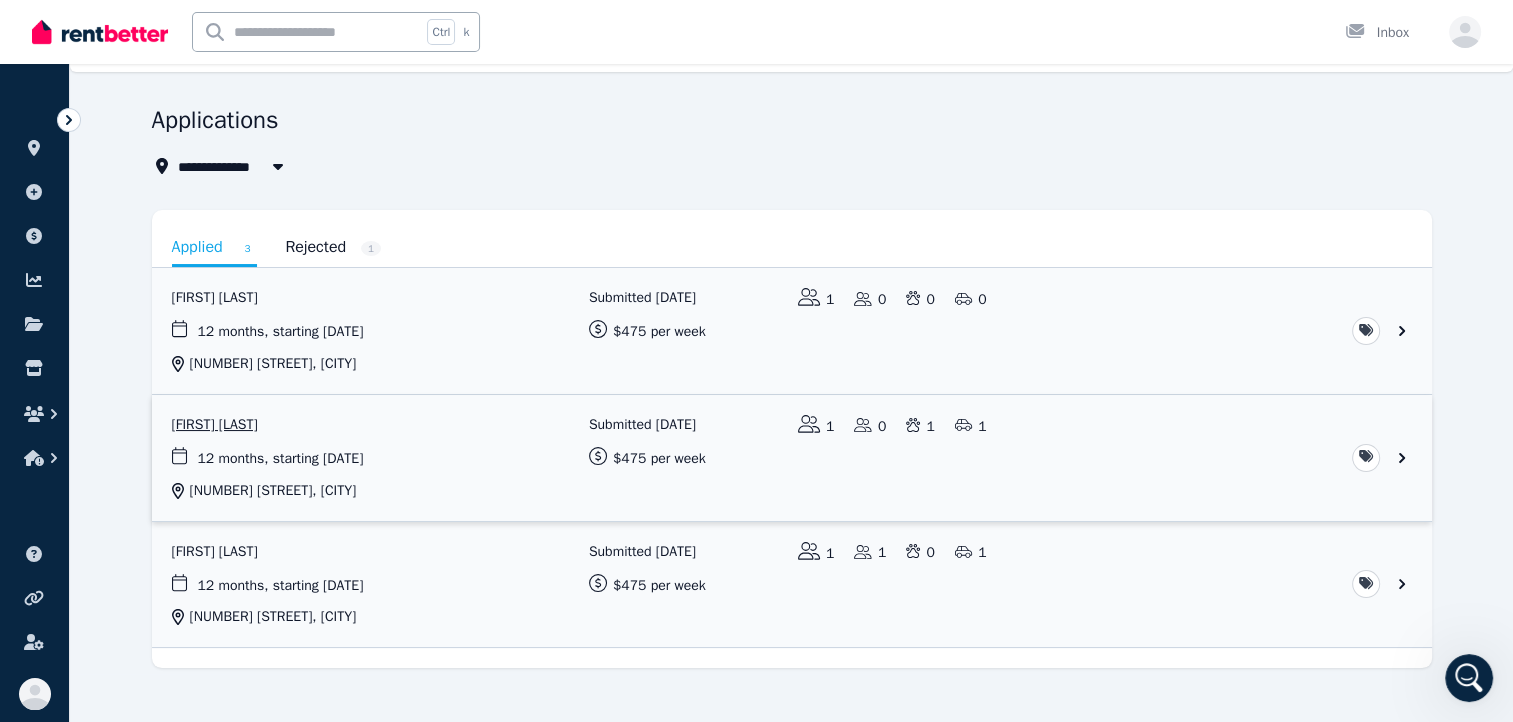 scroll, scrollTop: 71, scrollLeft: 0, axis: vertical 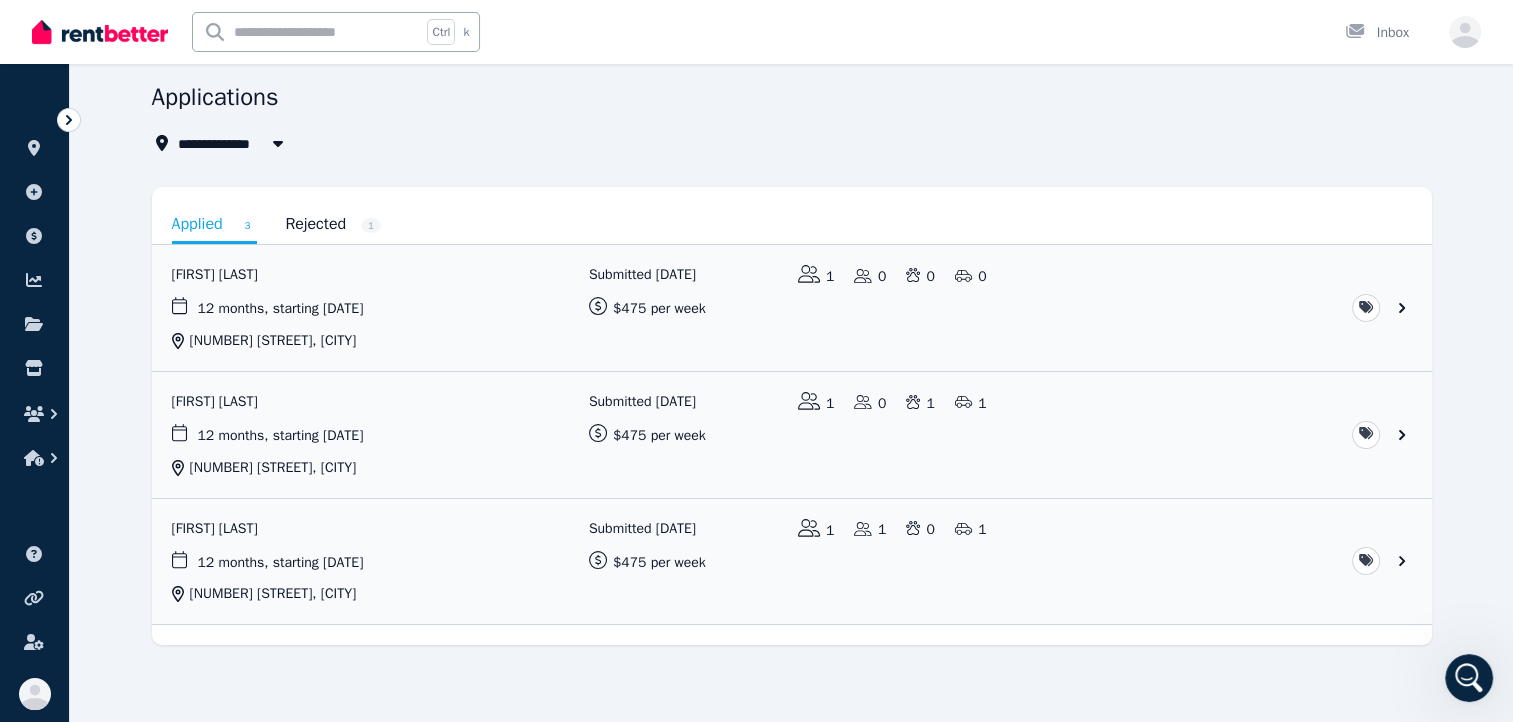 click on "Rejected   1" at bounding box center [333, 224] 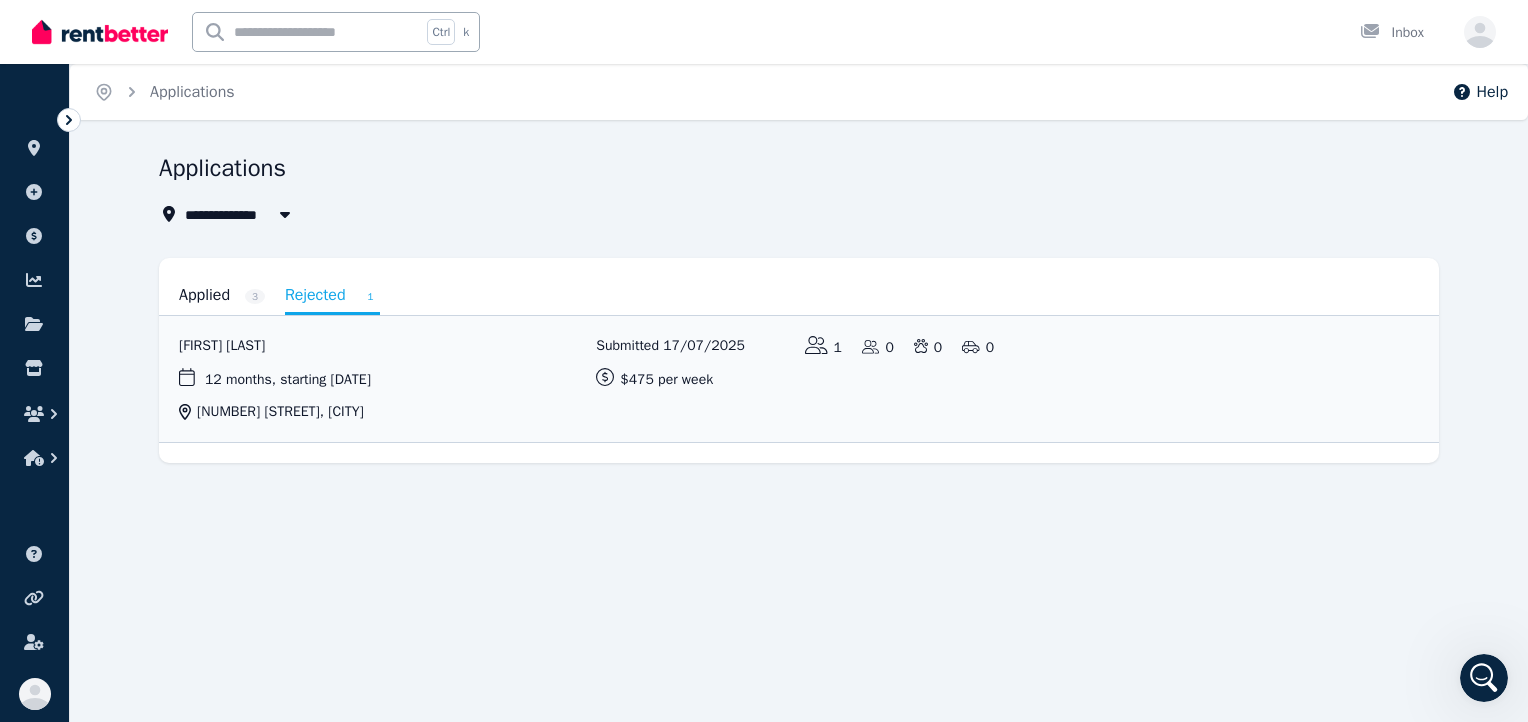 click on "Applied   3" at bounding box center (222, 295) 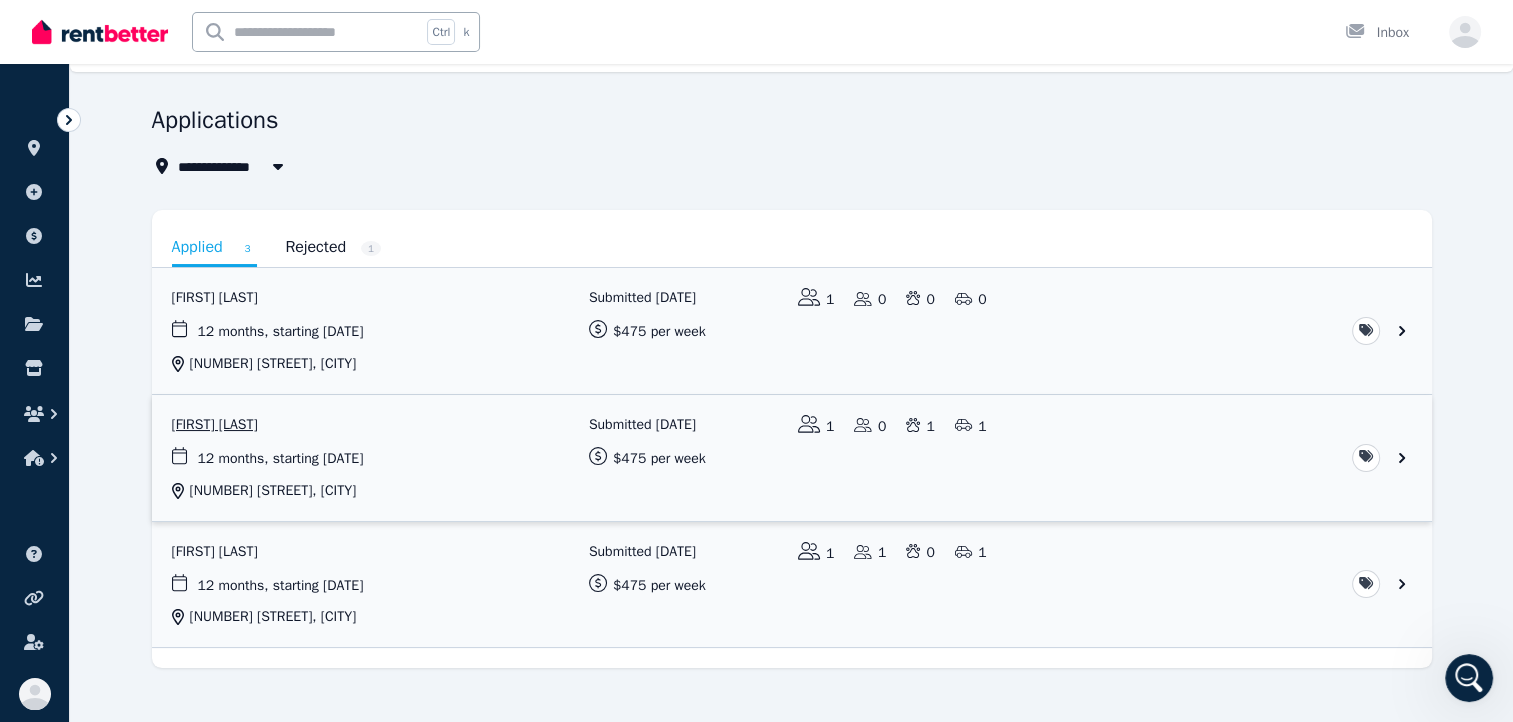 scroll, scrollTop: 71, scrollLeft: 0, axis: vertical 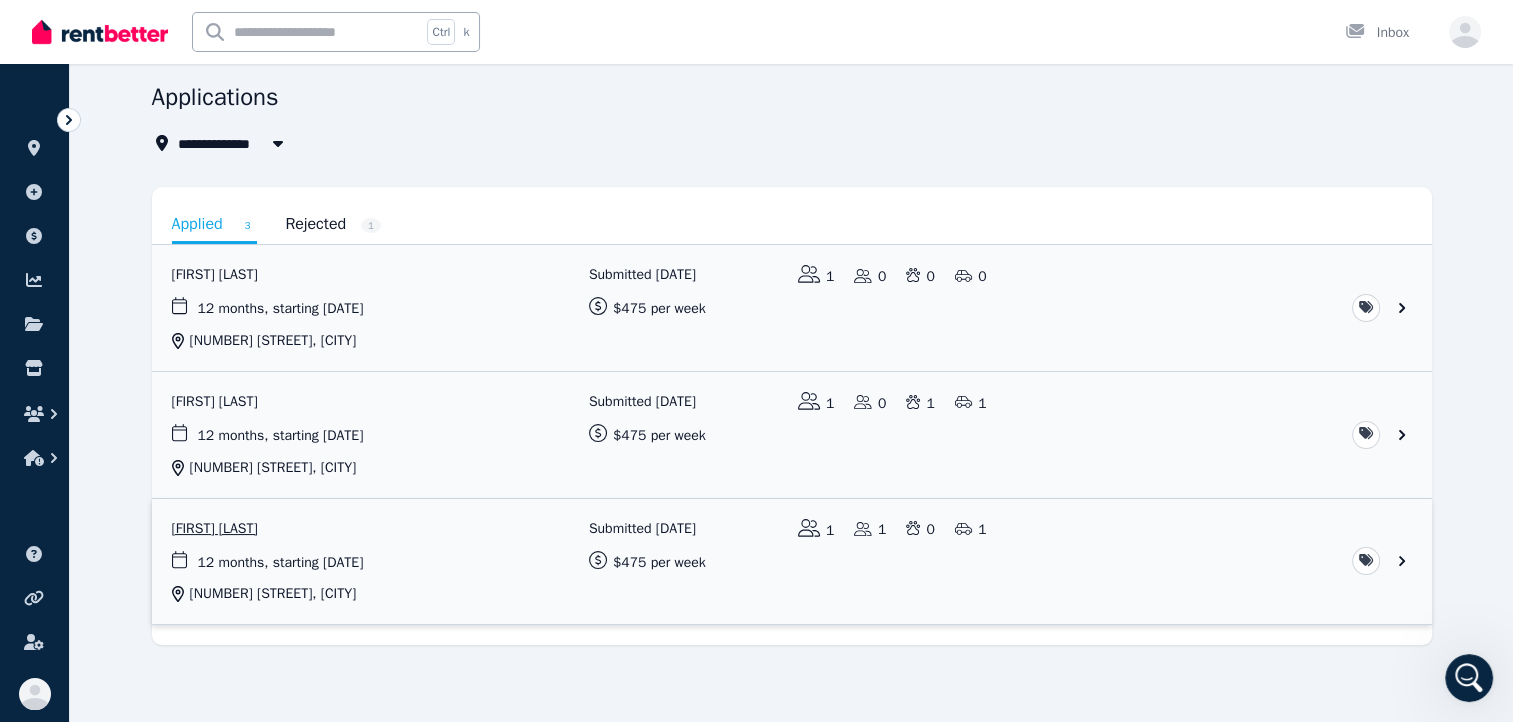 click at bounding box center (792, 562) 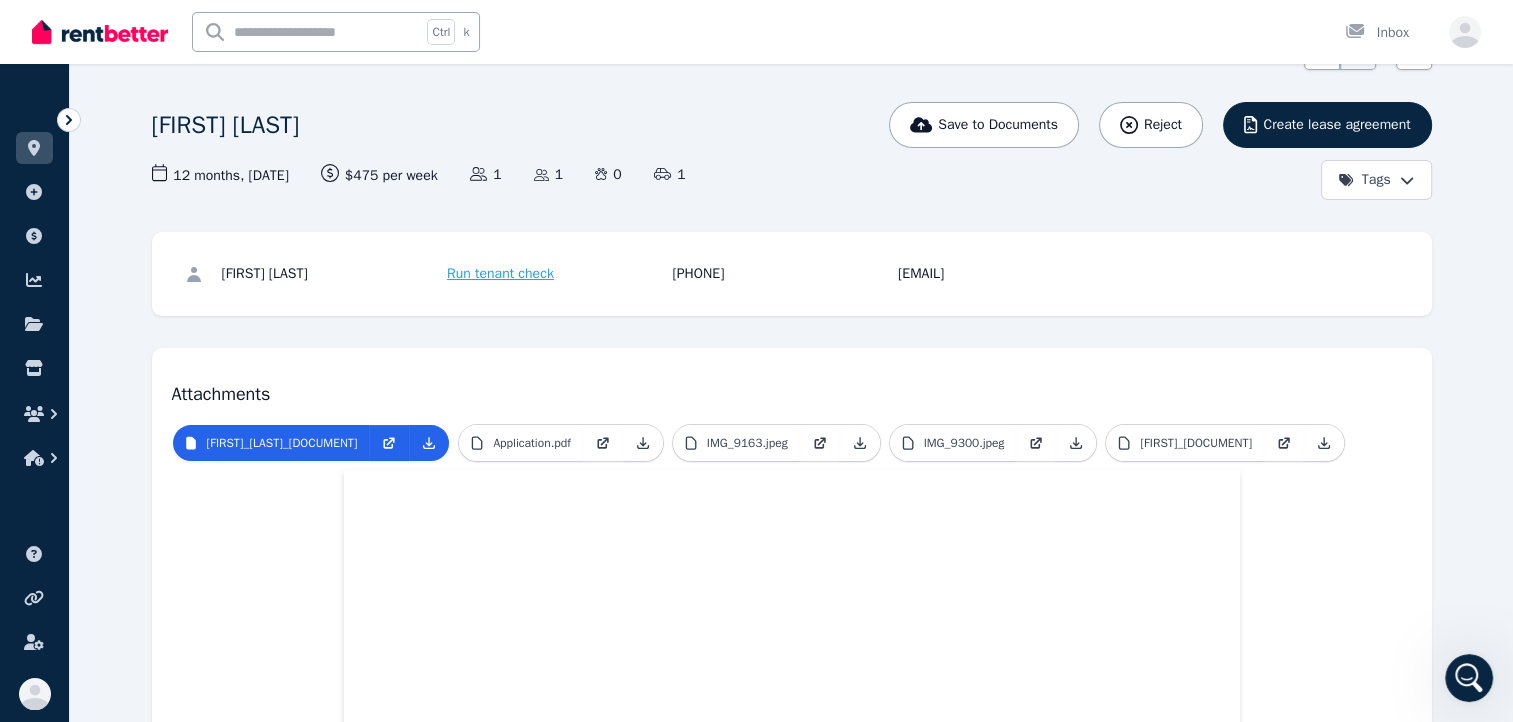 scroll, scrollTop: 0, scrollLeft: 0, axis: both 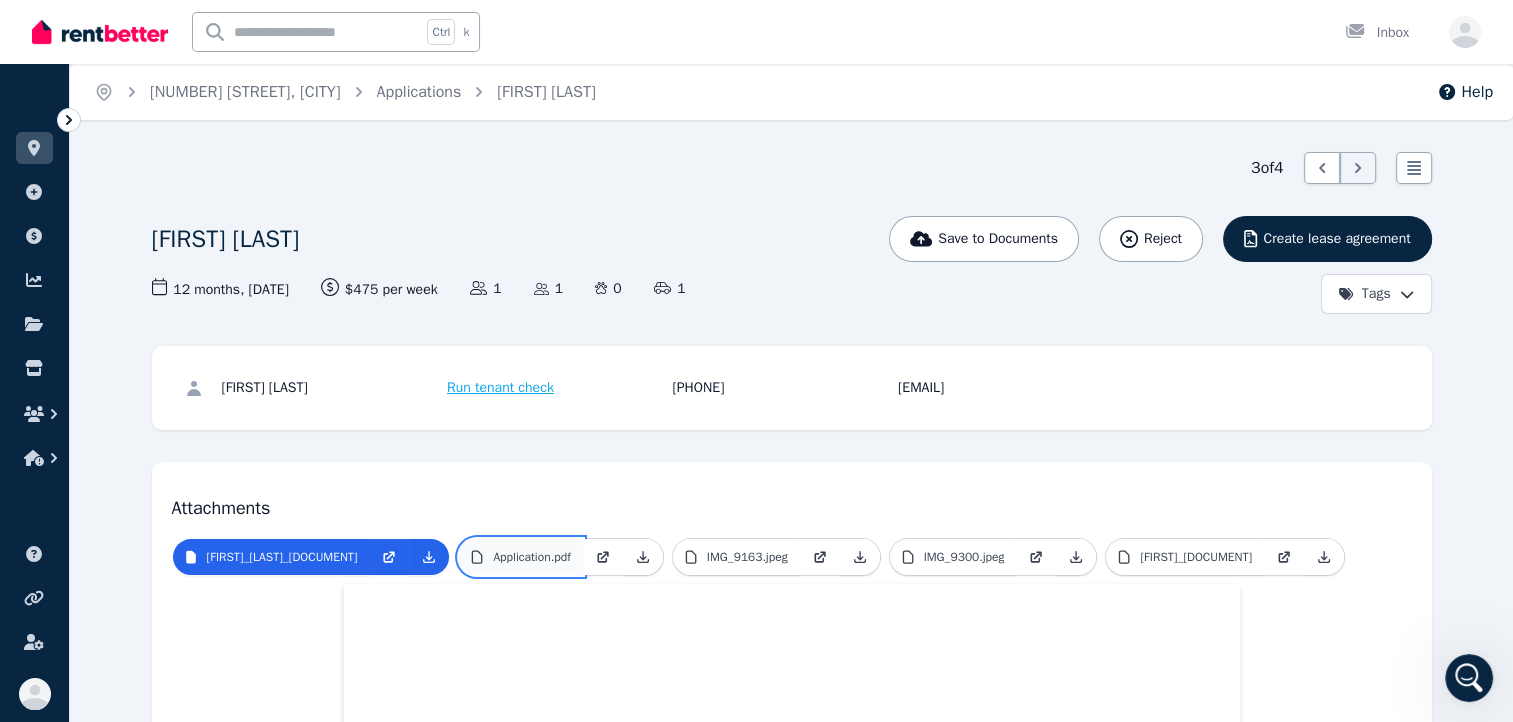 click on "Application.pdf" at bounding box center [531, 557] 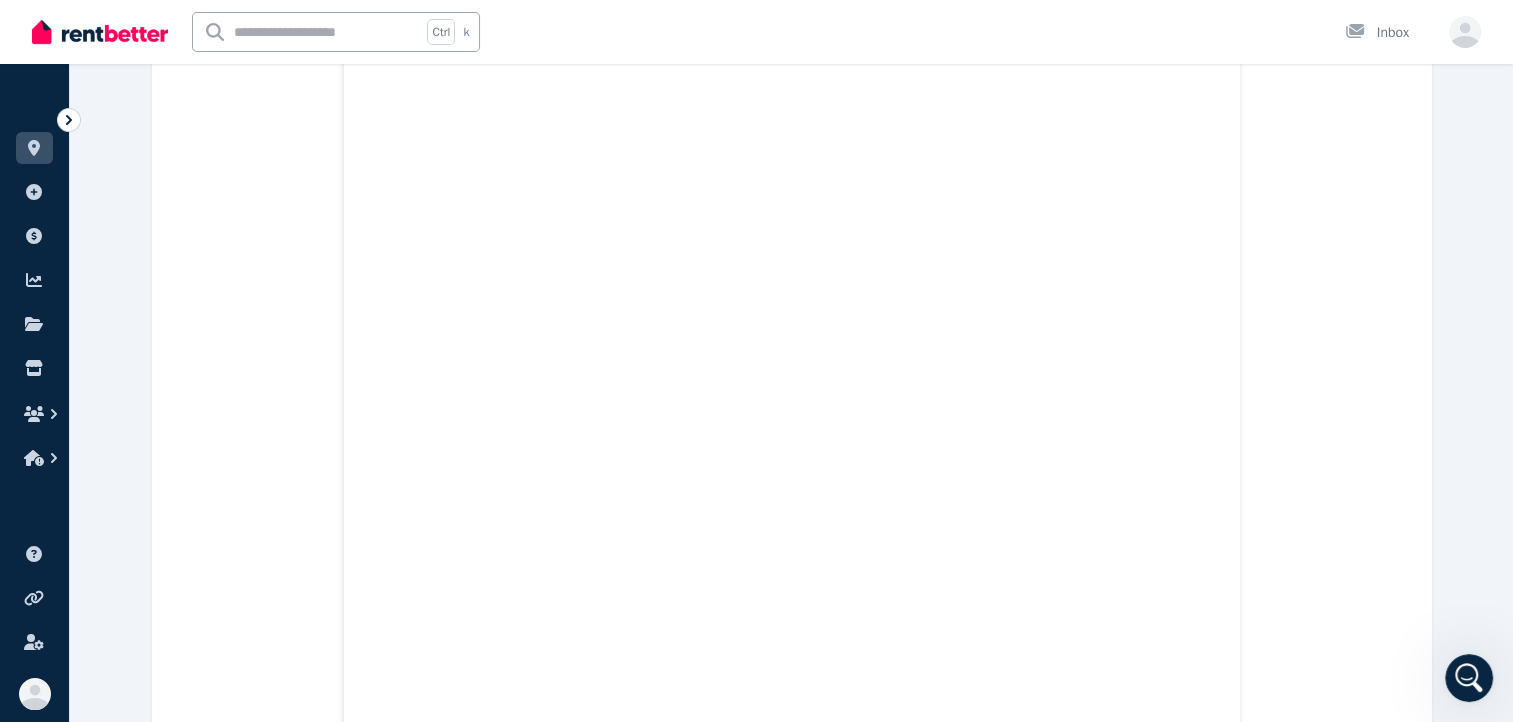 scroll, scrollTop: 3100, scrollLeft: 0, axis: vertical 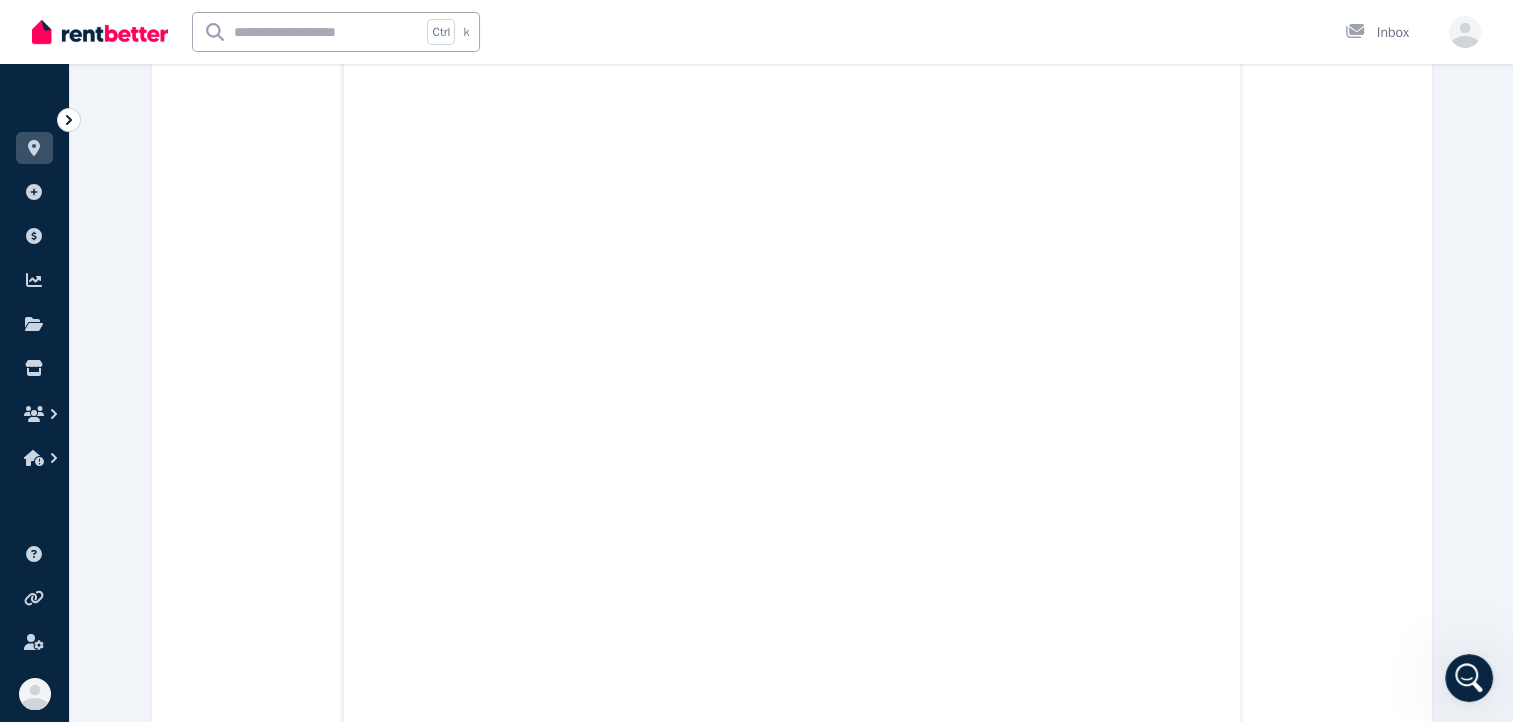 click on "[FIRST]_[DOCUMENT] [DOCUMENT].pdf [DOCUMENT].pdf [DOCUMENT].png" at bounding box center [792, 5187] 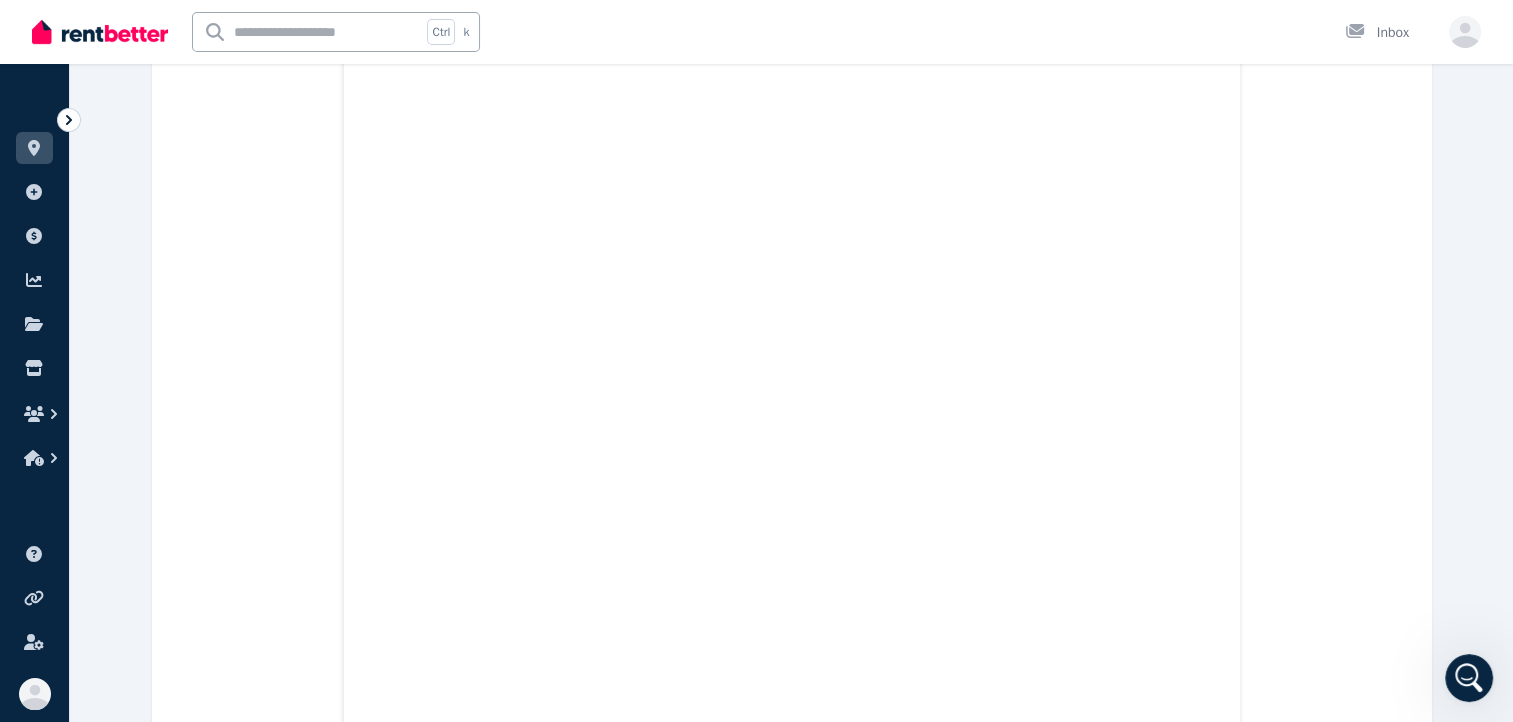 scroll, scrollTop: 11400, scrollLeft: 0, axis: vertical 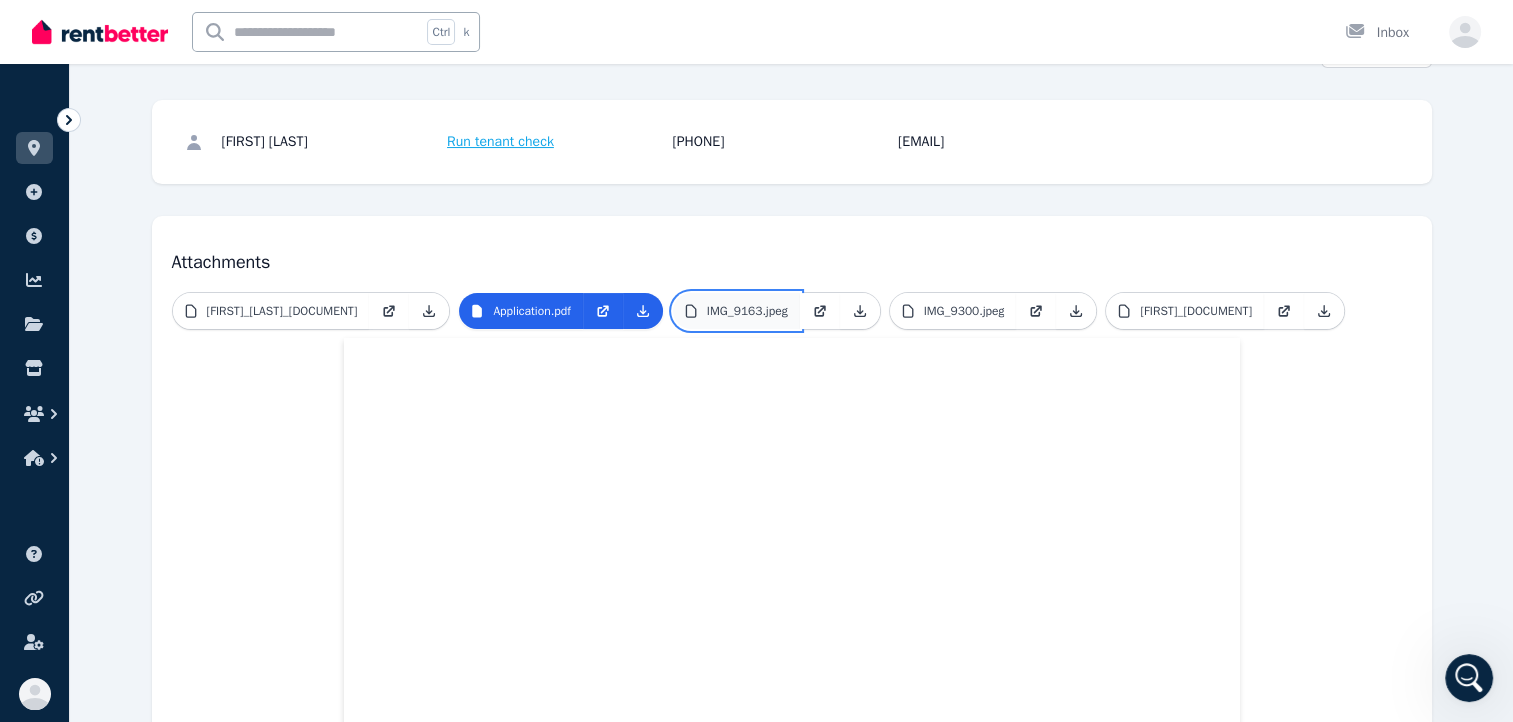 click on "IMG_9163.jpeg" at bounding box center (747, 311) 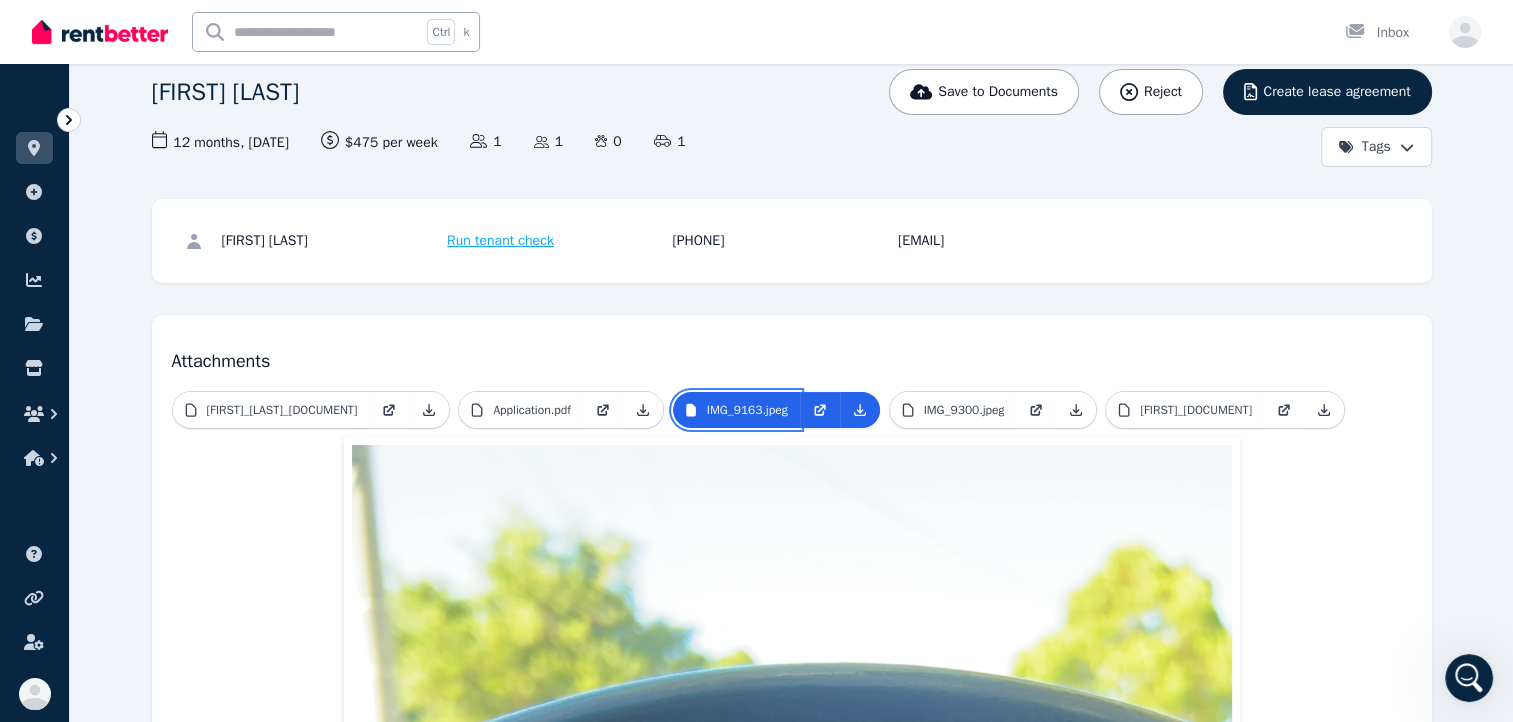 scroll, scrollTop: 146, scrollLeft: 0, axis: vertical 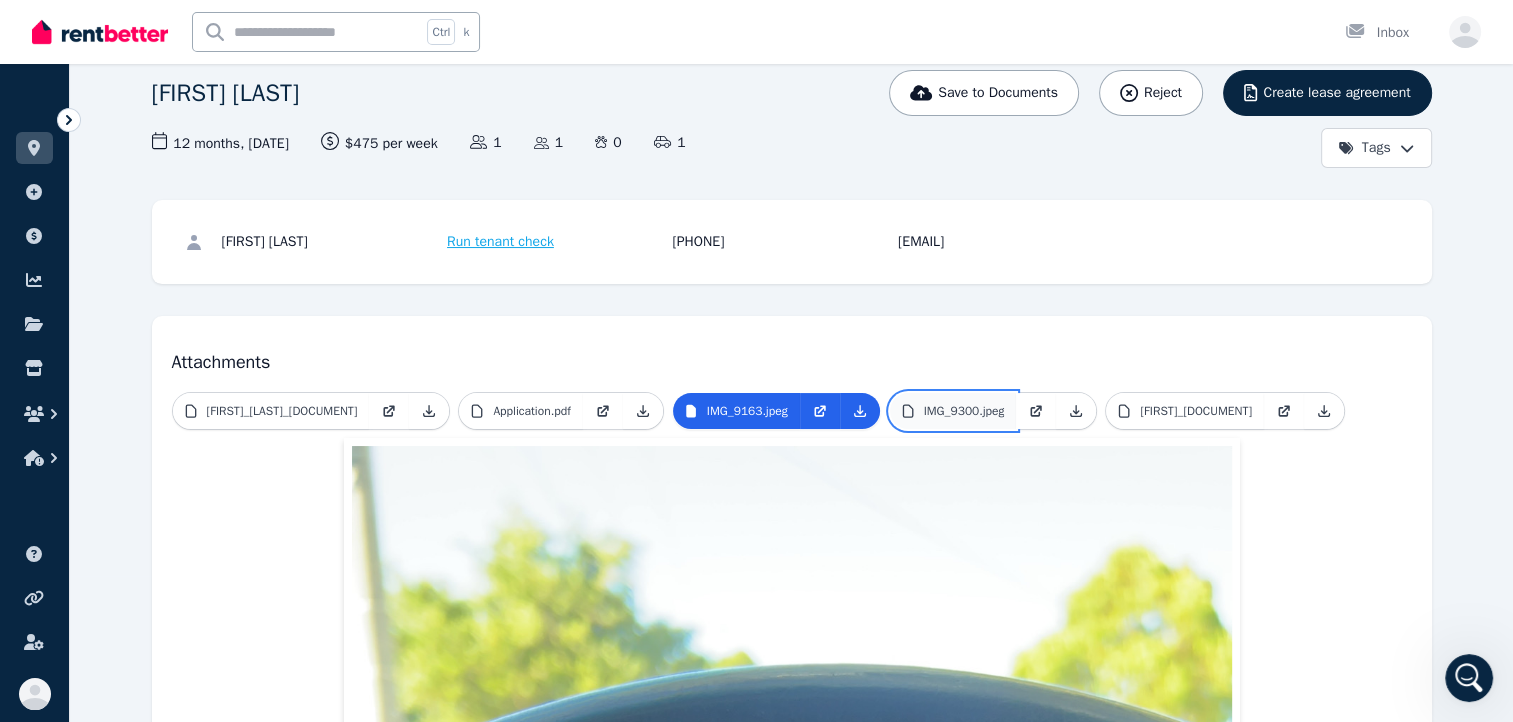 click on "IMG_9300.jpeg" at bounding box center [964, 411] 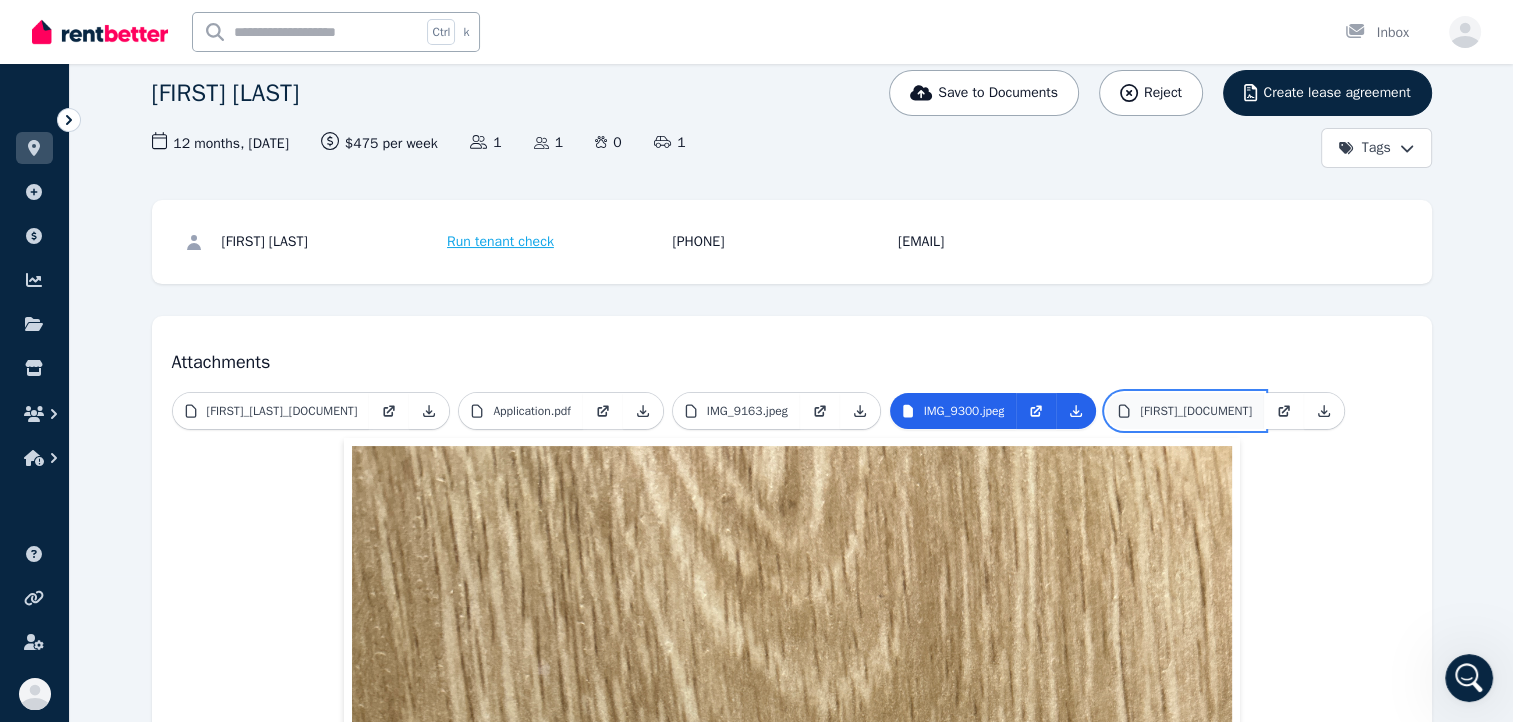 click on "[FIRST]_[DOCUMENT]" at bounding box center (1196, 411) 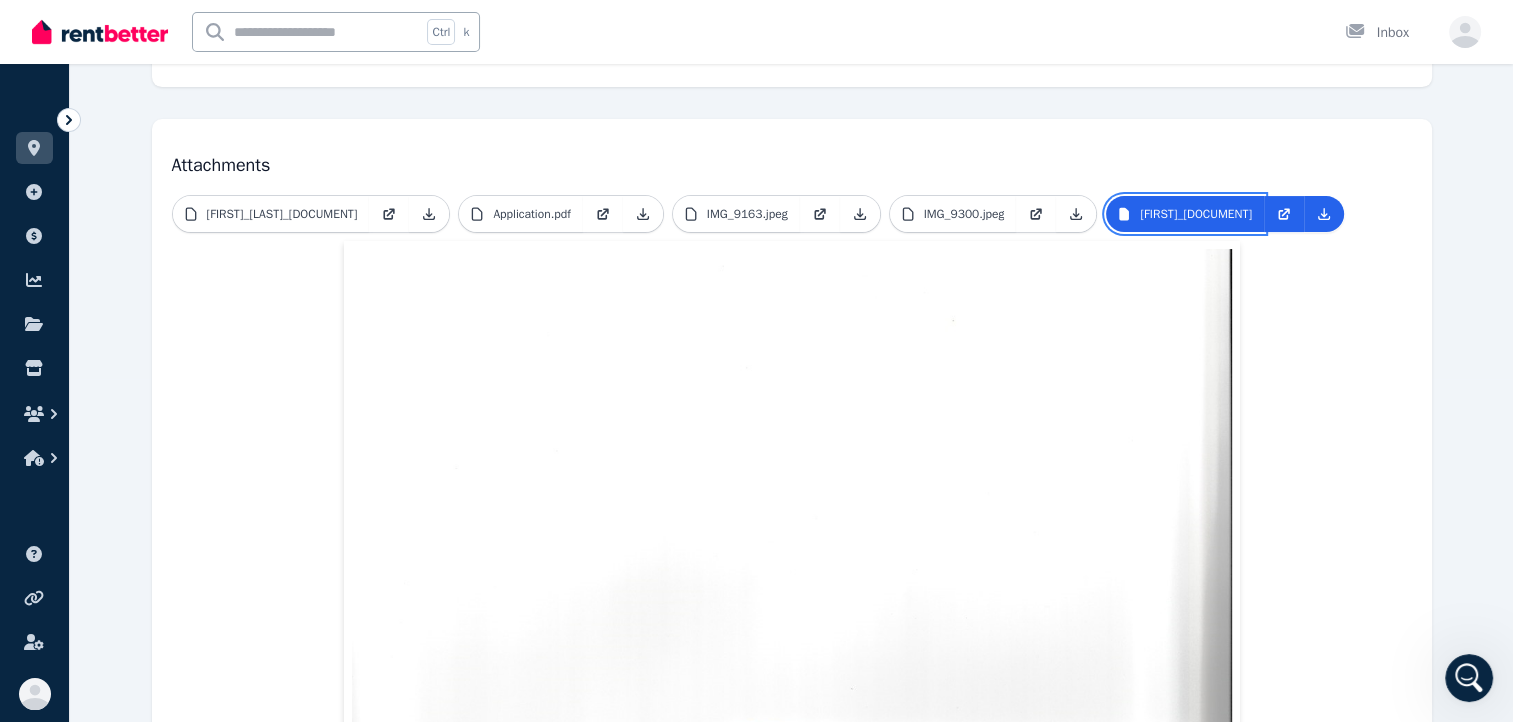 scroll, scrollTop: 0, scrollLeft: 0, axis: both 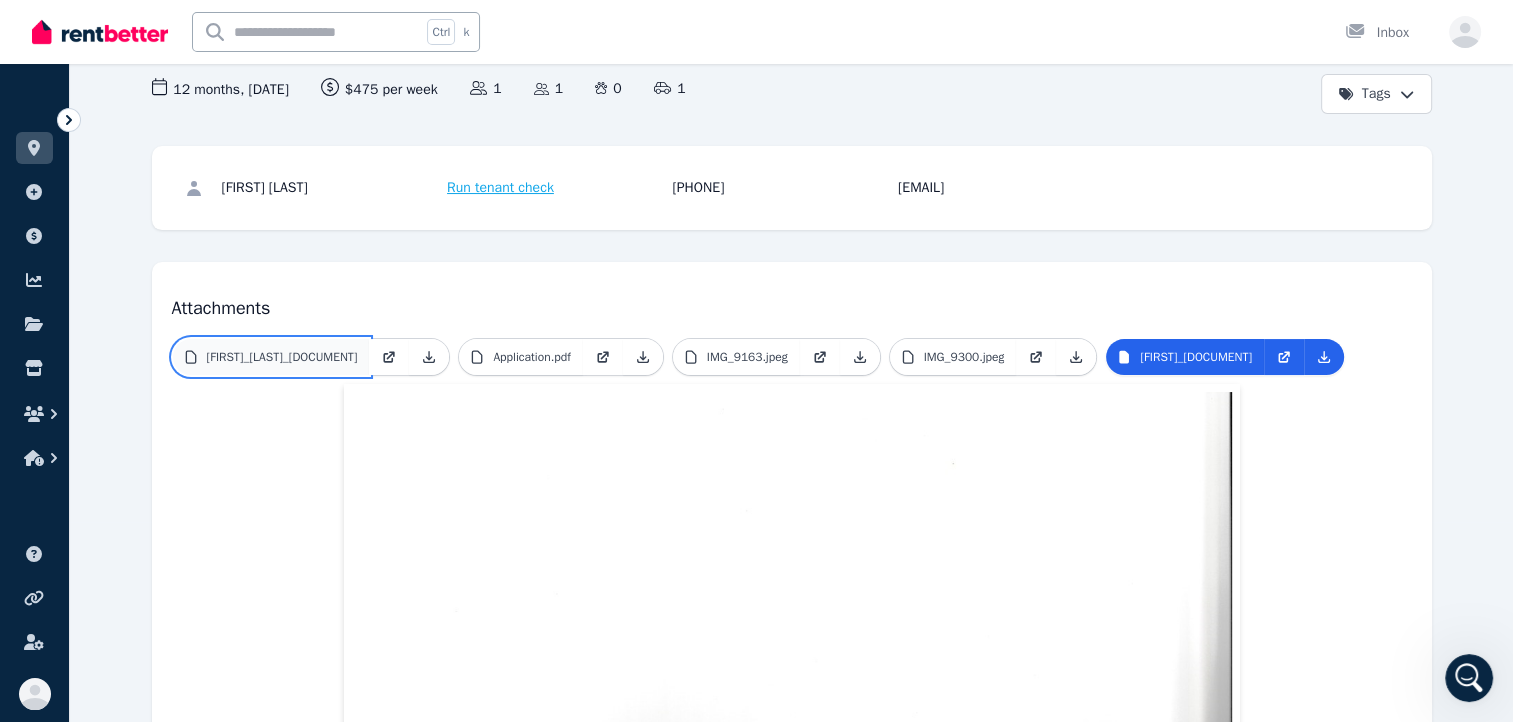 click on "[FIRST]_[LAST]_[DOCUMENT]" at bounding box center [271, 357] 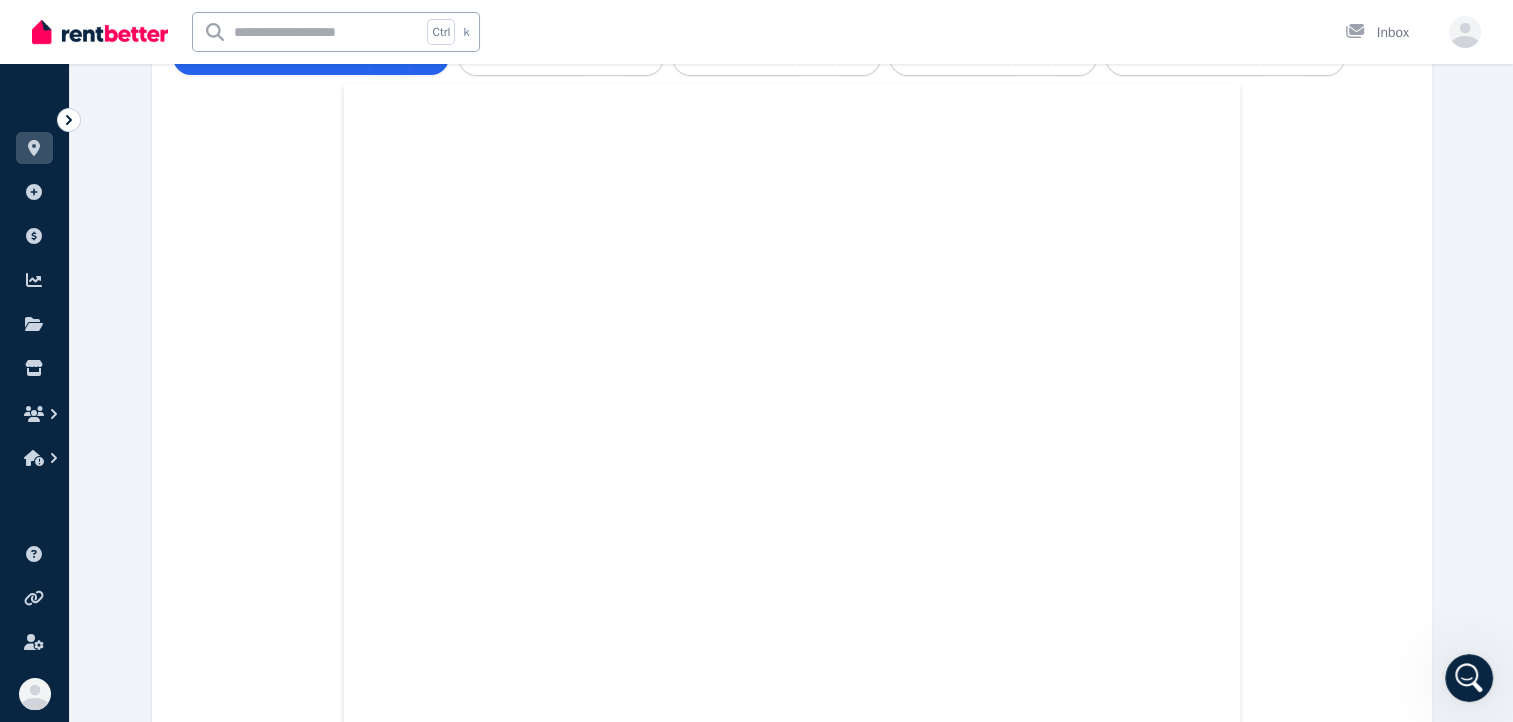 scroll, scrollTop: 0, scrollLeft: 0, axis: both 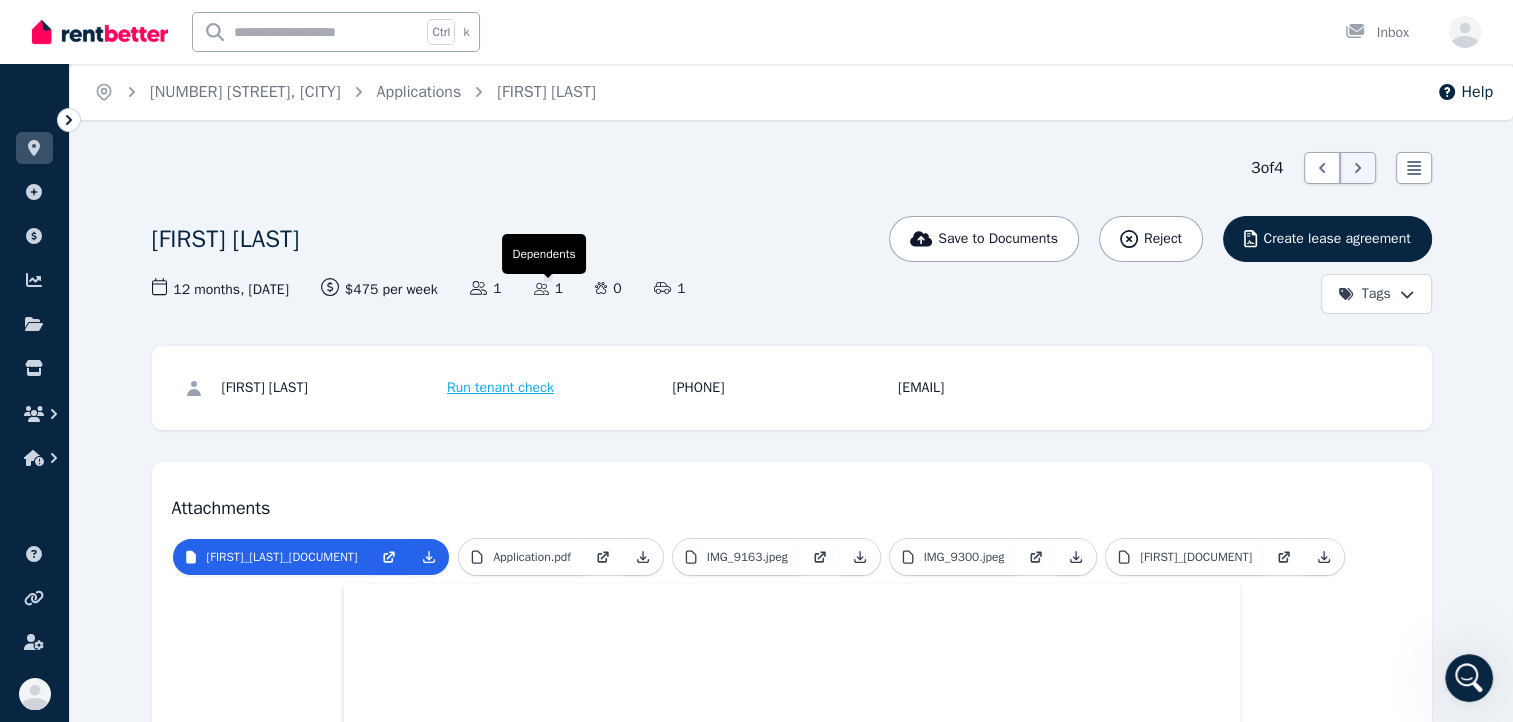 click on "Dependents" at bounding box center (544, 288) 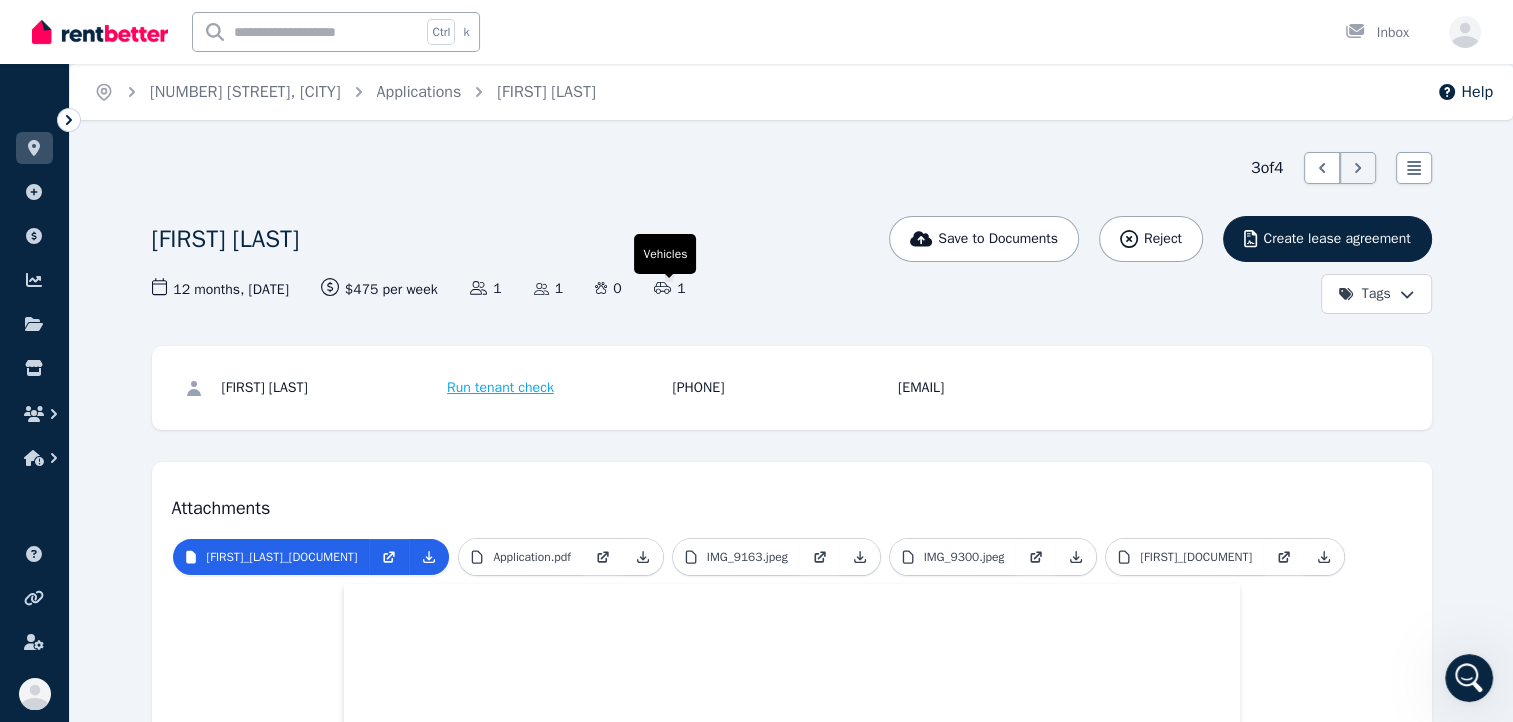 click 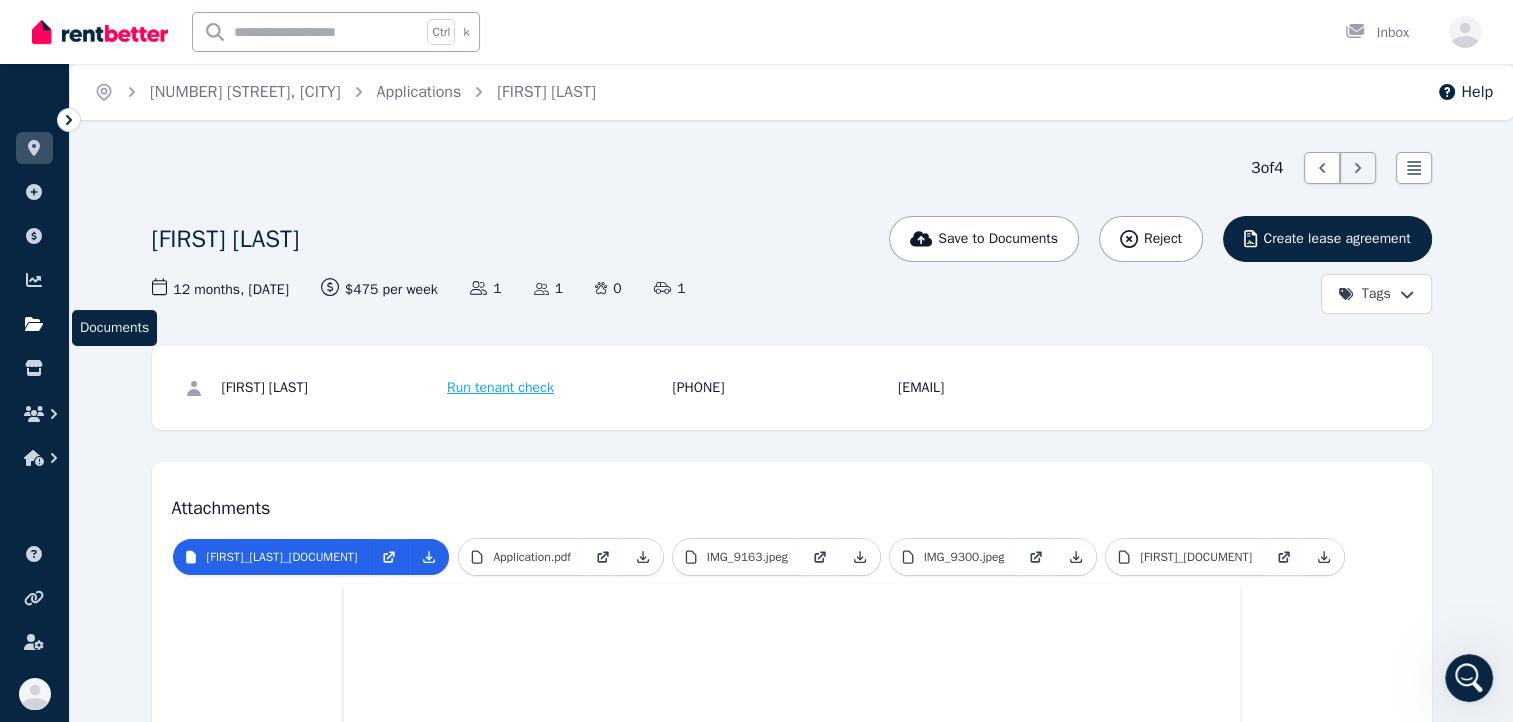 click at bounding box center [34, 324] 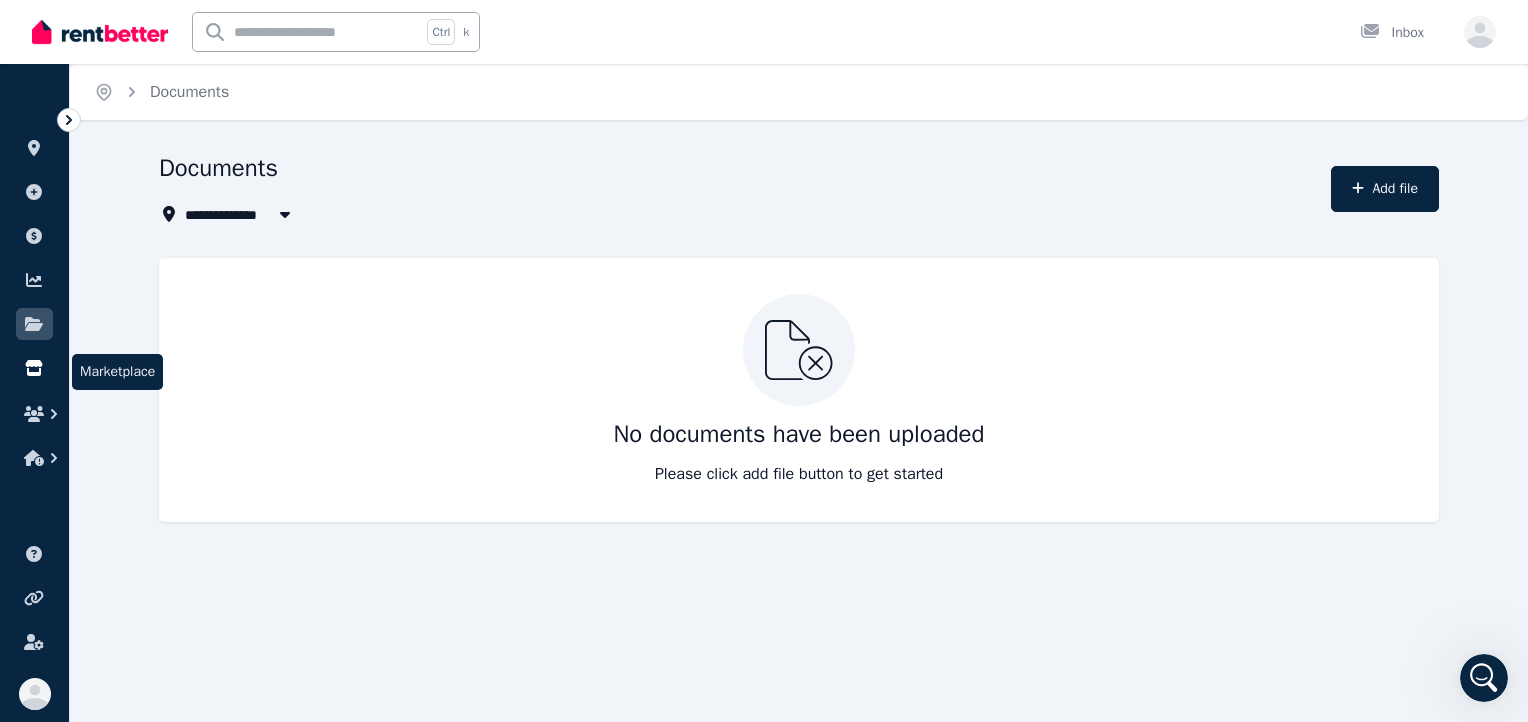 click 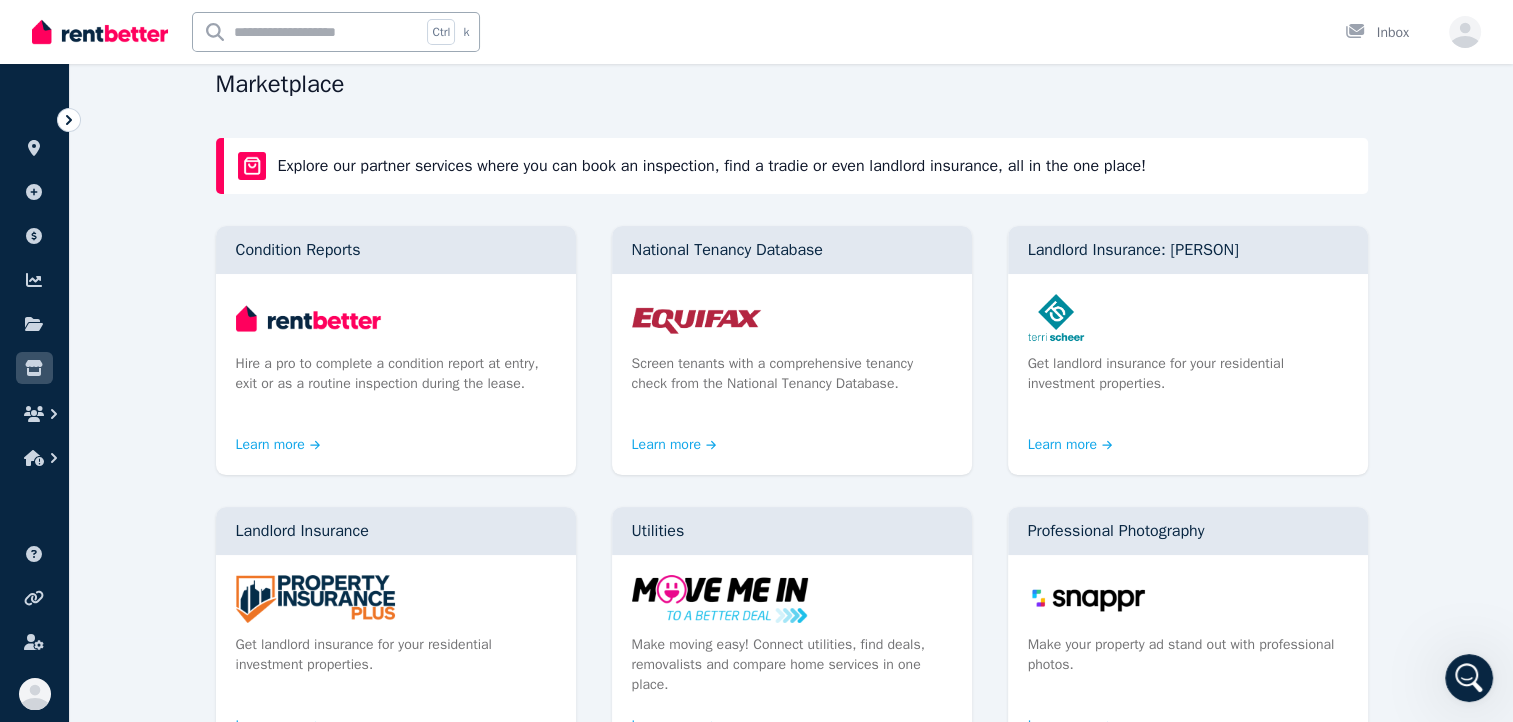 scroll, scrollTop: 0, scrollLeft: 0, axis: both 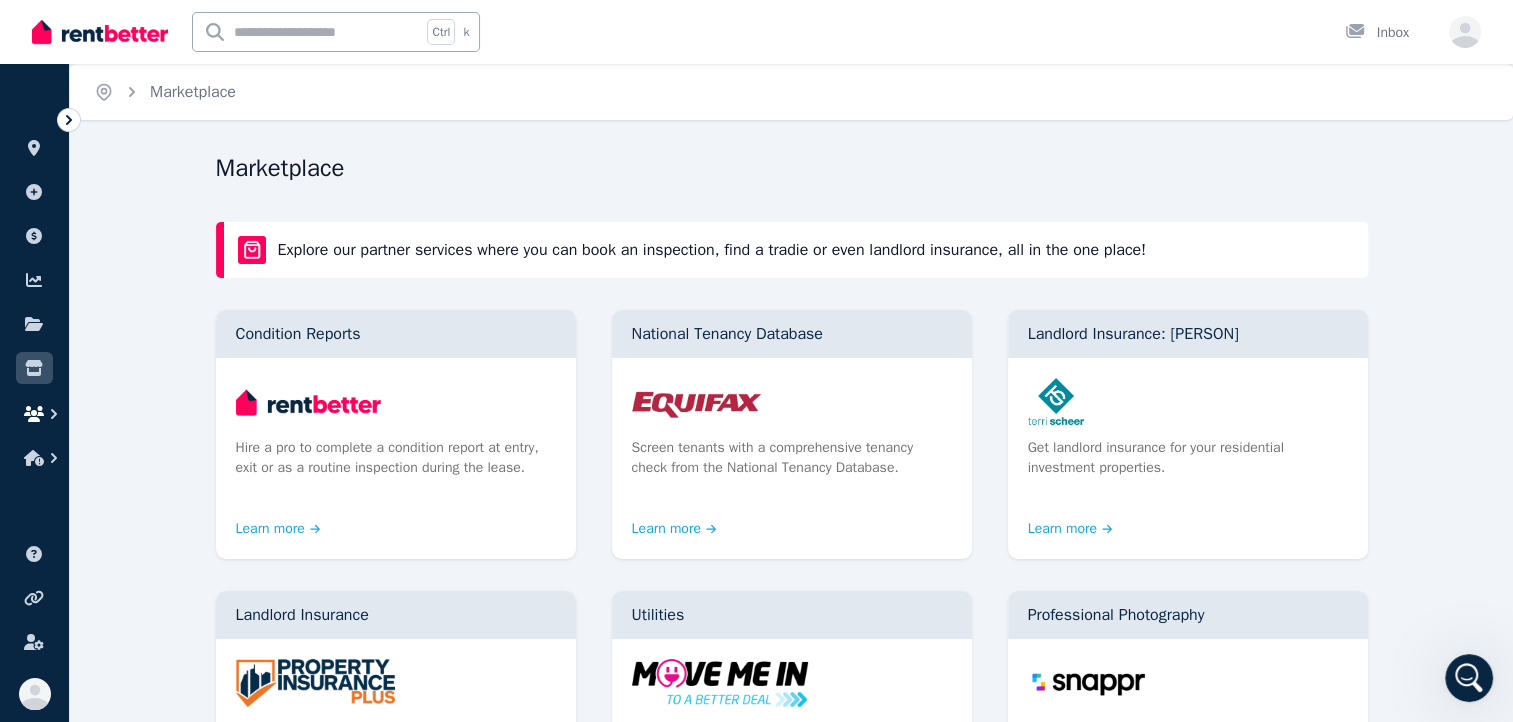 click 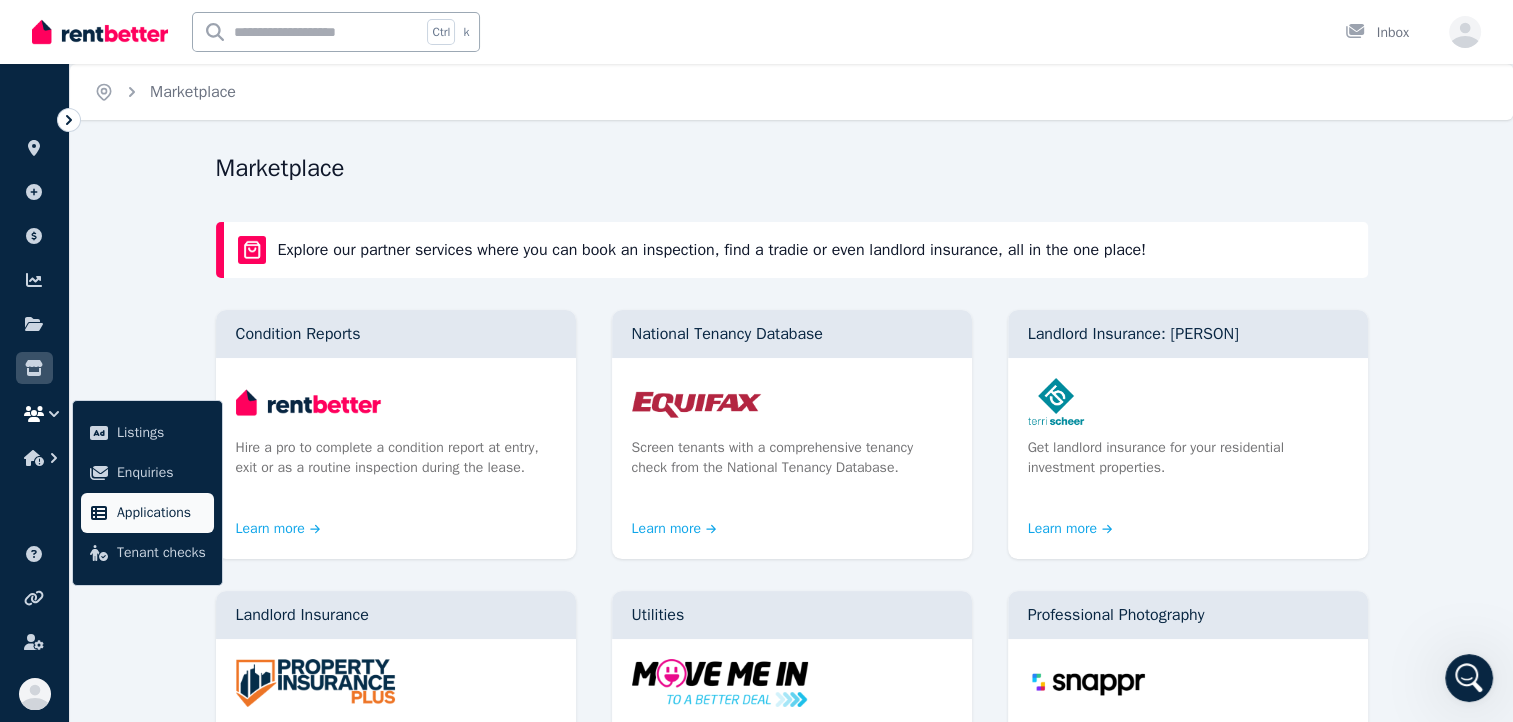 click on "Applications" at bounding box center (147, 513) 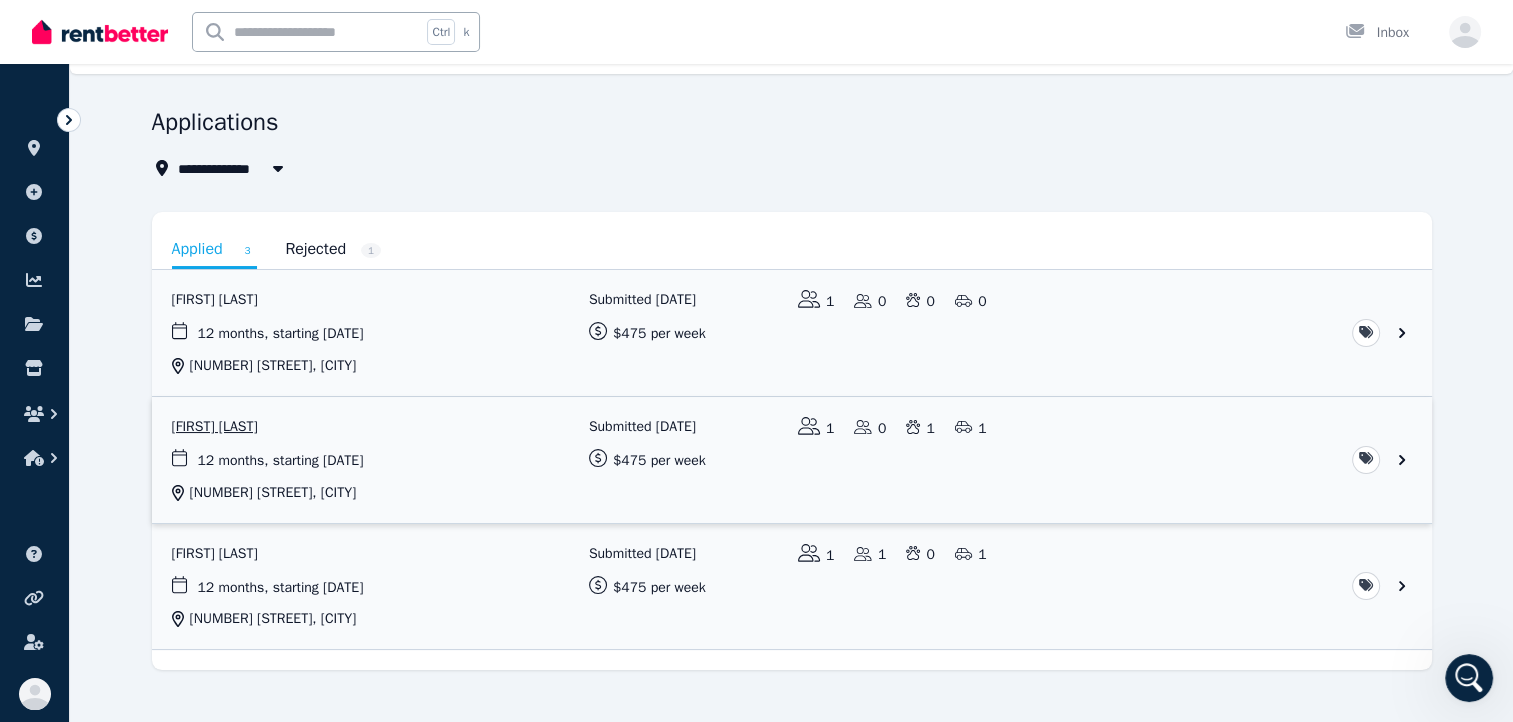 scroll, scrollTop: 71, scrollLeft: 0, axis: vertical 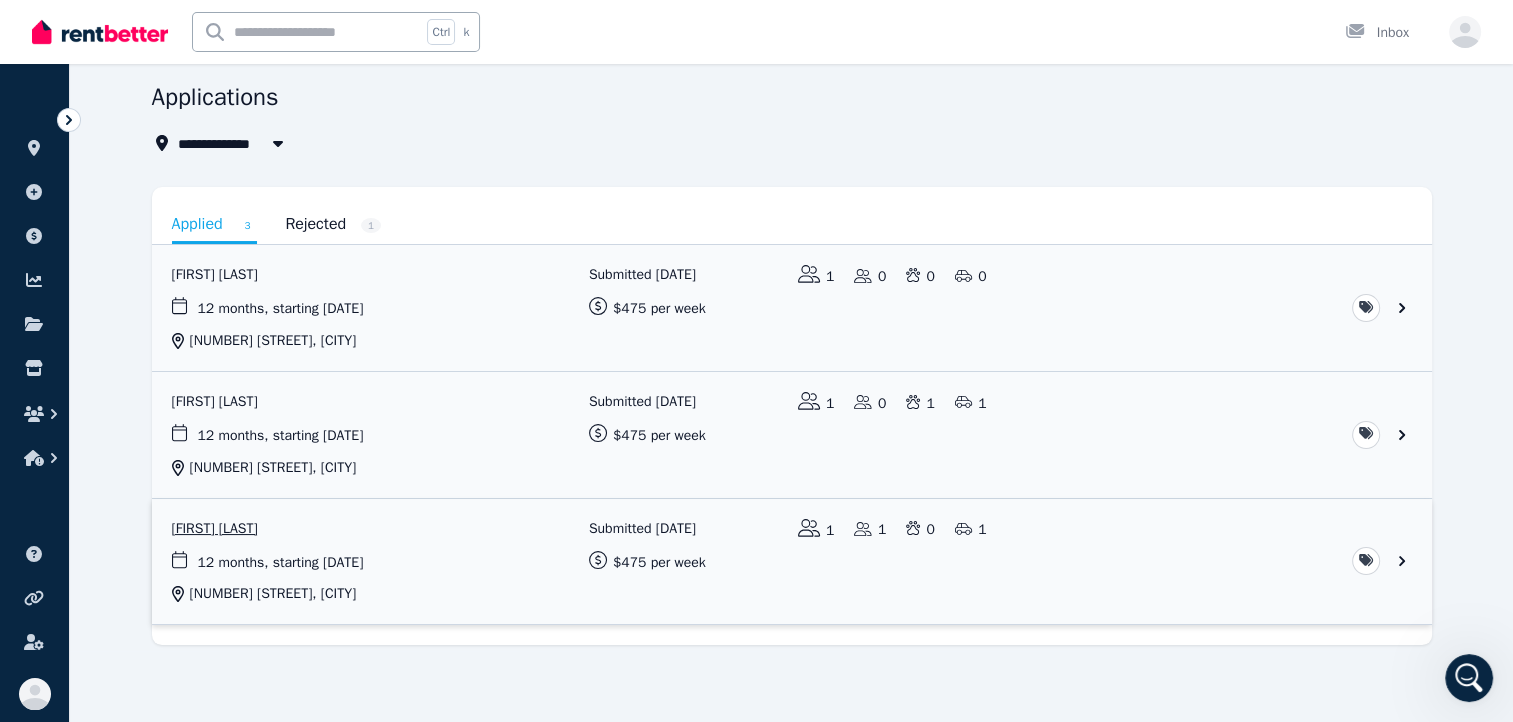 click at bounding box center [792, 562] 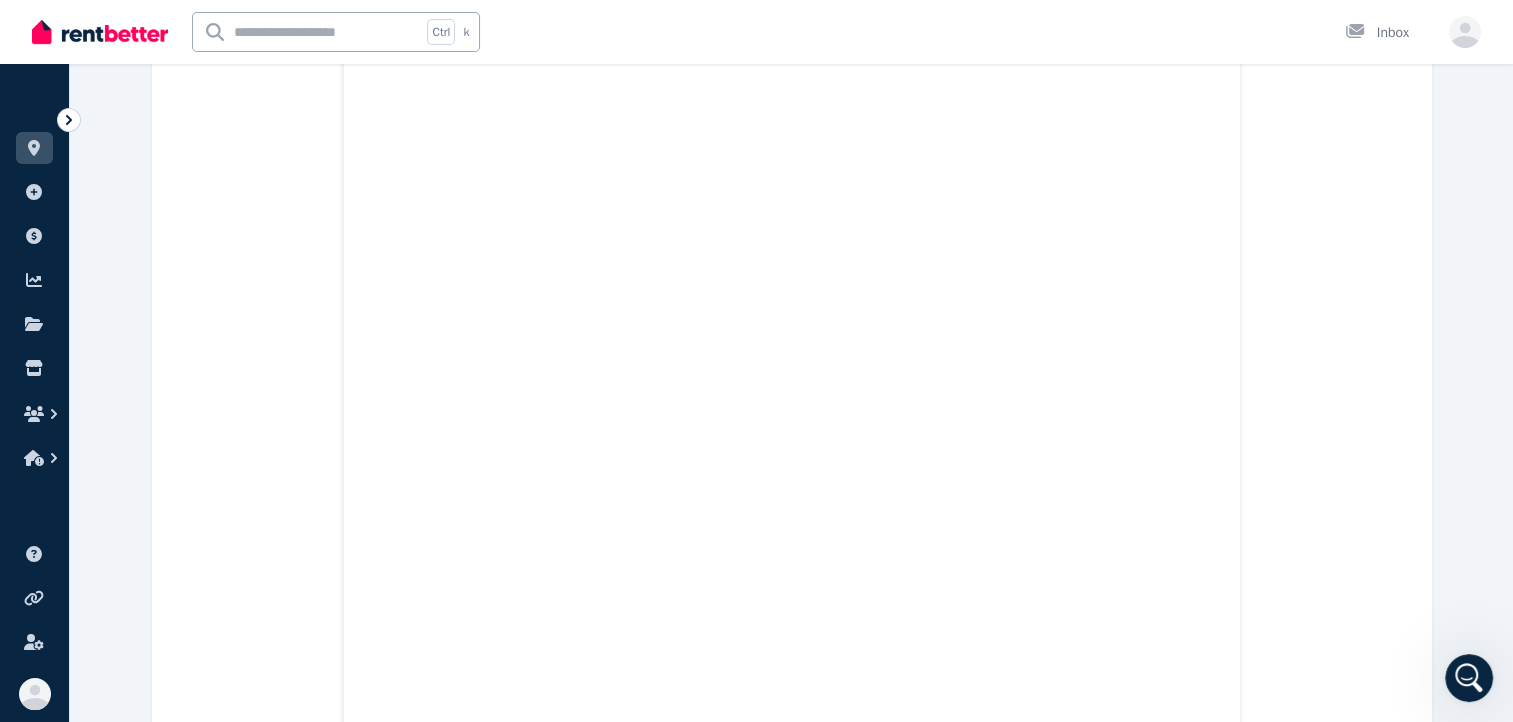 scroll, scrollTop: 300, scrollLeft: 0, axis: vertical 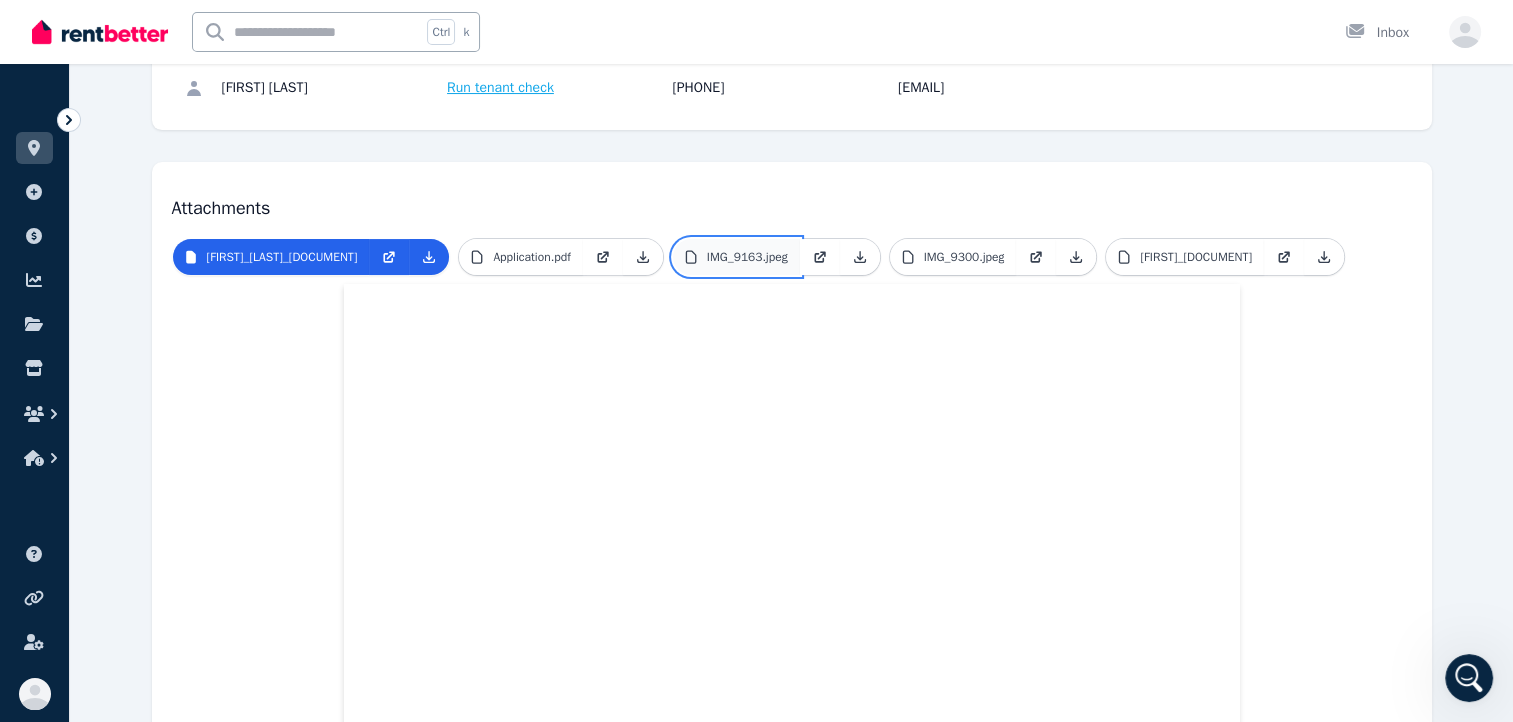 click on "IMG_9163.jpeg" at bounding box center [736, 257] 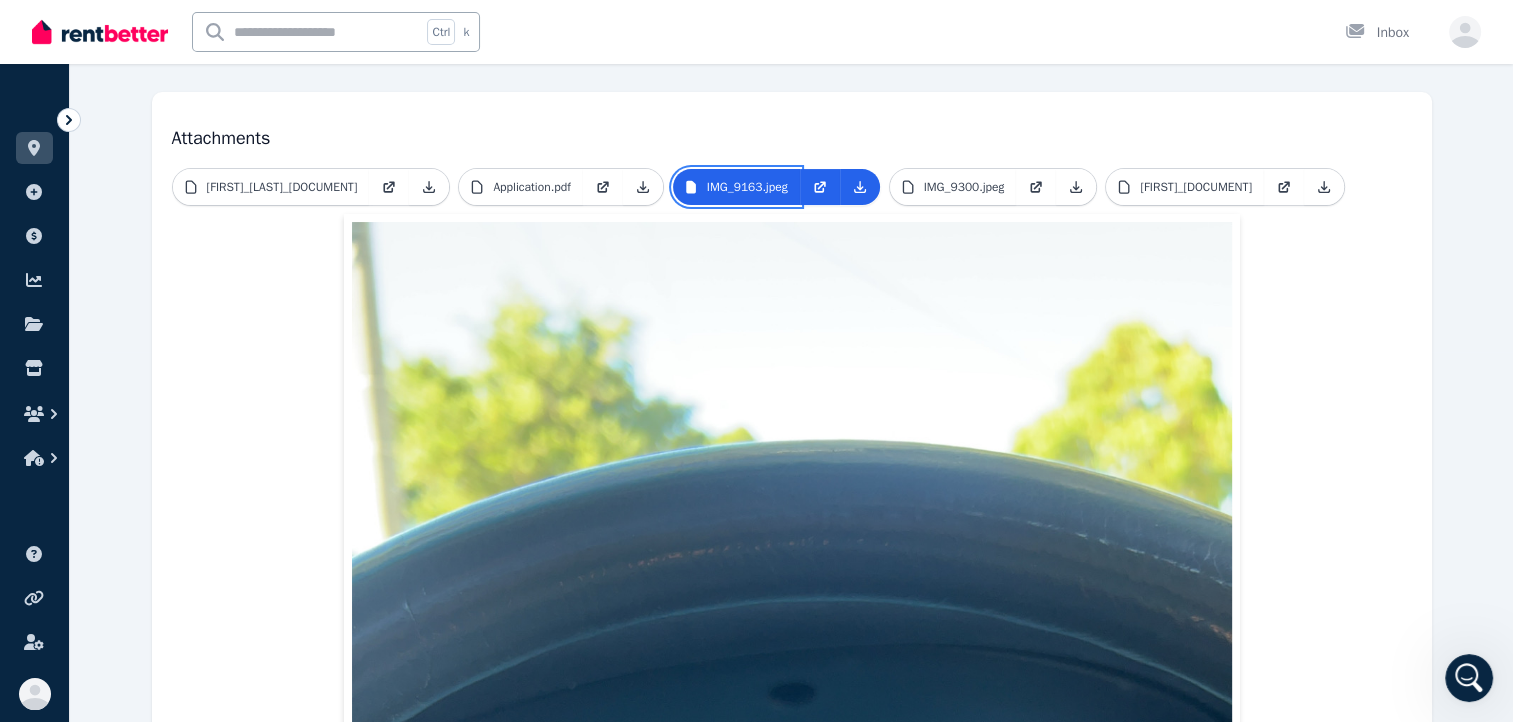 scroll, scrollTop: 400, scrollLeft: 0, axis: vertical 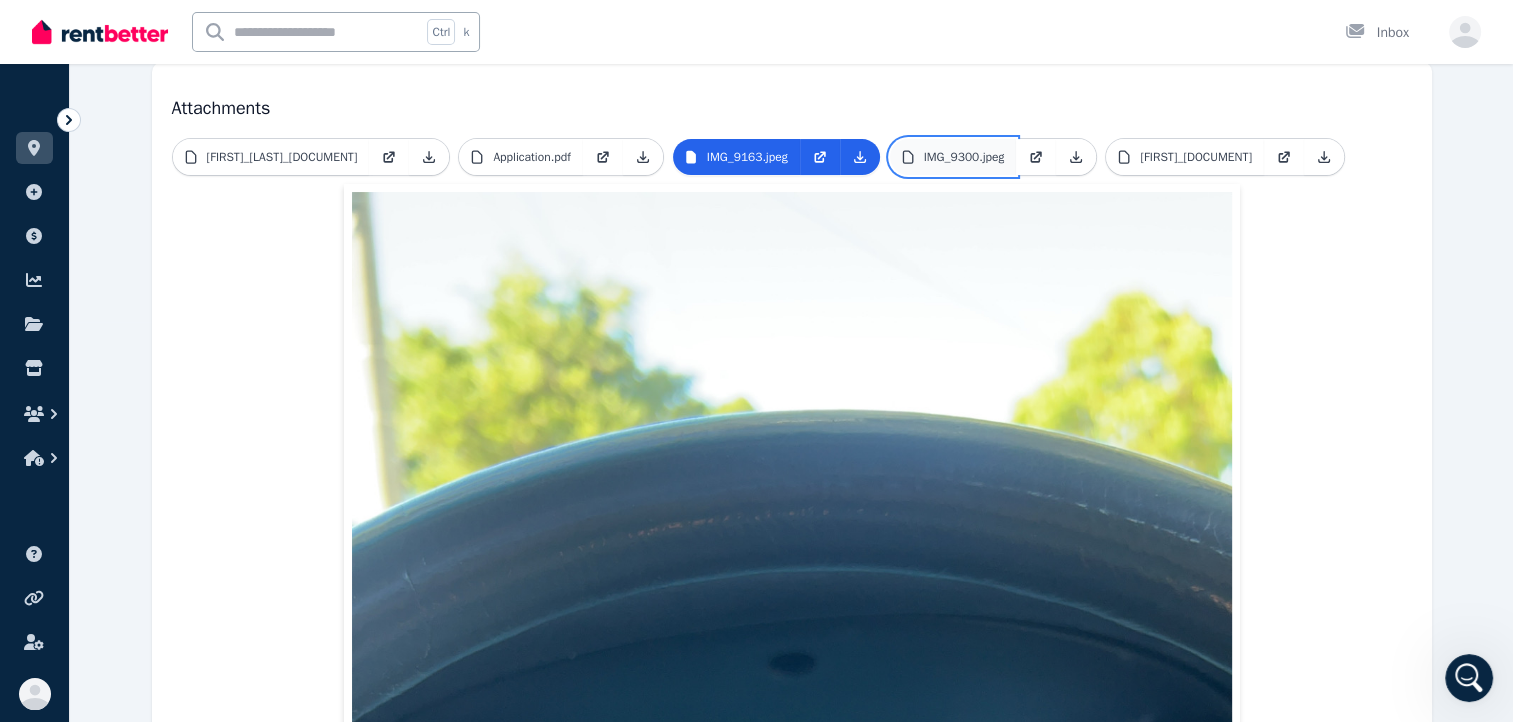 click on "IMG_9300.jpeg" at bounding box center (964, 157) 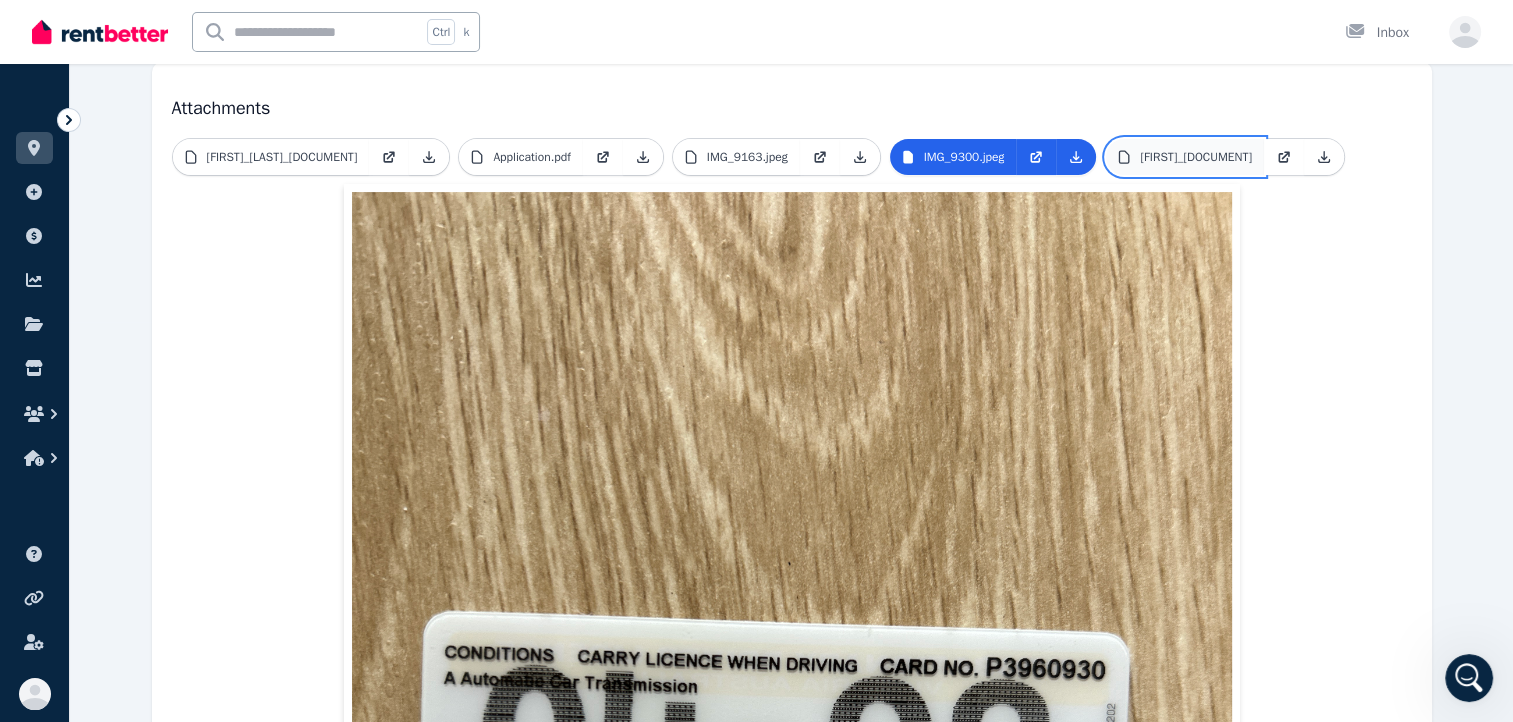 click on "[FIRST]_[DOCUMENT]" at bounding box center (1196, 157) 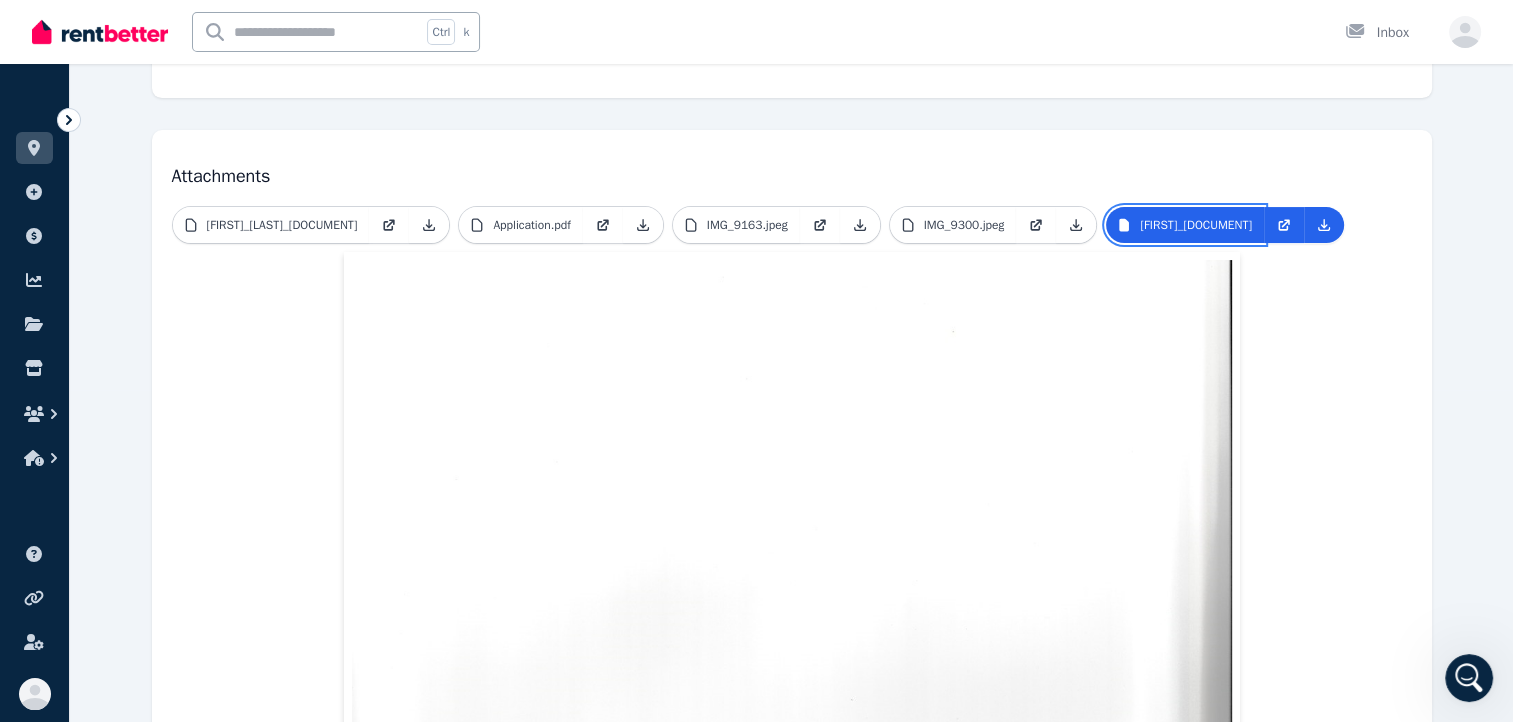 scroll, scrollTop: 300, scrollLeft: 0, axis: vertical 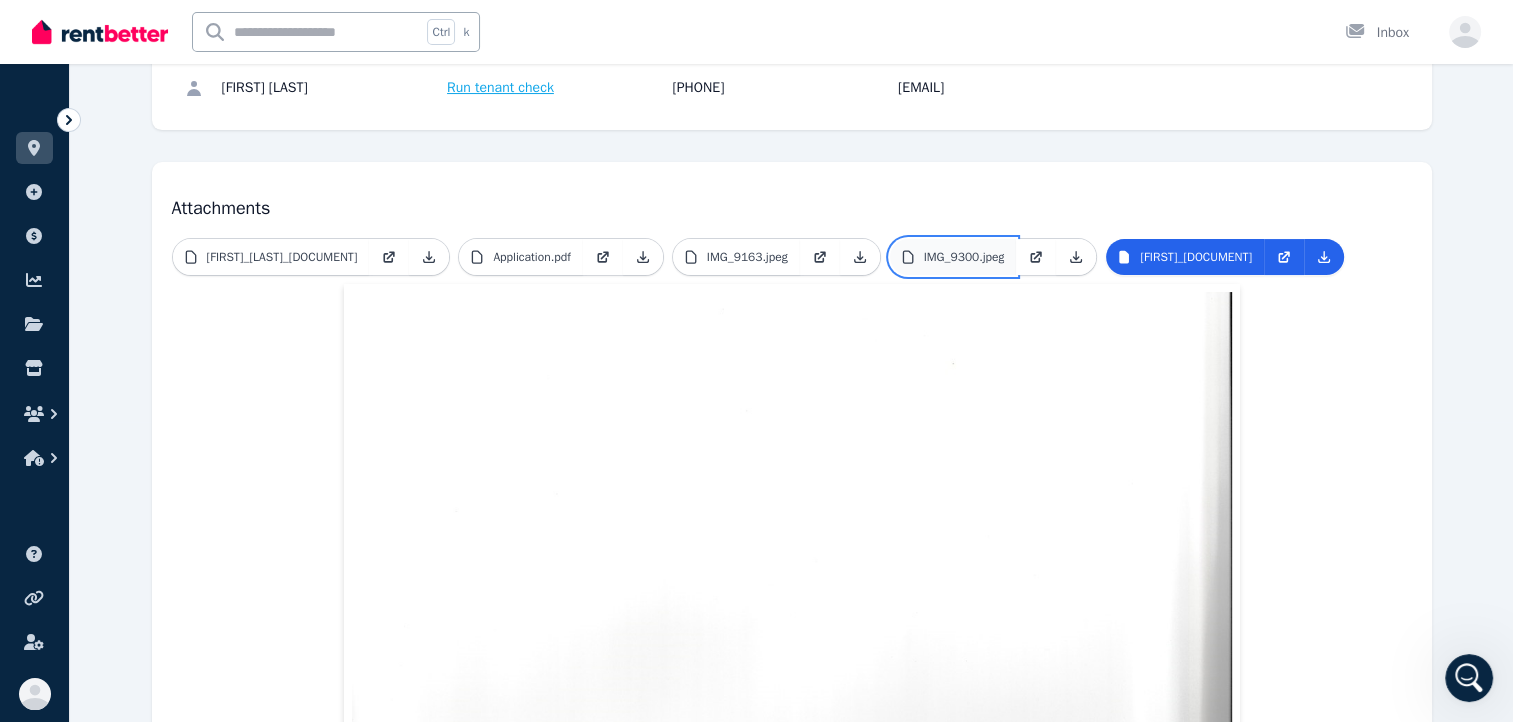 click on "IMG_9300.jpeg" at bounding box center [953, 257] 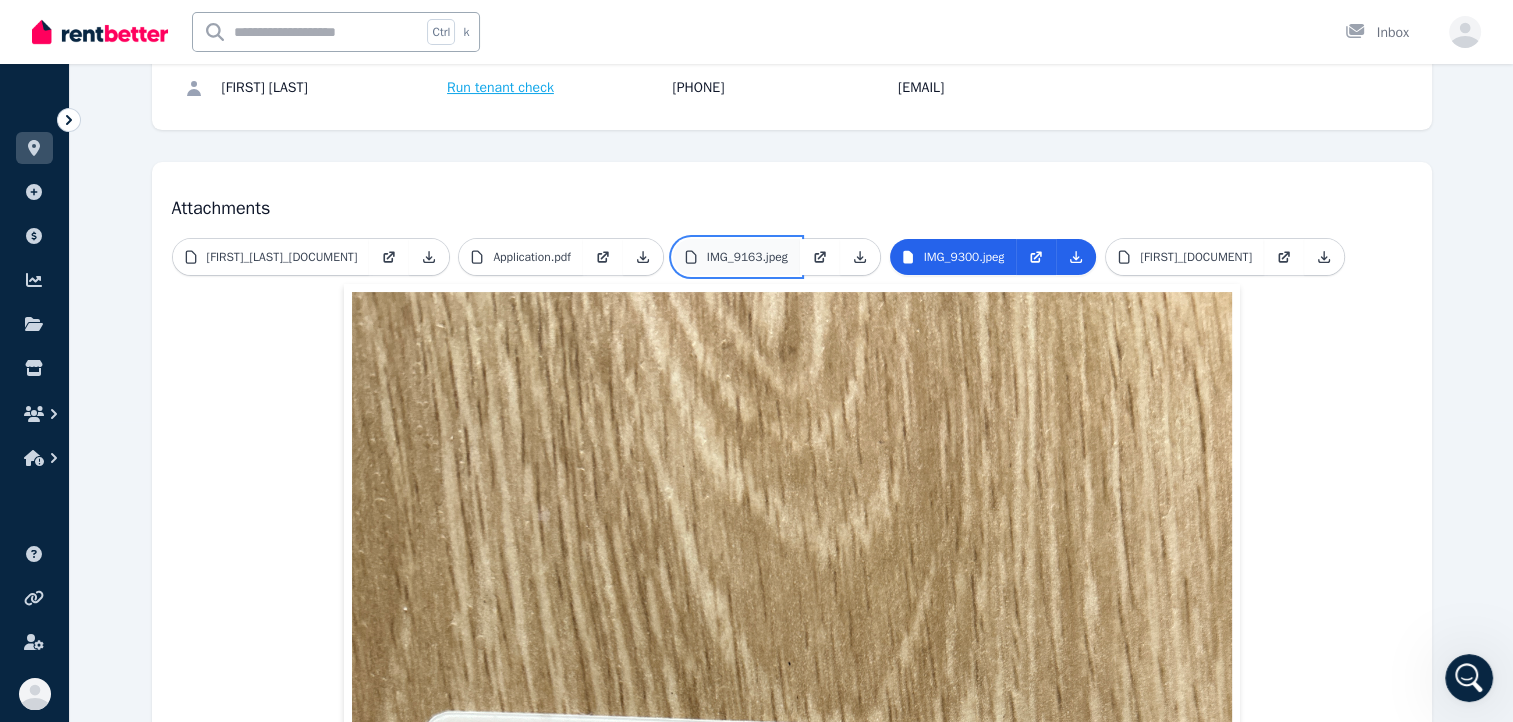 click on "IMG_9163.jpeg" at bounding box center (736, 257) 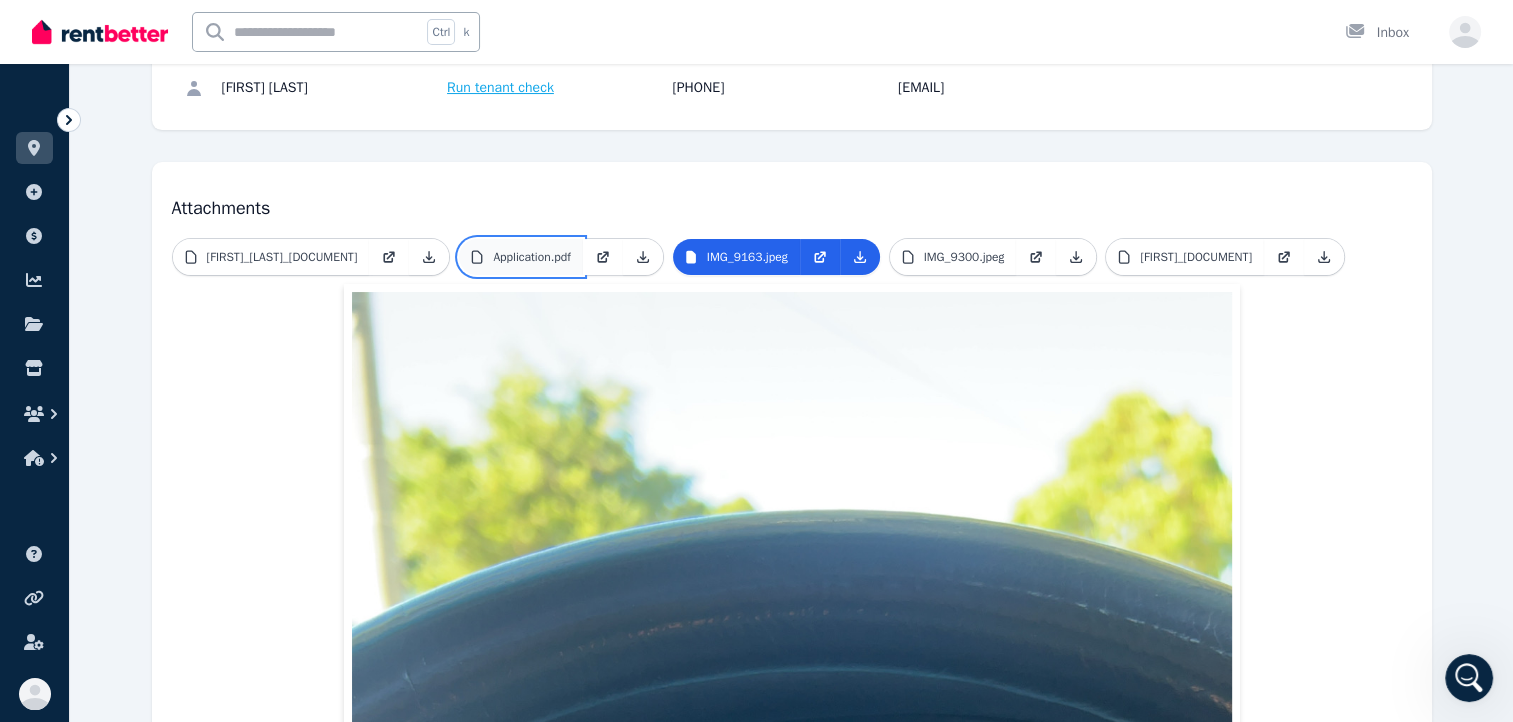 click on "Application.pdf" at bounding box center [531, 257] 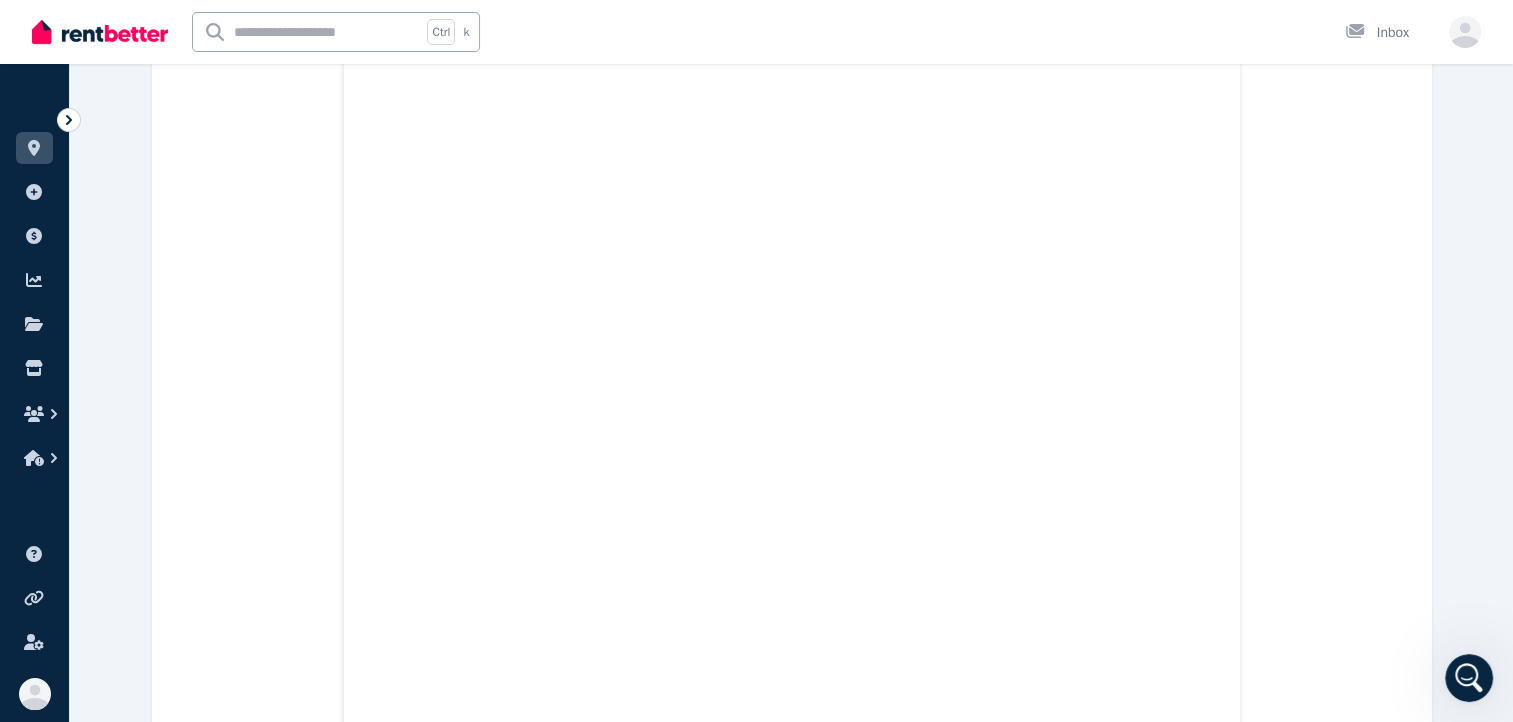 scroll, scrollTop: 12844, scrollLeft: 0, axis: vertical 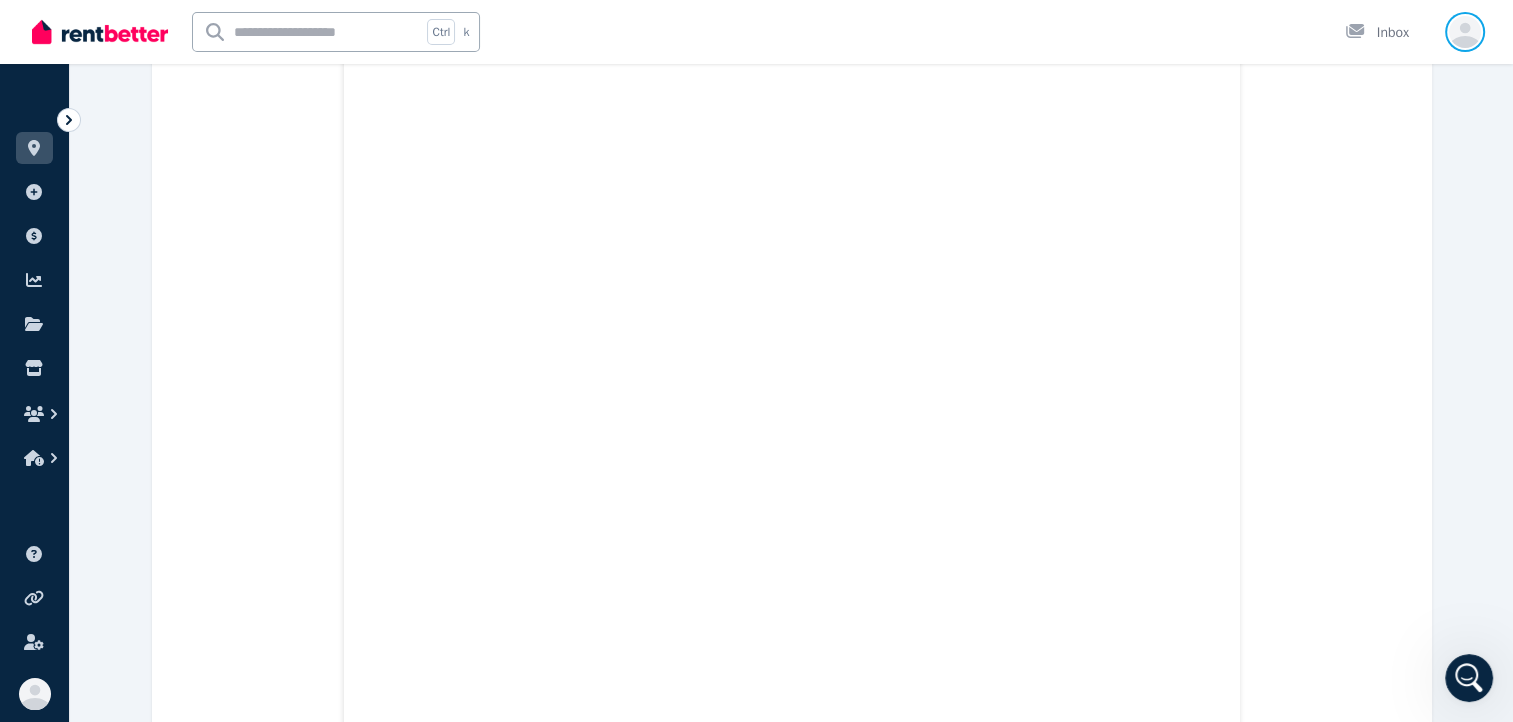 click 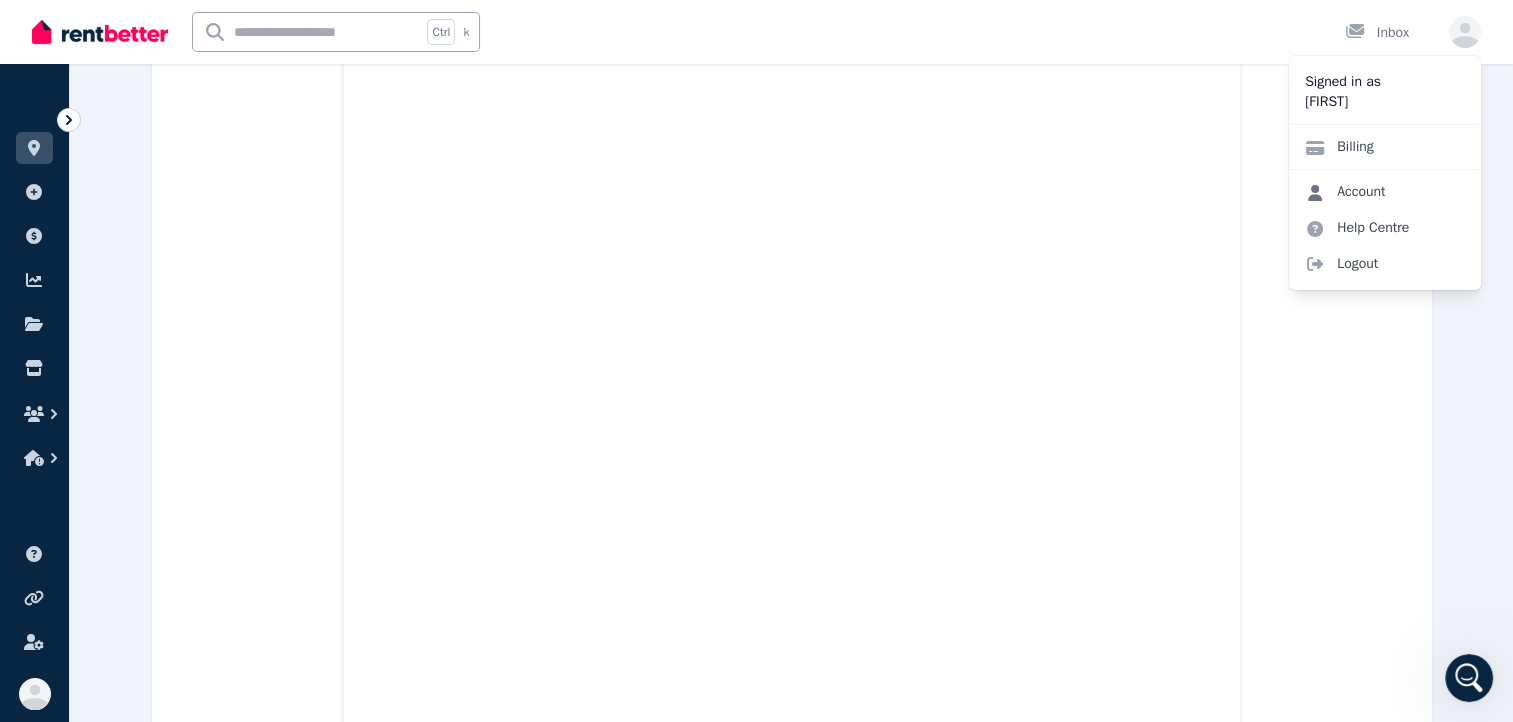 click on "Account" at bounding box center [1345, 192] 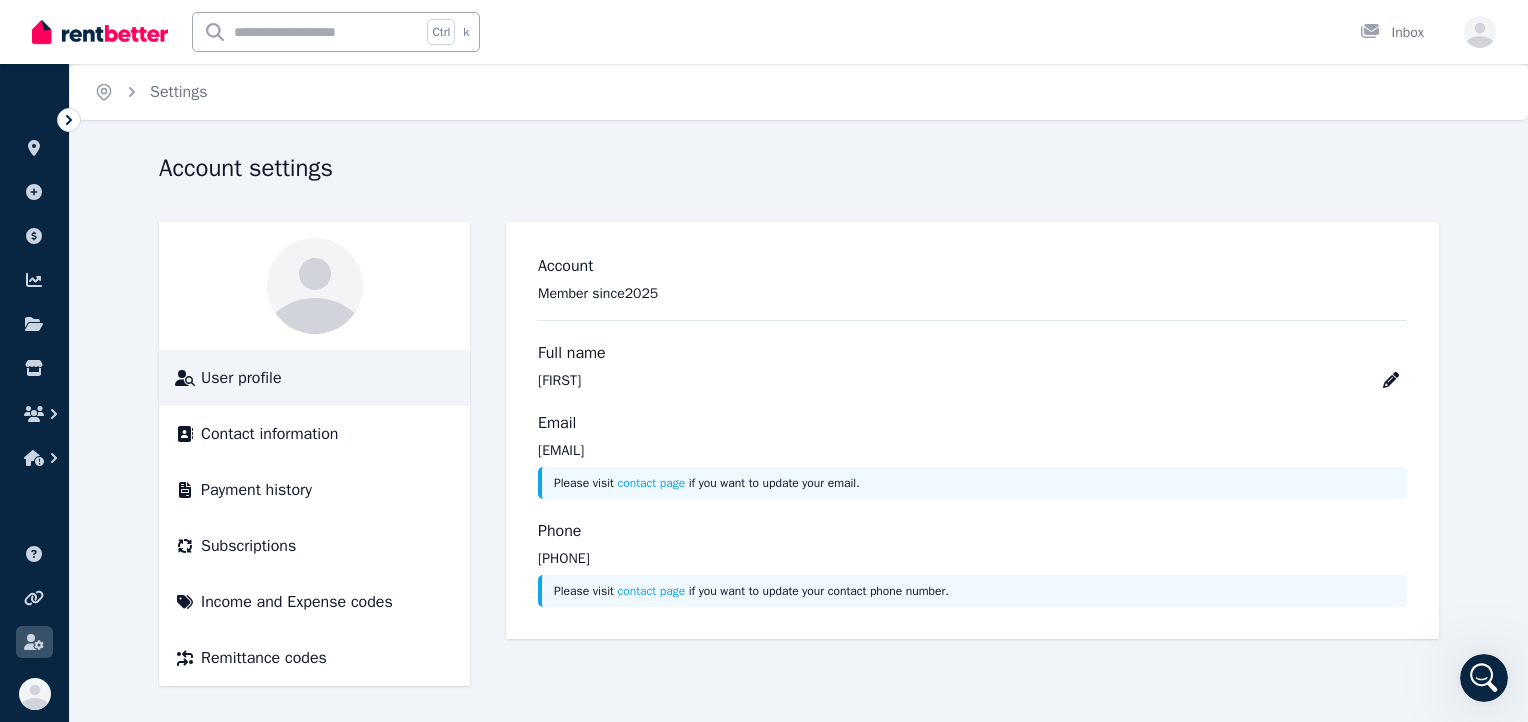 drag, startPoint x: 704, startPoint y: 453, endPoint x: 540, endPoint y: 445, distance: 164.195 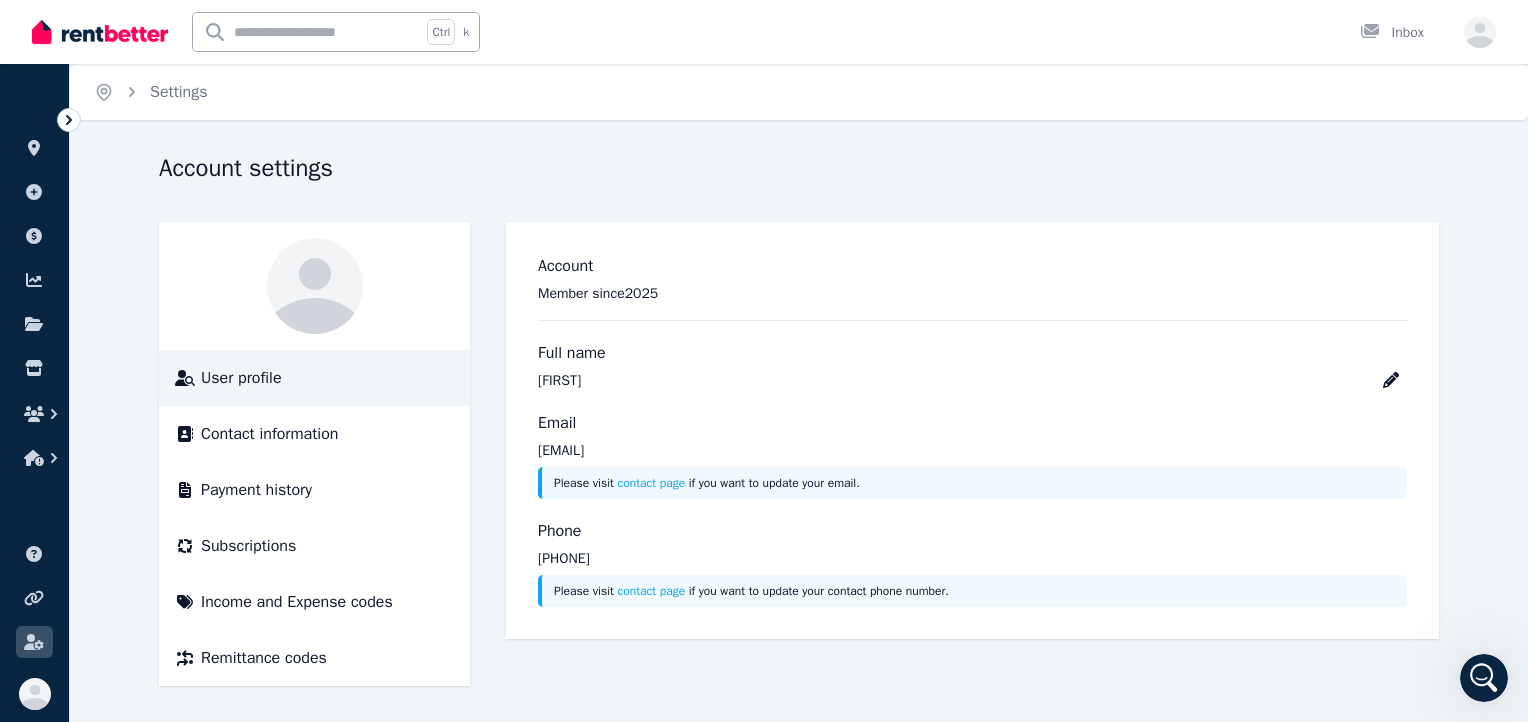 click on "[EMAIL]" at bounding box center [972, 451] 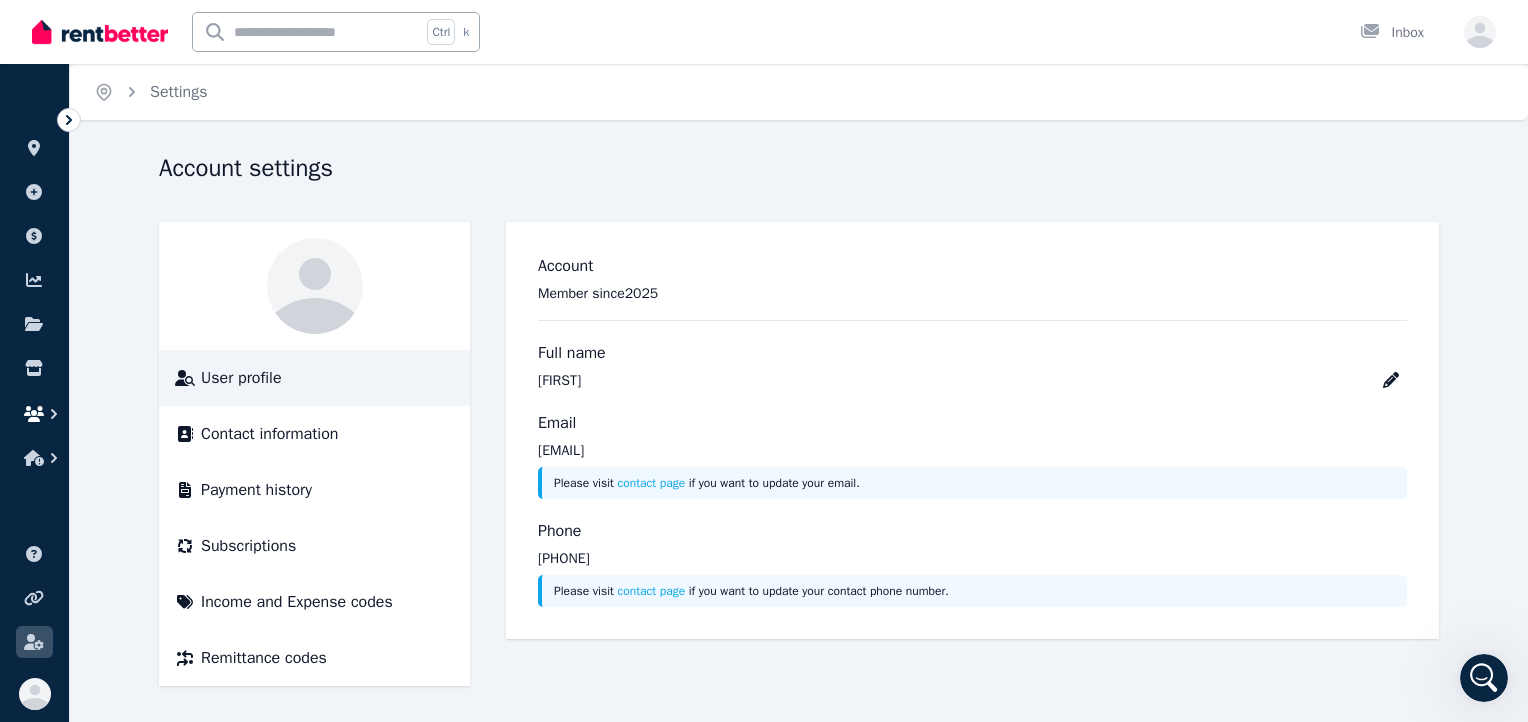 click at bounding box center [34, 414] 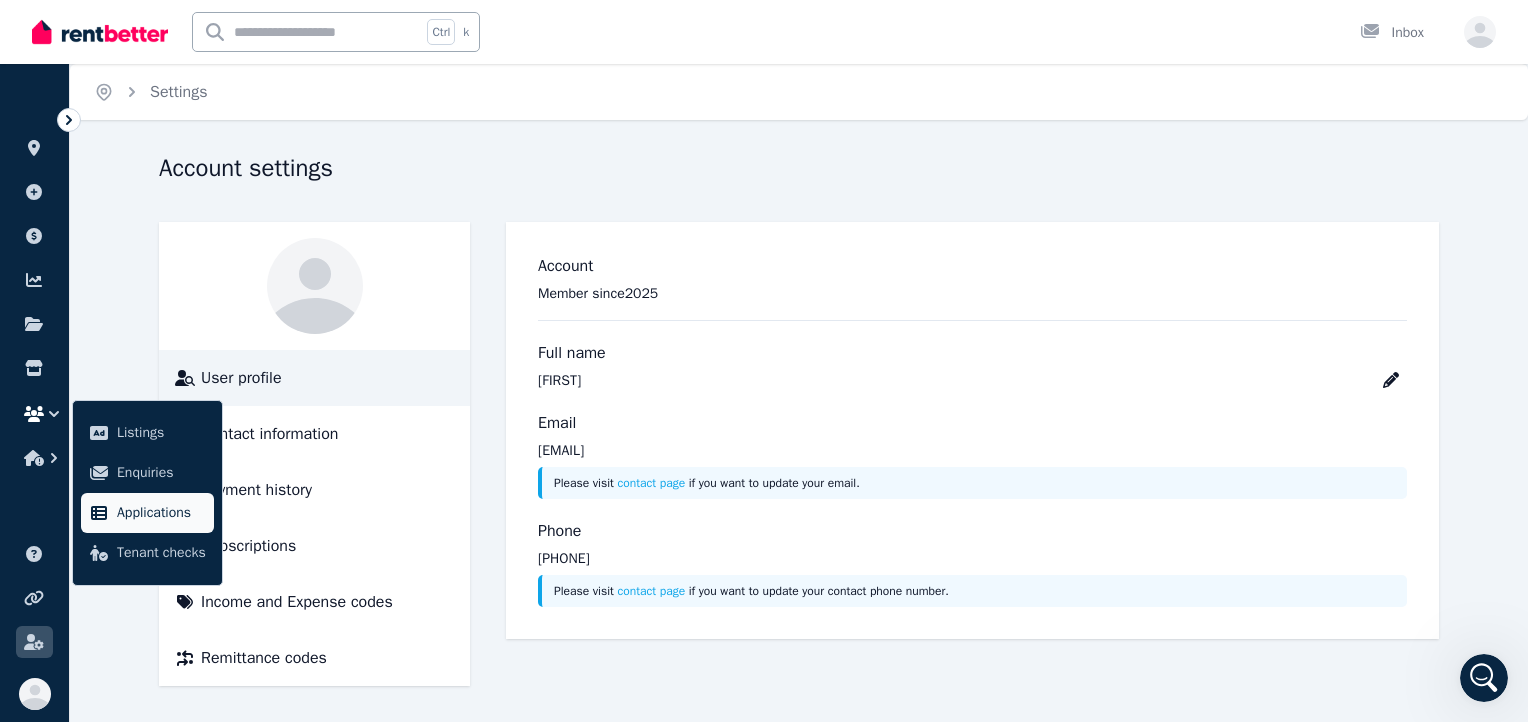 click on "Applications" at bounding box center [161, 513] 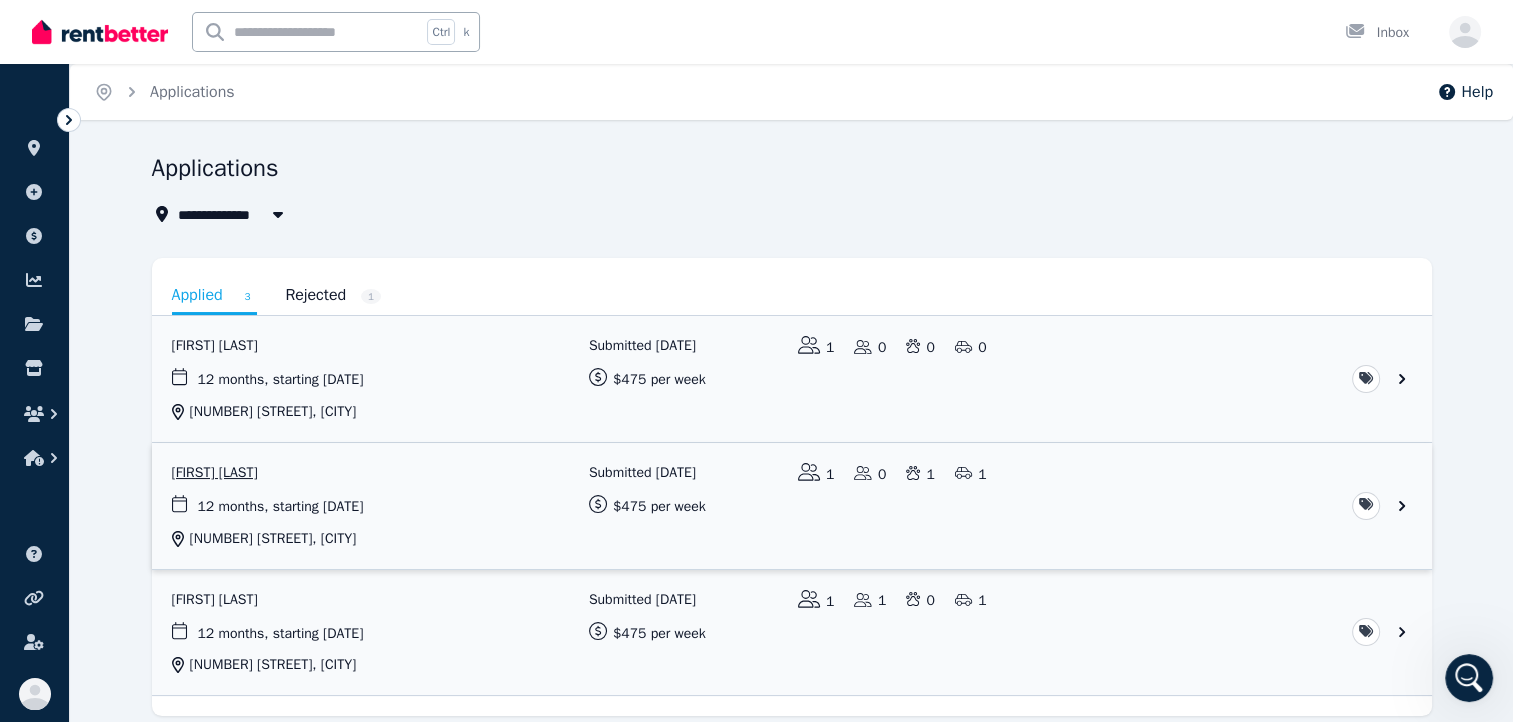 click at bounding box center [792, 506] 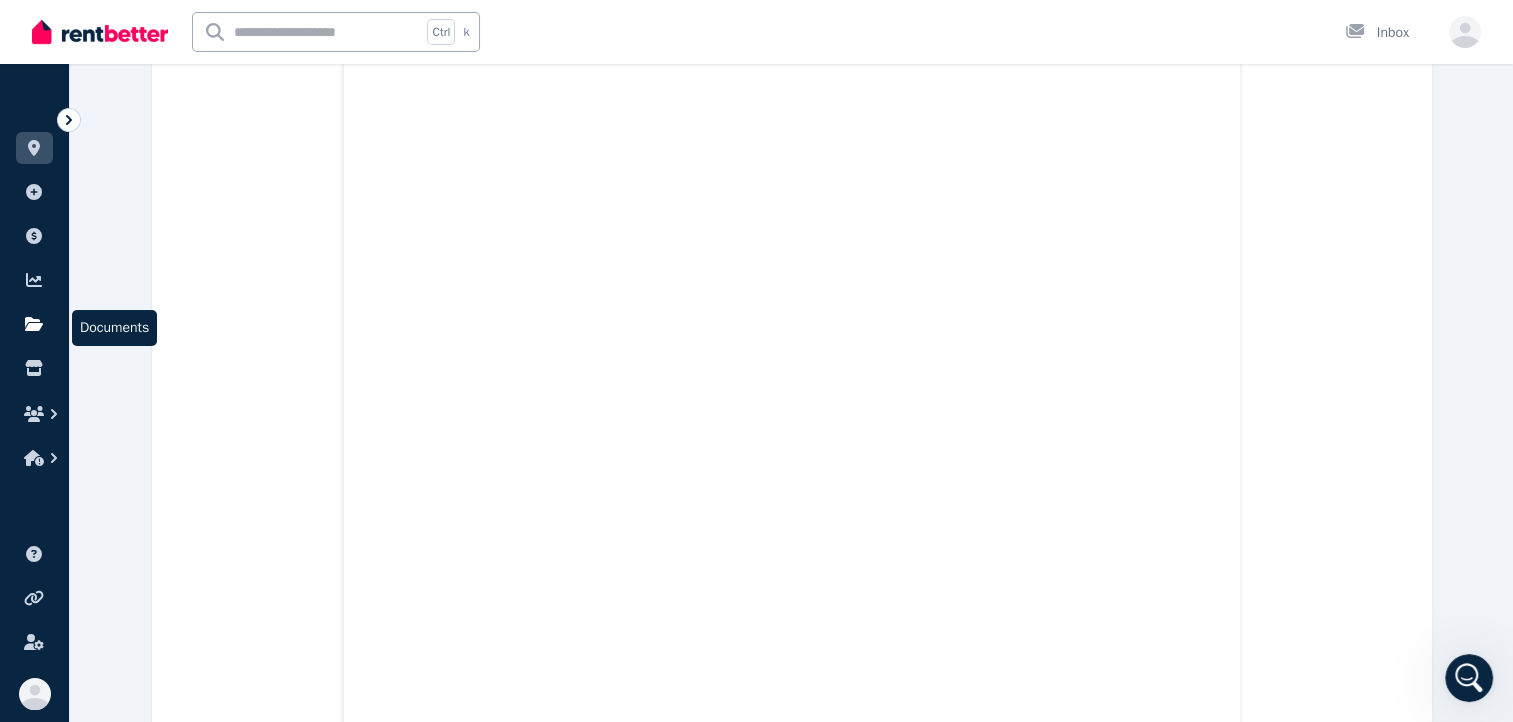 scroll, scrollTop: 583, scrollLeft: 0, axis: vertical 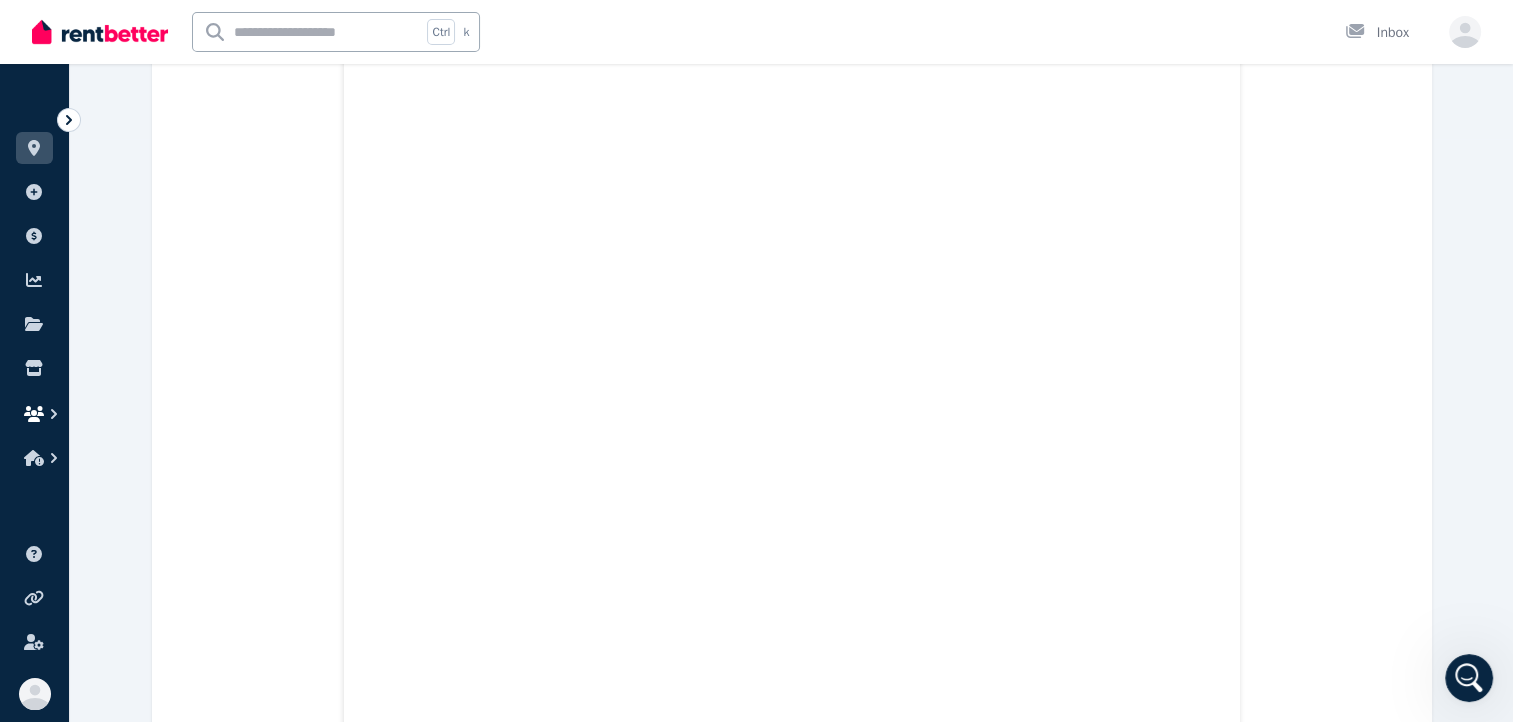 click 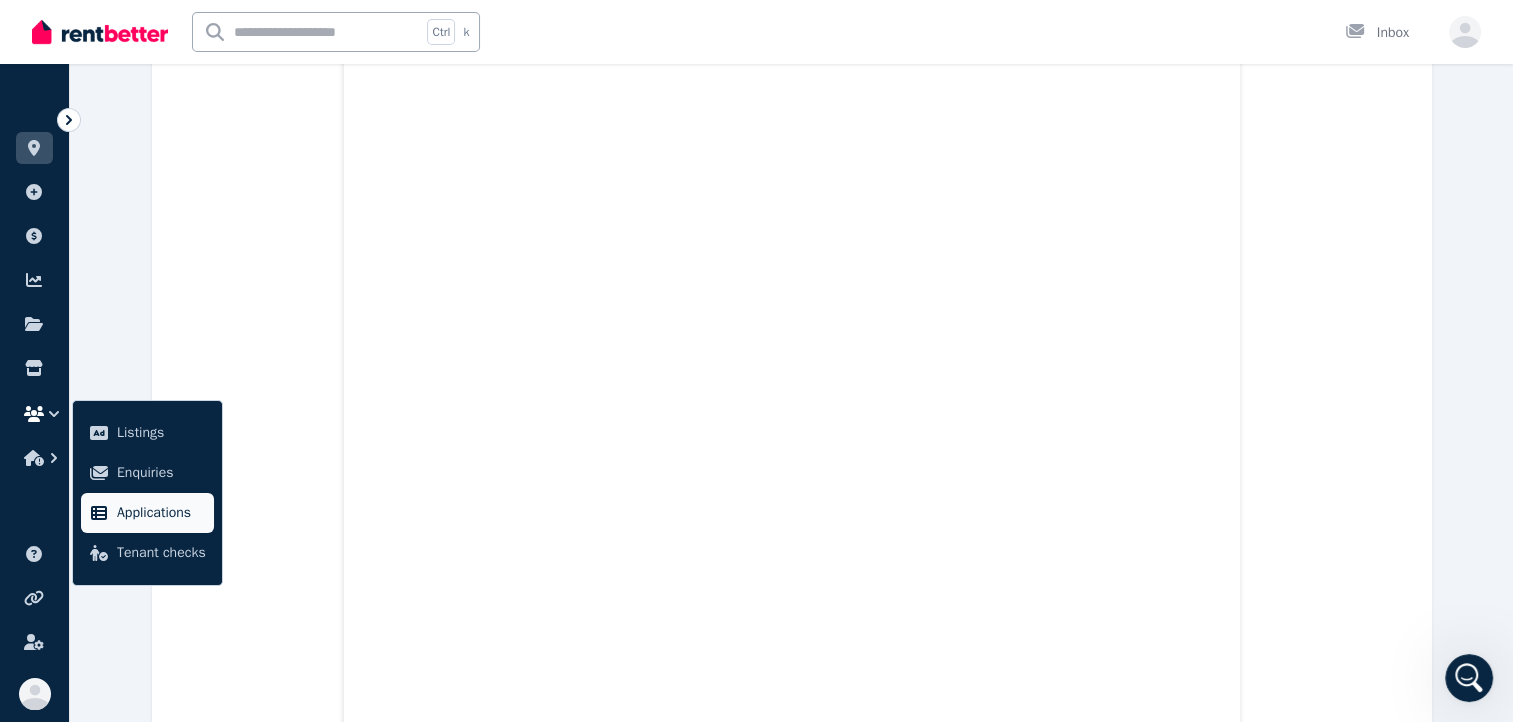 click on "Applications" at bounding box center [147, 513] 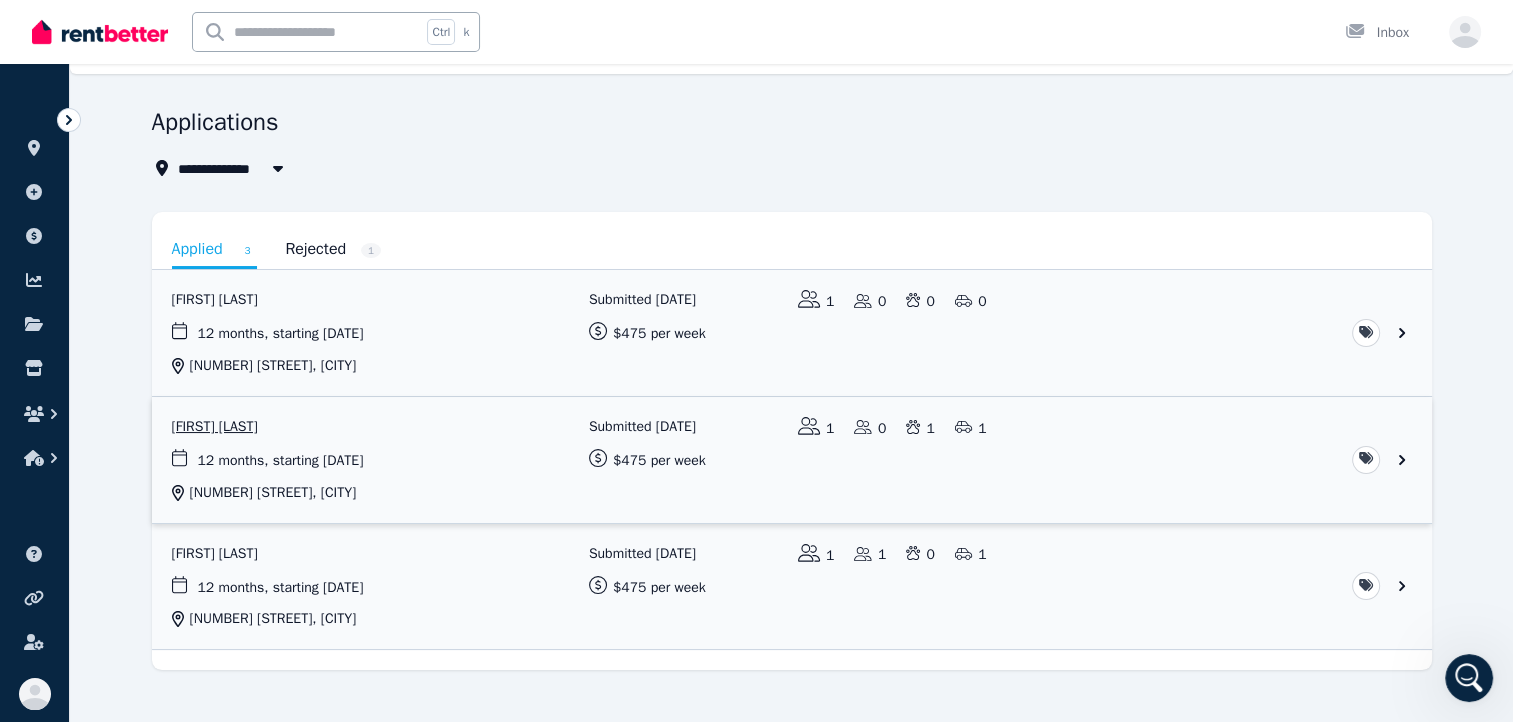 scroll, scrollTop: 71, scrollLeft: 0, axis: vertical 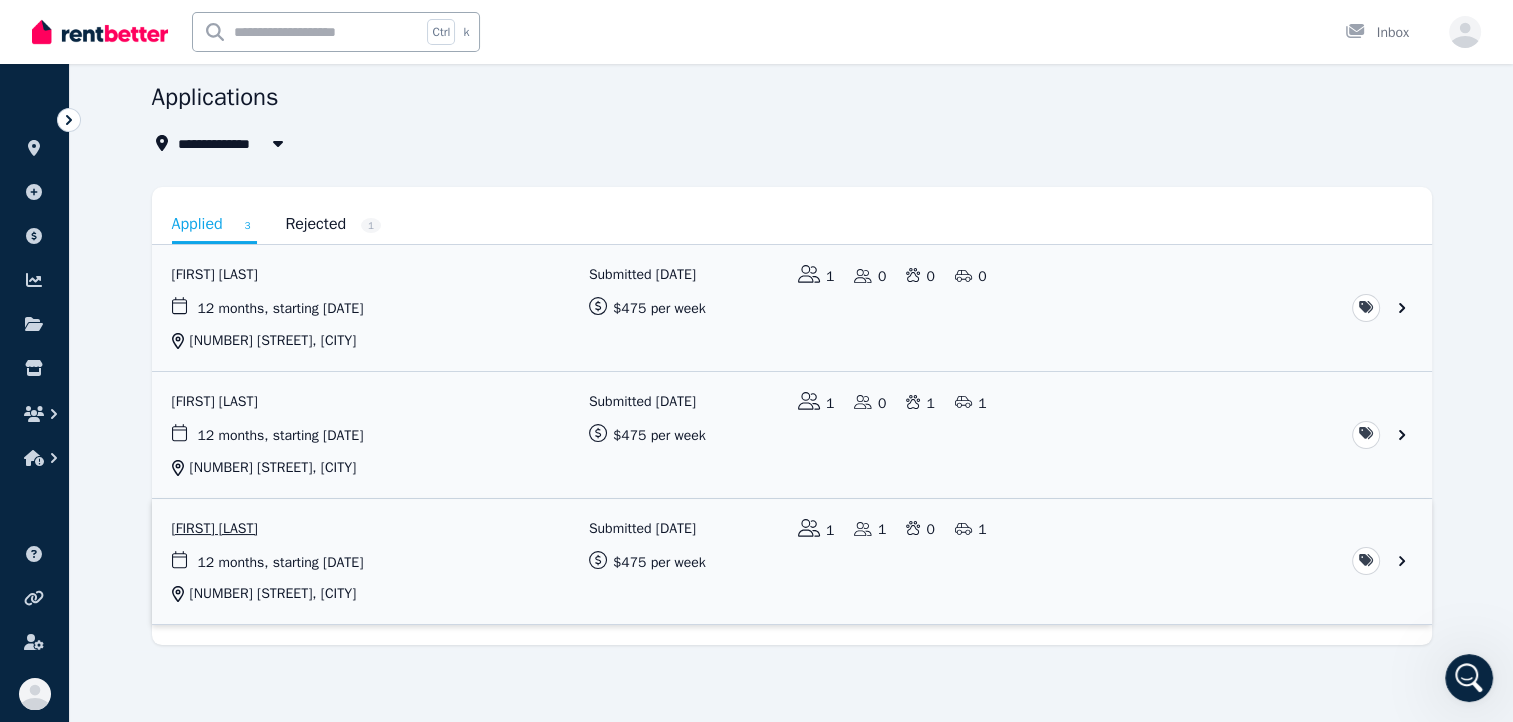 click at bounding box center (792, 562) 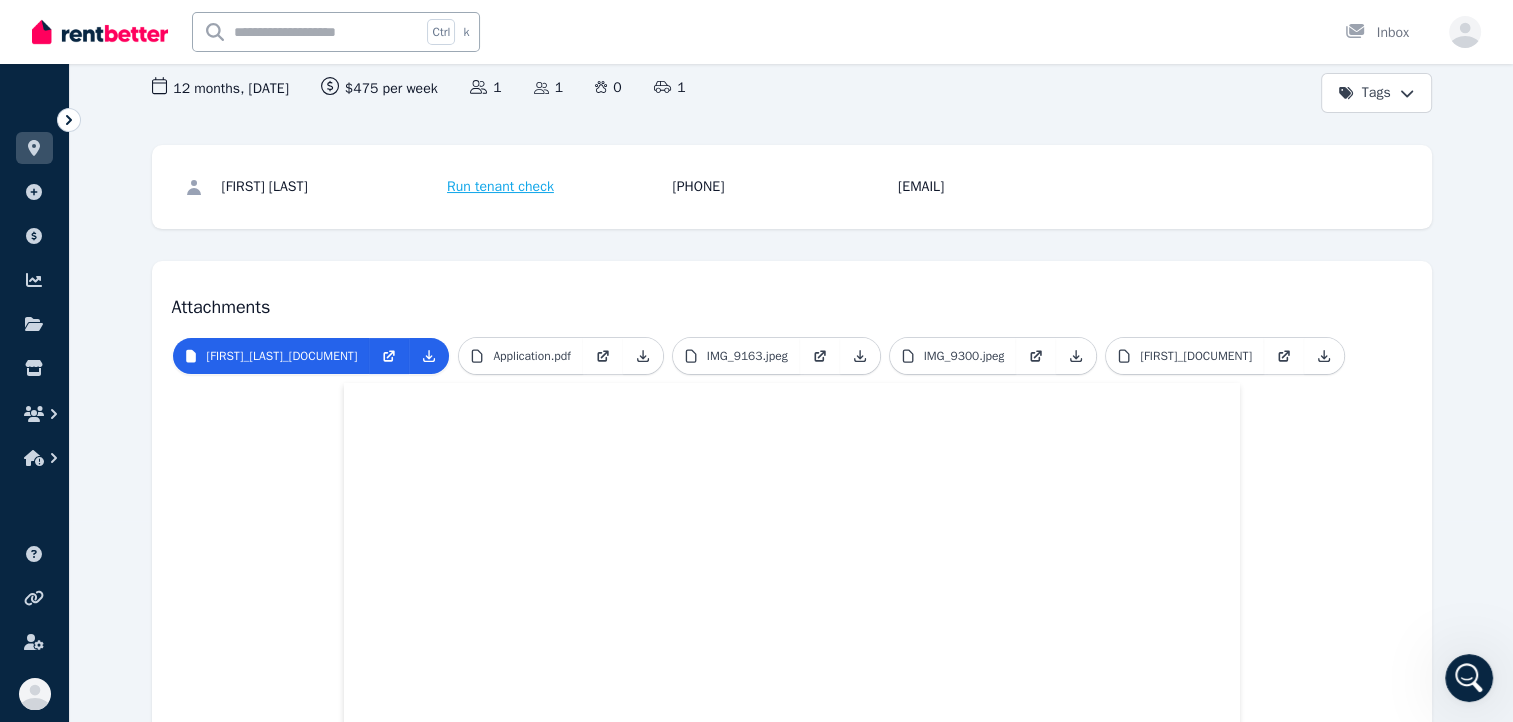 scroll, scrollTop: 400, scrollLeft: 0, axis: vertical 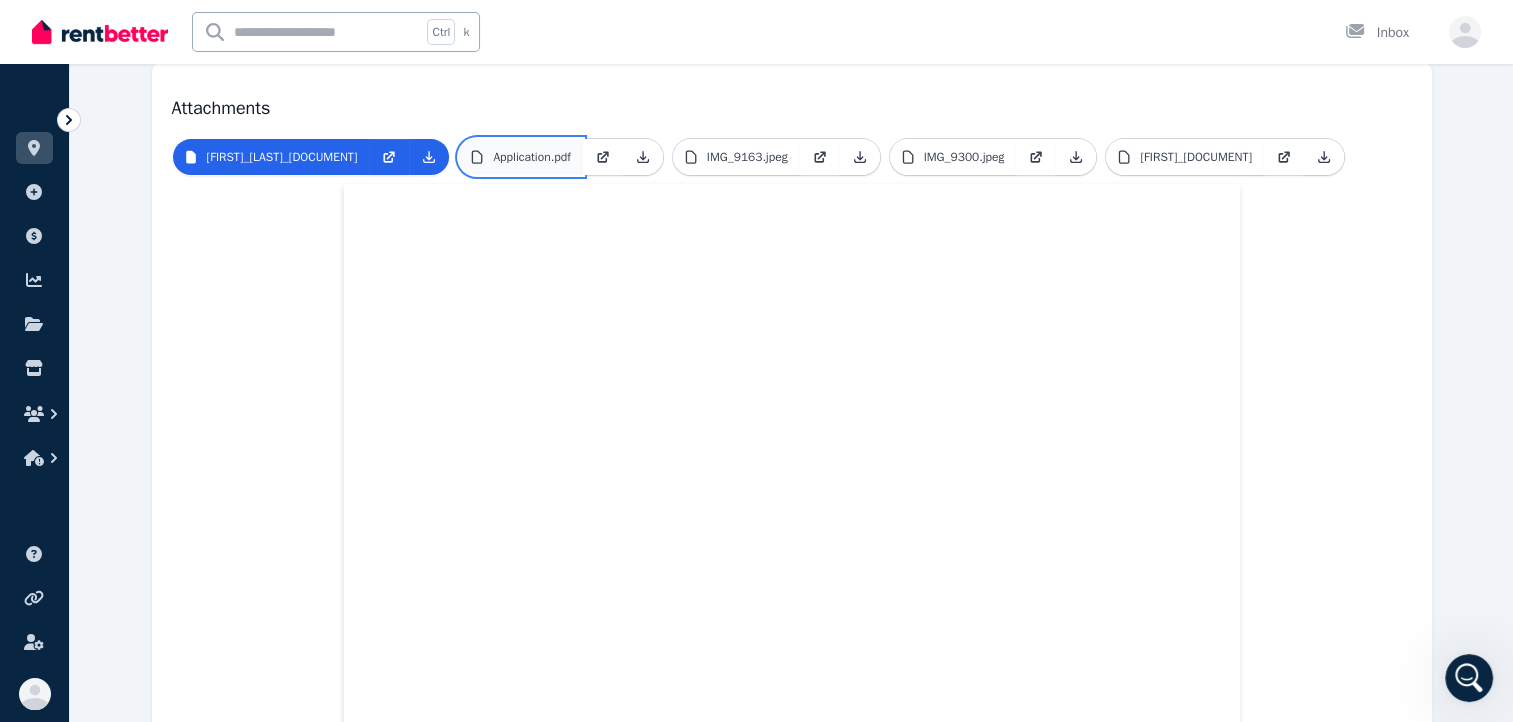 click on "Application.pdf" at bounding box center [531, 157] 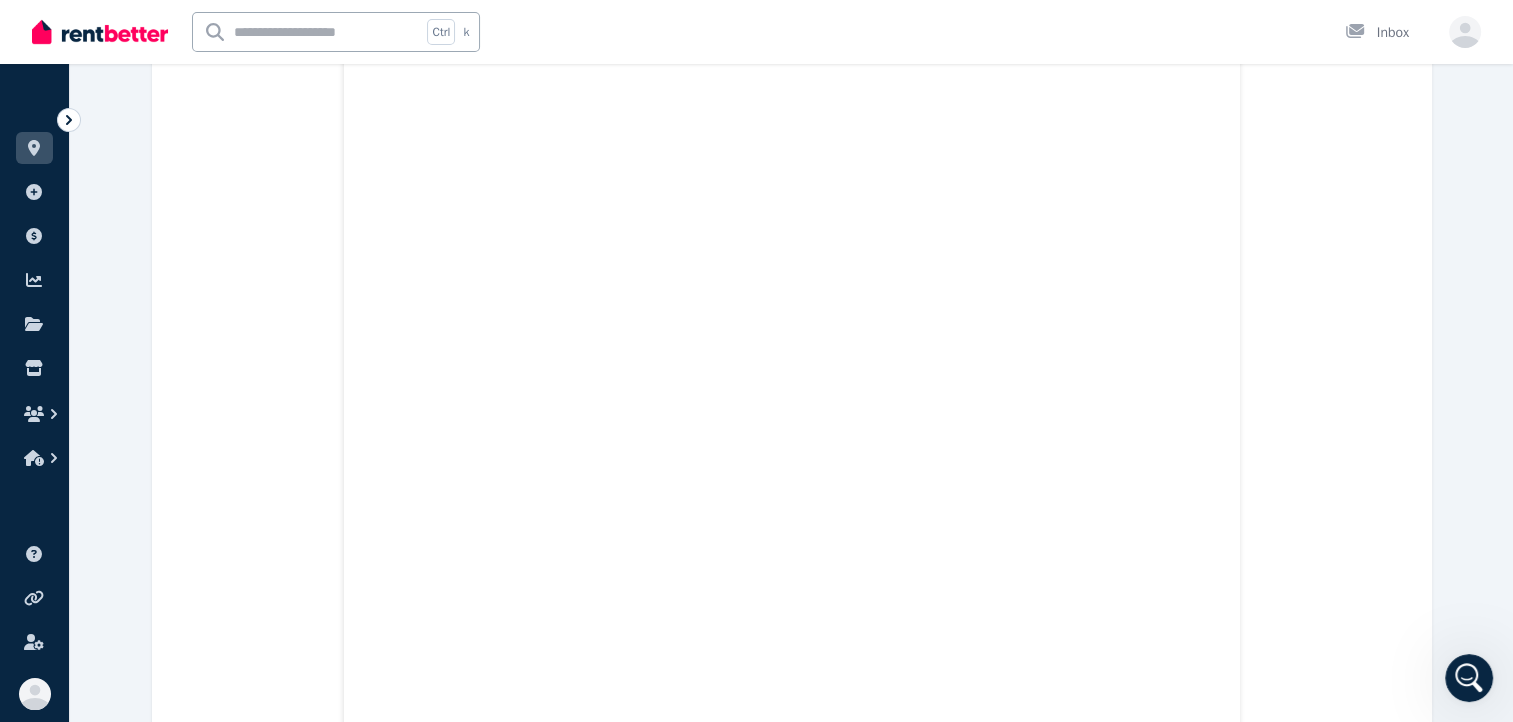 scroll, scrollTop: 6500, scrollLeft: 0, axis: vertical 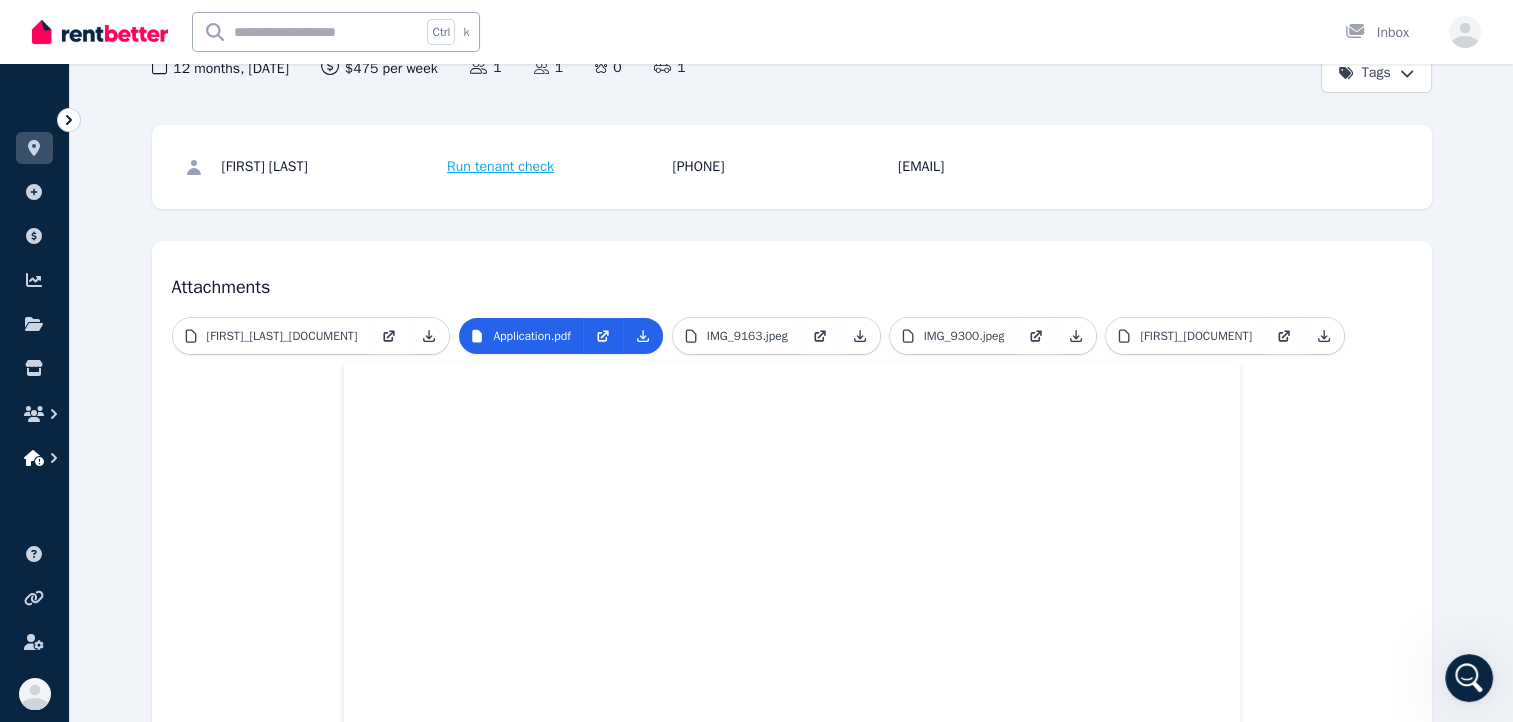 click 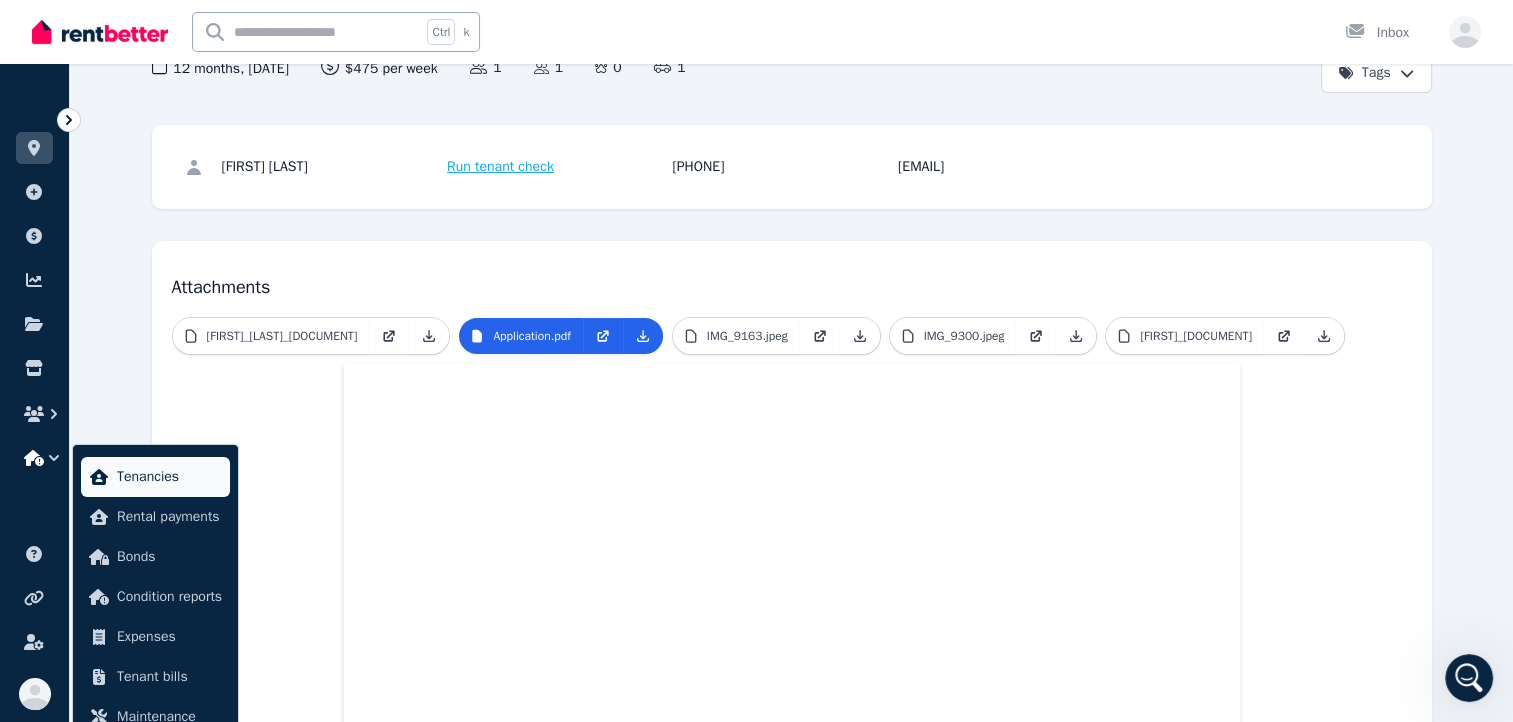 click on "Tenancies" at bounding box center [155, 477] 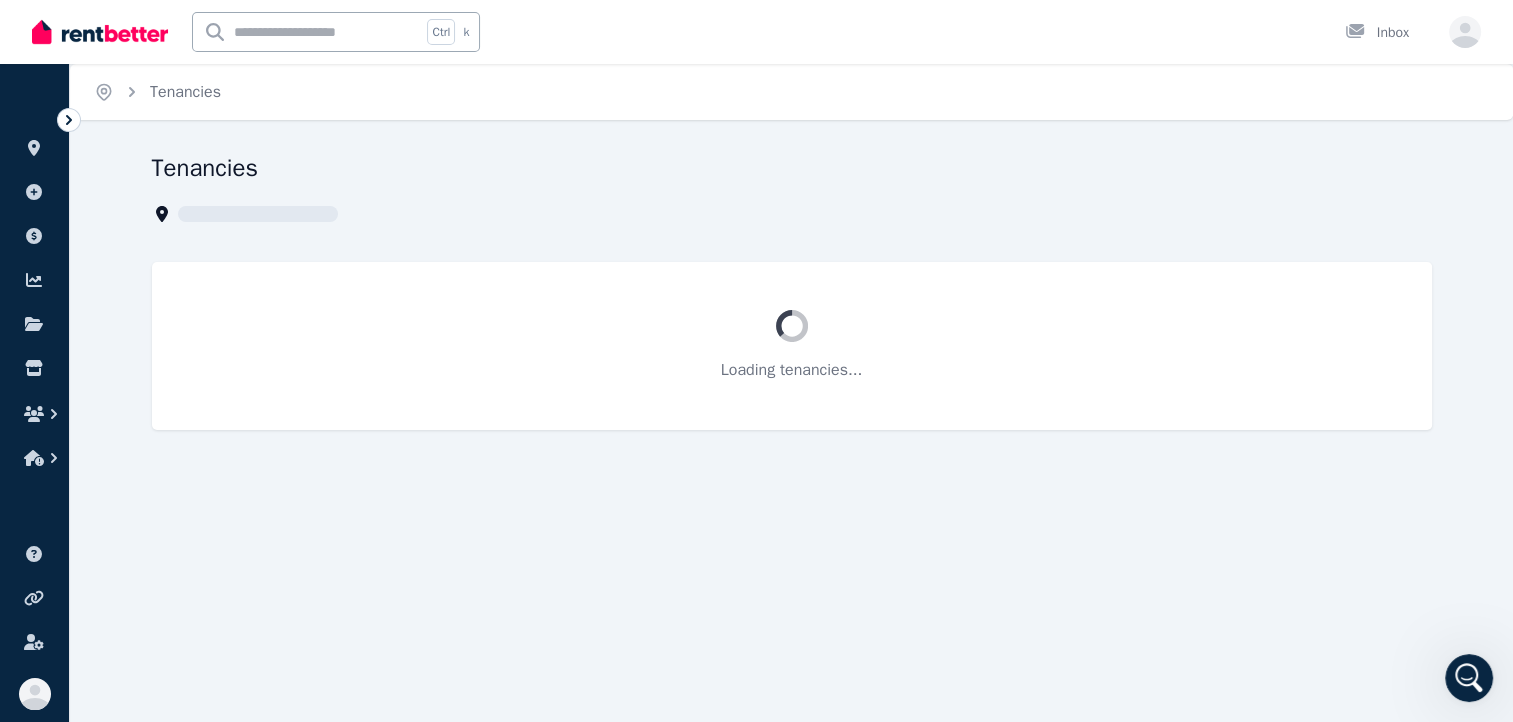 scroll, scrollTop: 0, scrollLeft: 0, axis: both 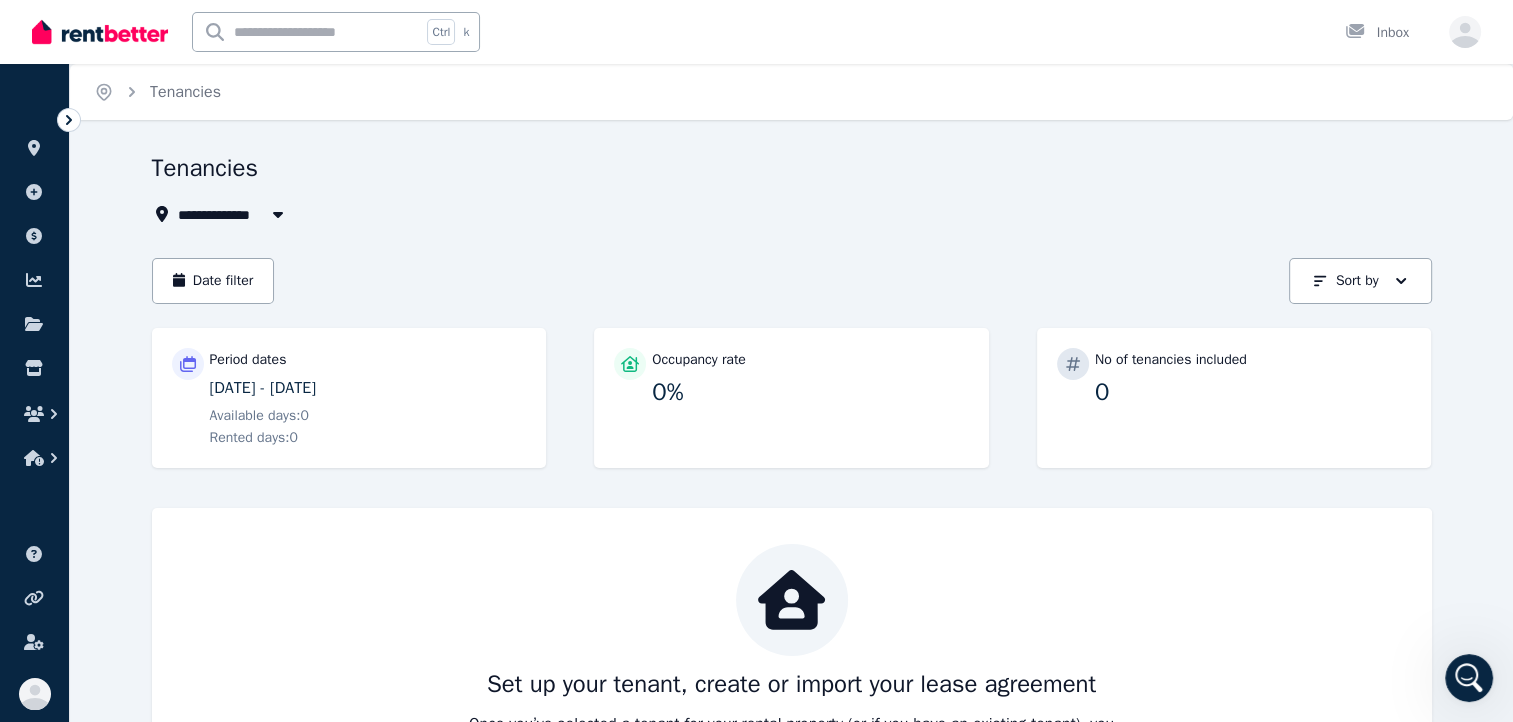 click 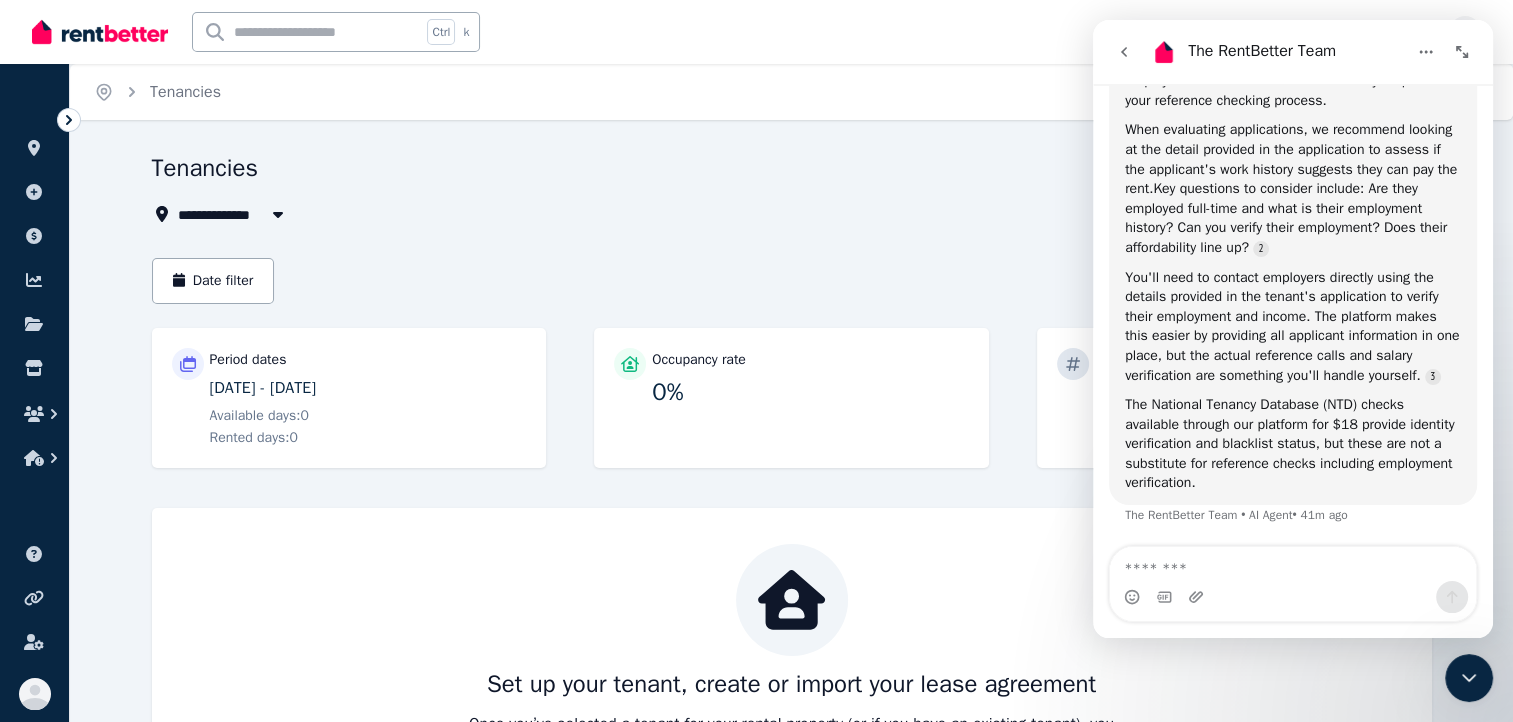 scroll, scrollTop: 1029, scrollLeft: 0, axis: vertical 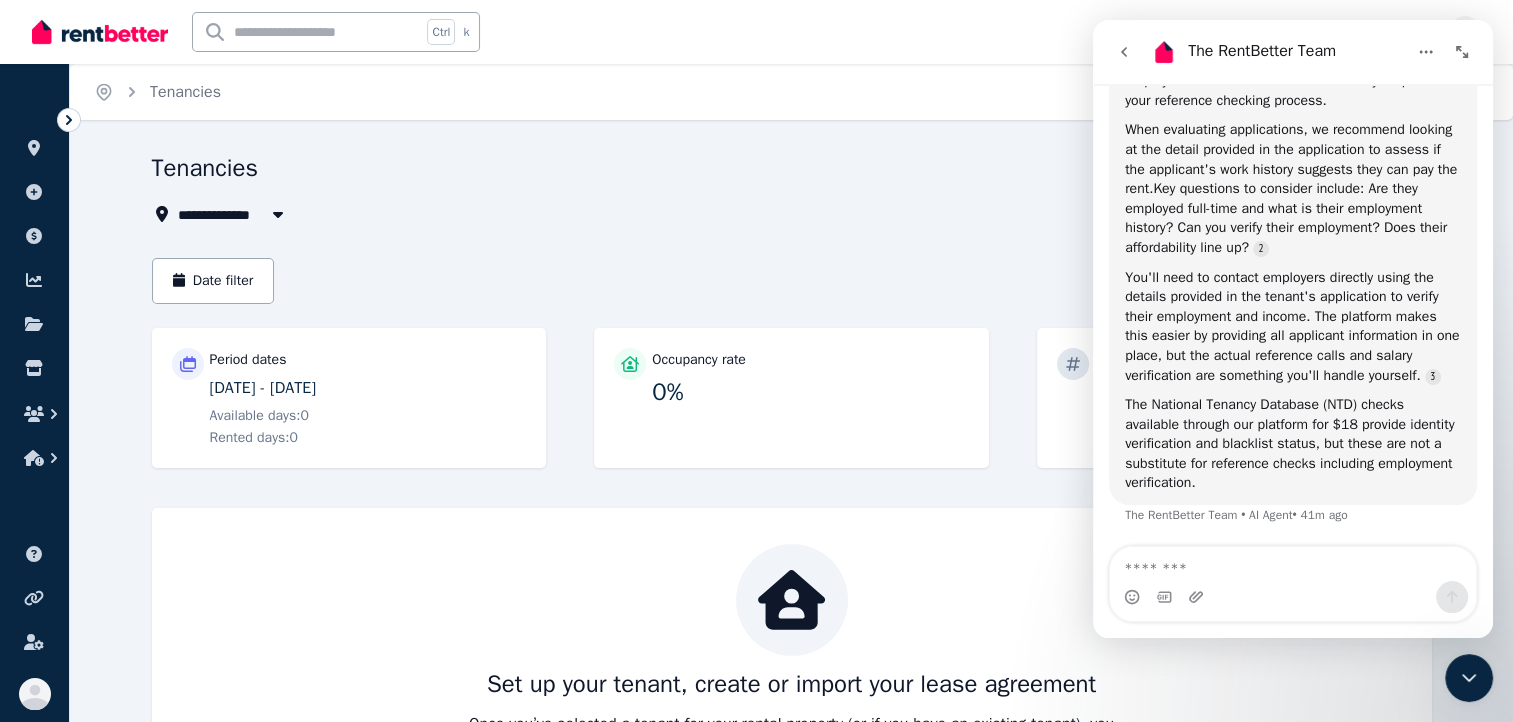 click at bounding box center (1293, 564) 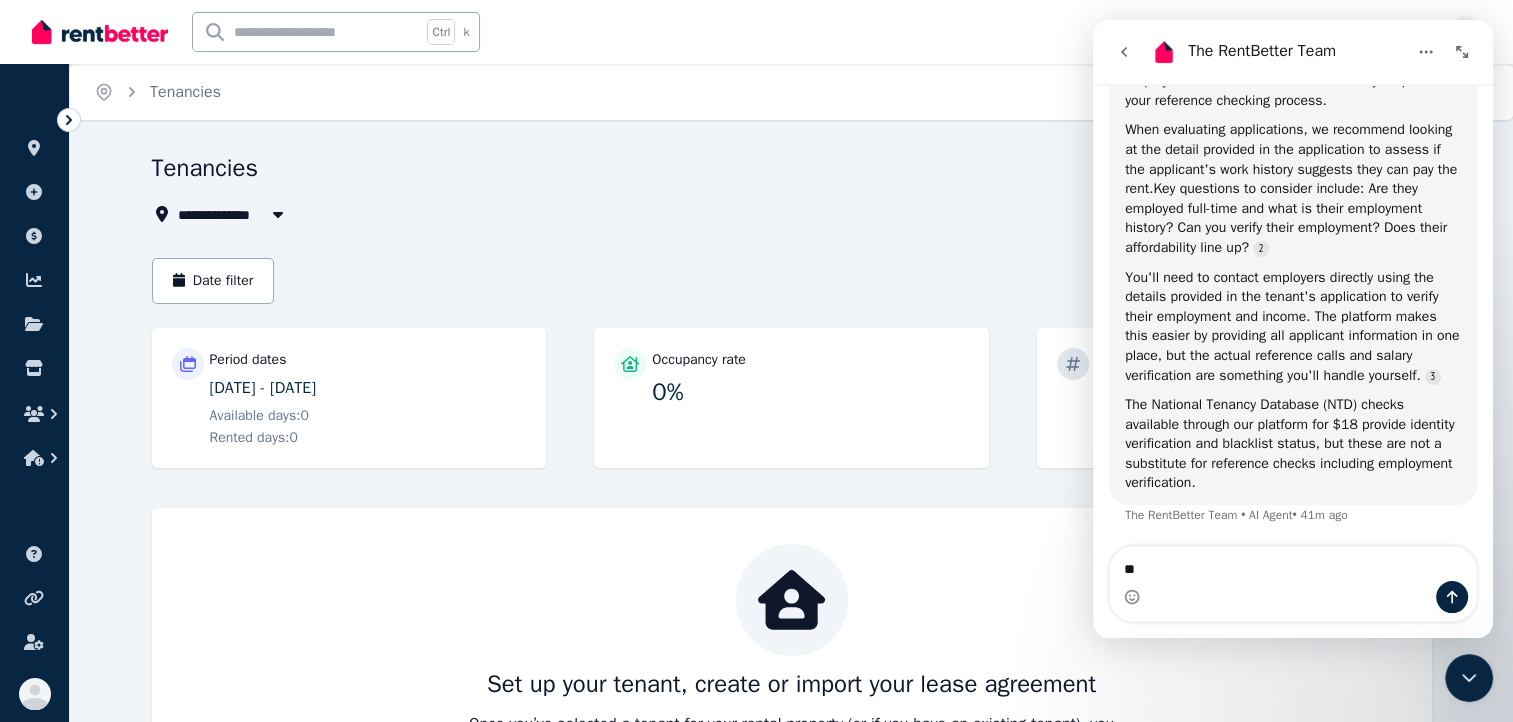 type on "*" 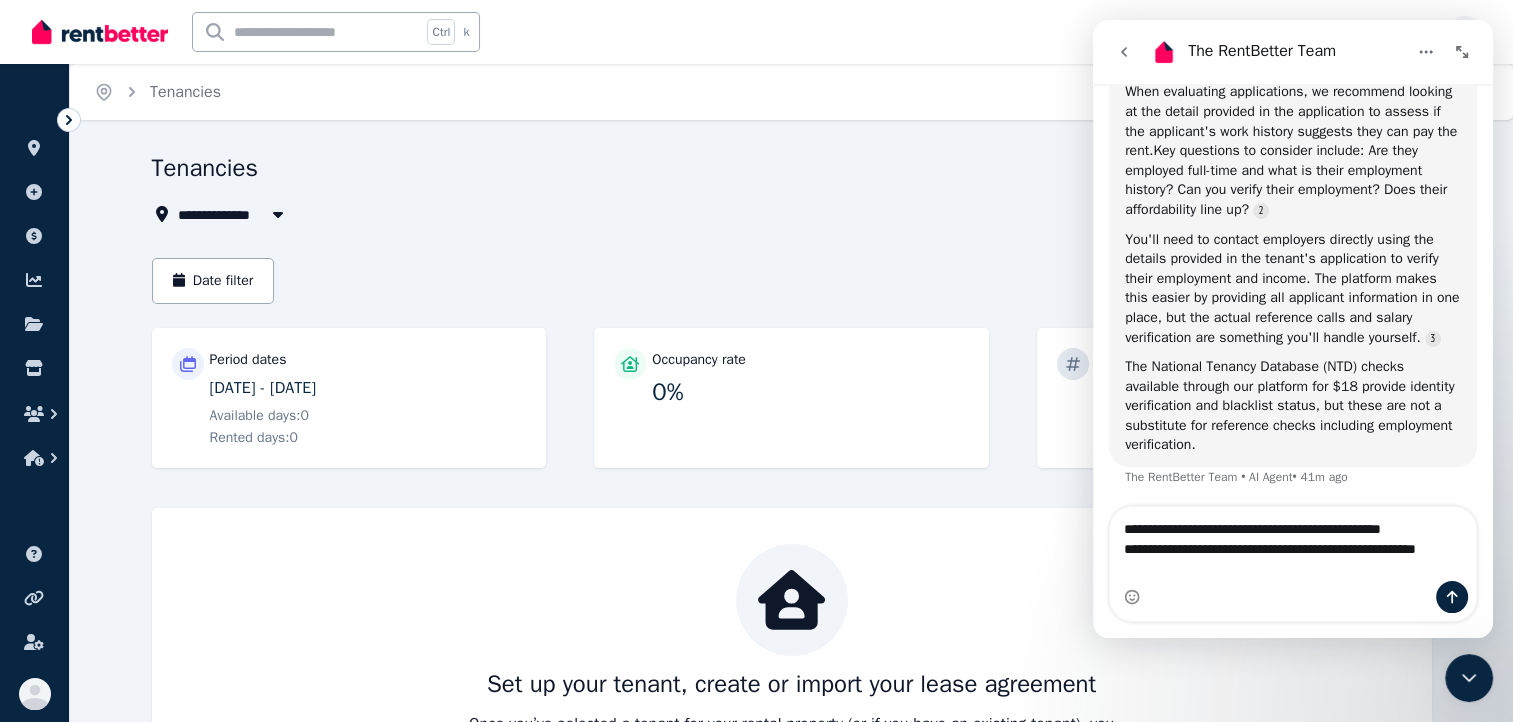 scroll, scrollTop: 1069, scrollLeft: 0, axis: vertical 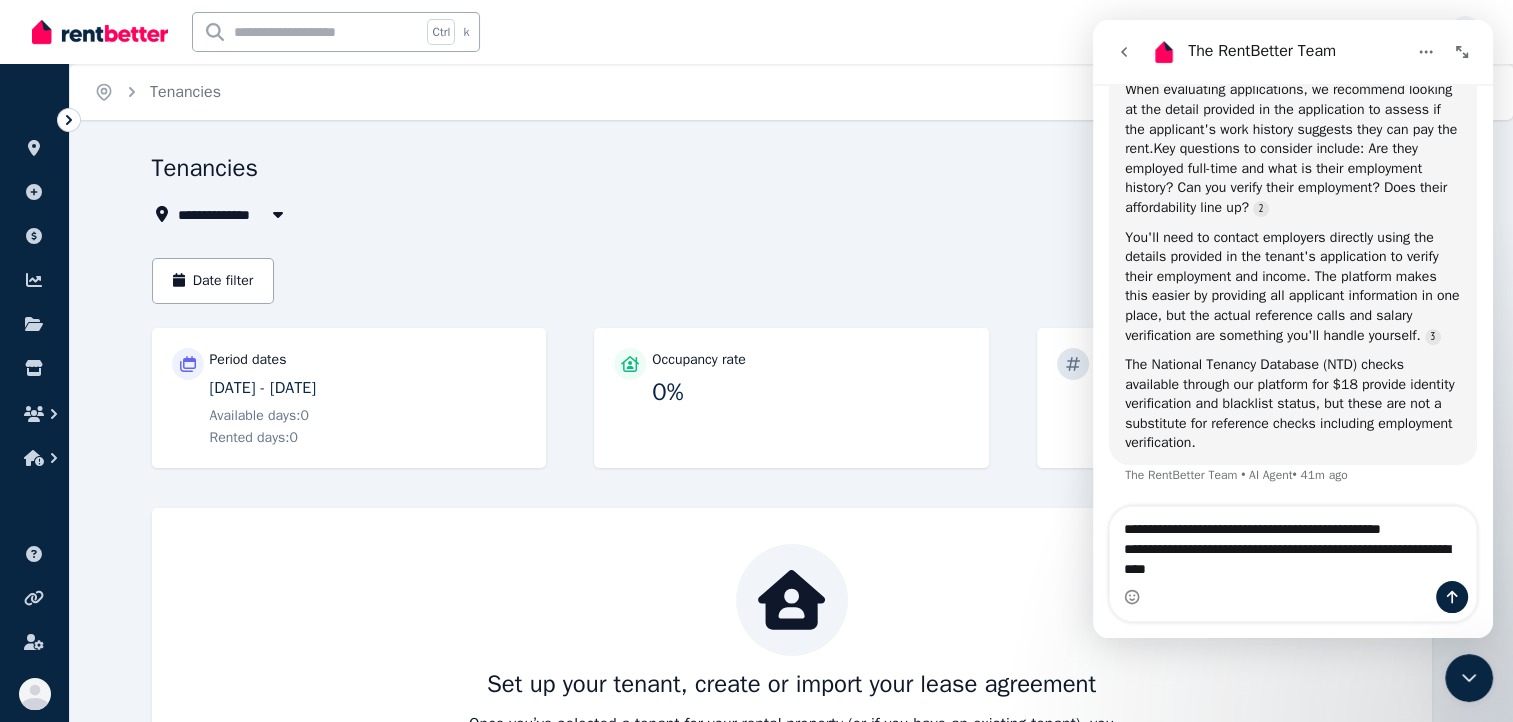 type on "**********" 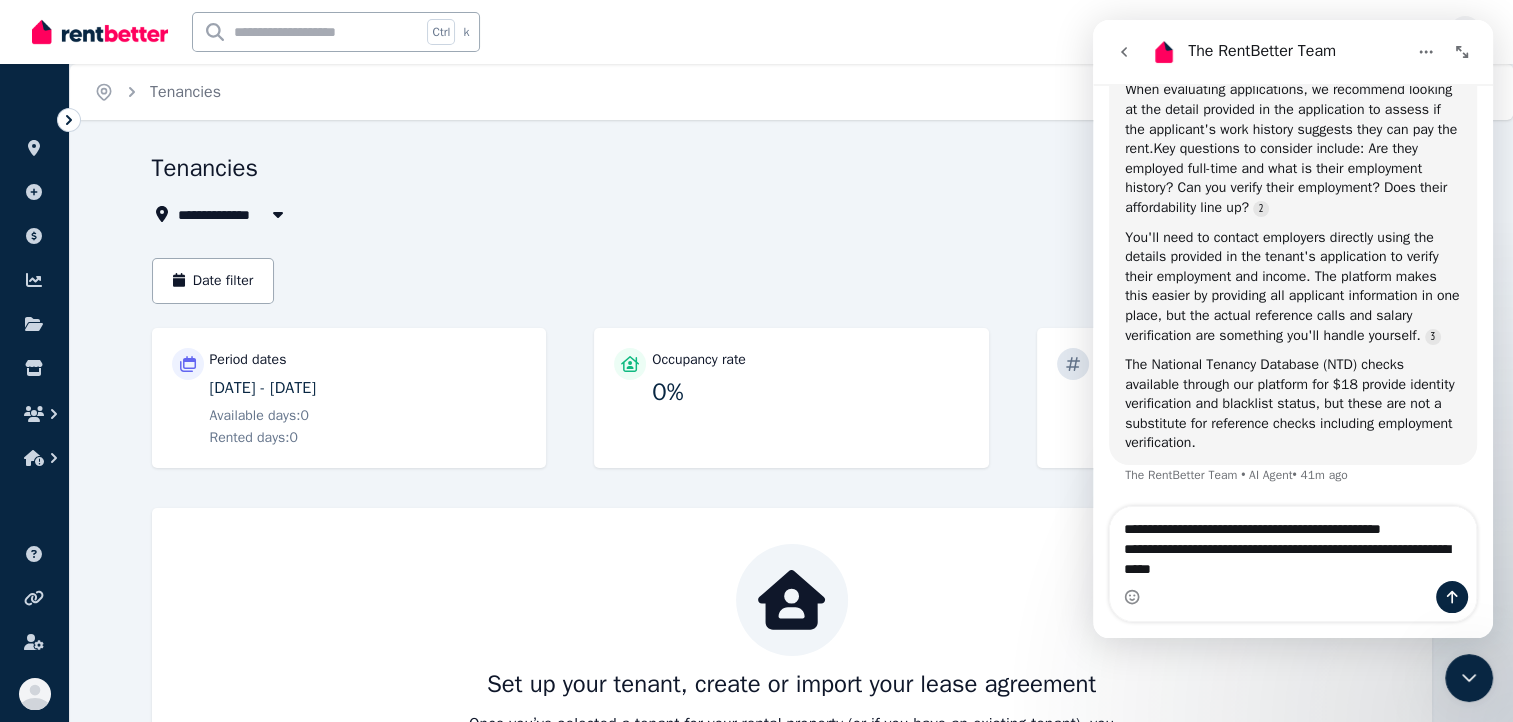 type 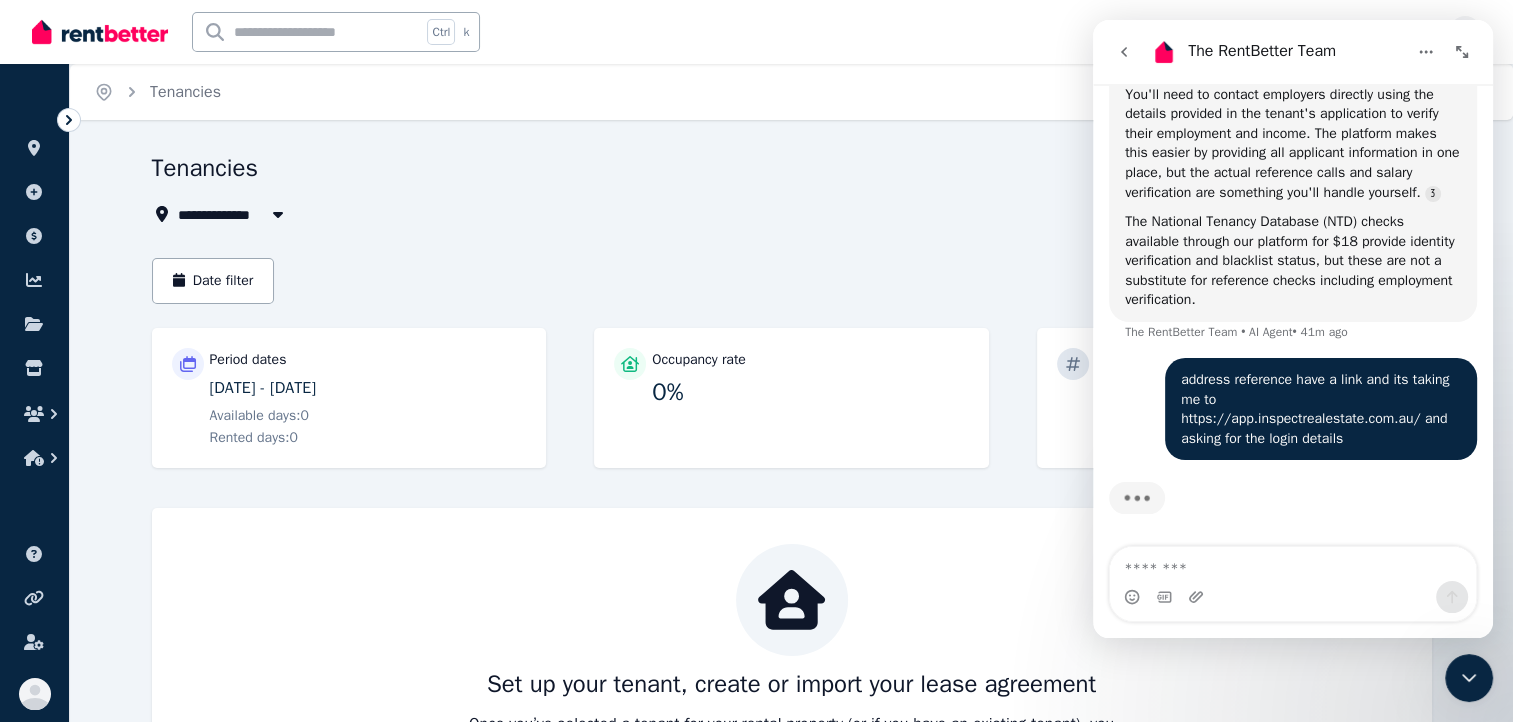 scroll, scrollTop: 1212, scrollLeft: 0, axis: vertical 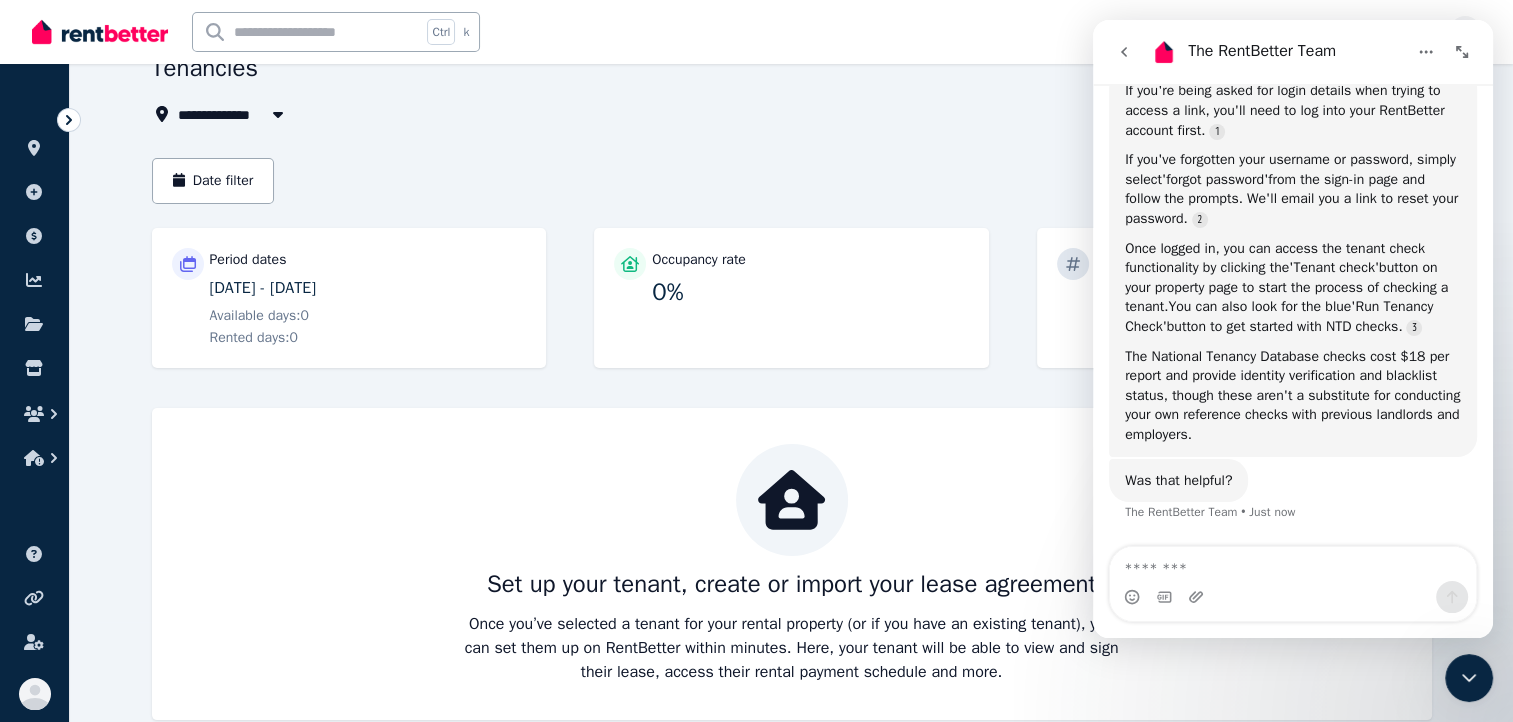 click on "Set up your tenant, create or import your lease agreement Once you’ve selected a tenant for your rental property (or if you have an existing tenant), you can set them up on RentBetter within minutes. Here, your tenant will be able to view and sign their lease, access their rental payment schedule and more." at bounding box center [792, 564] 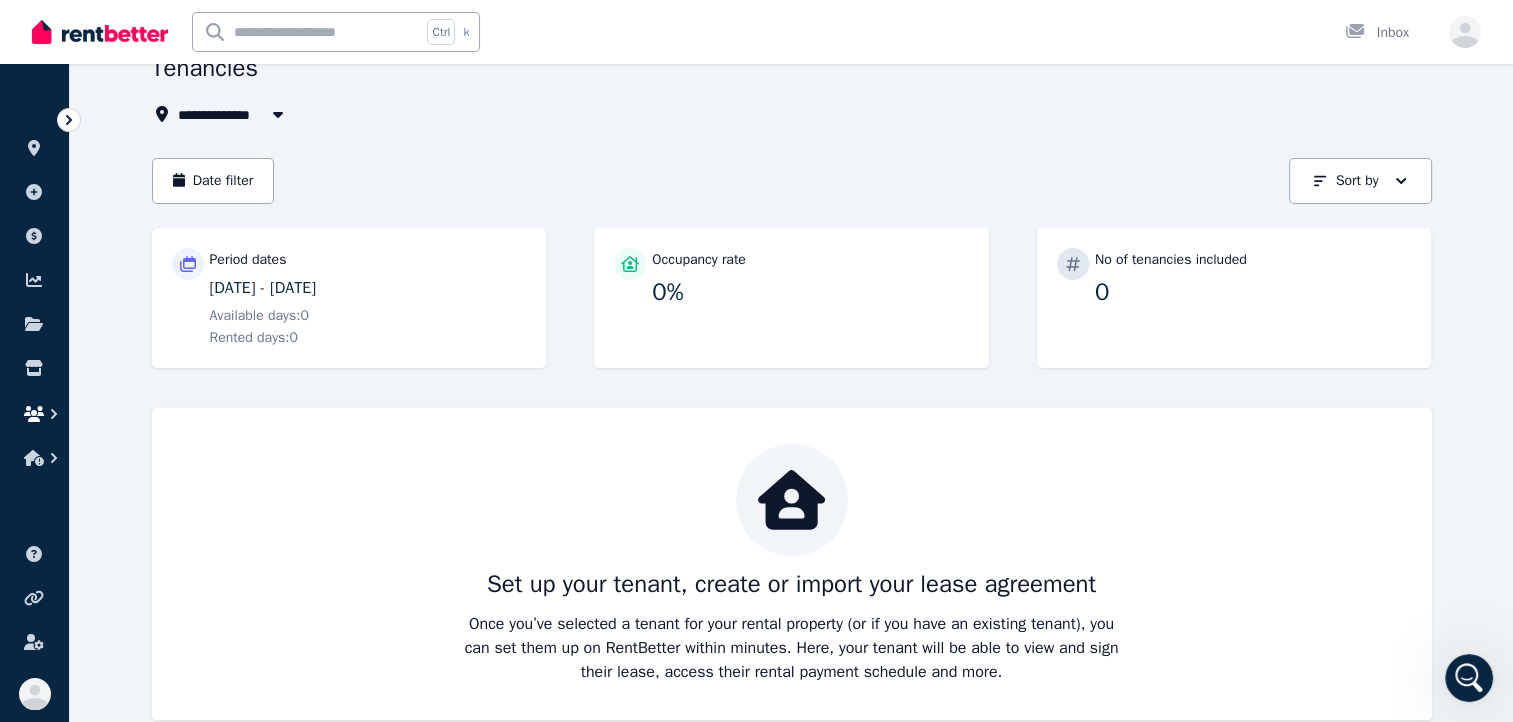 click 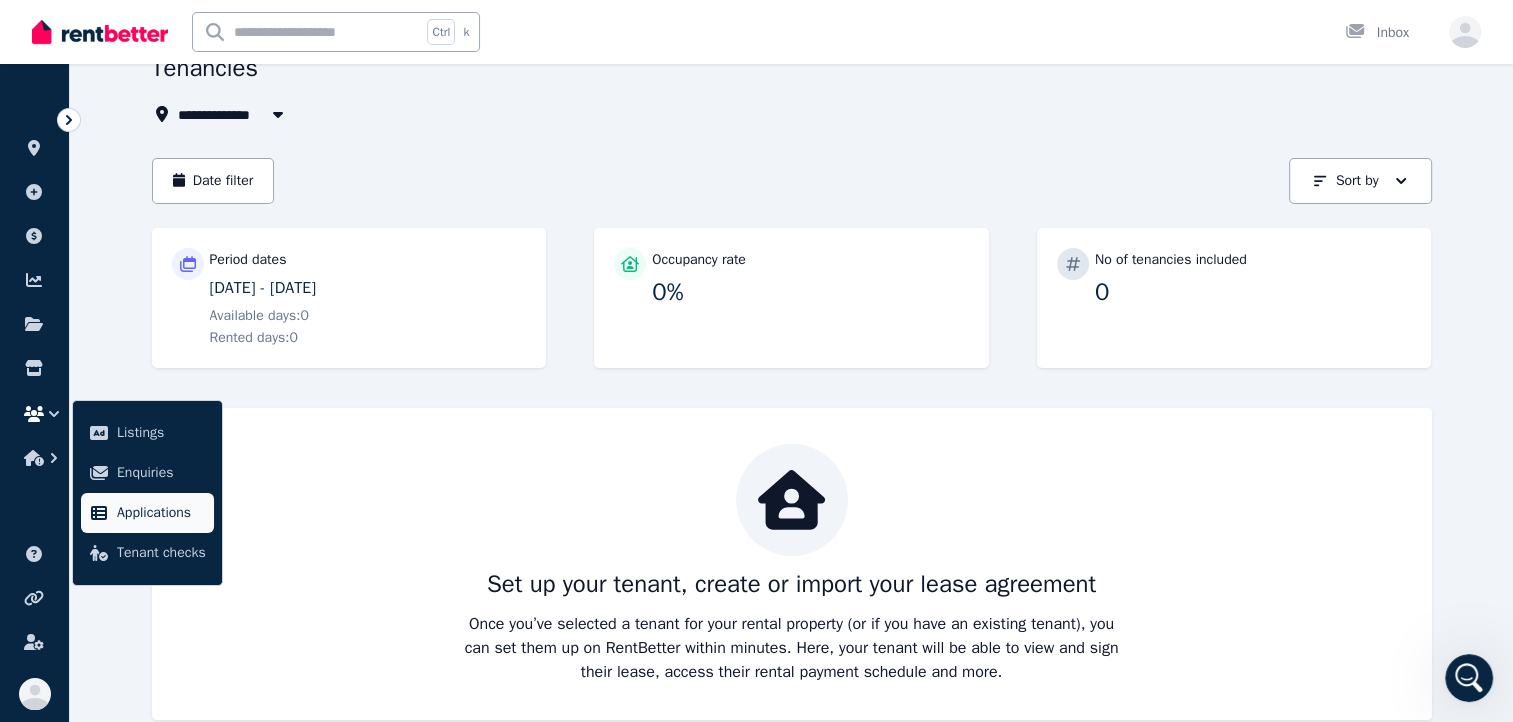 click on "Applications" at bounding box center [147, 513] 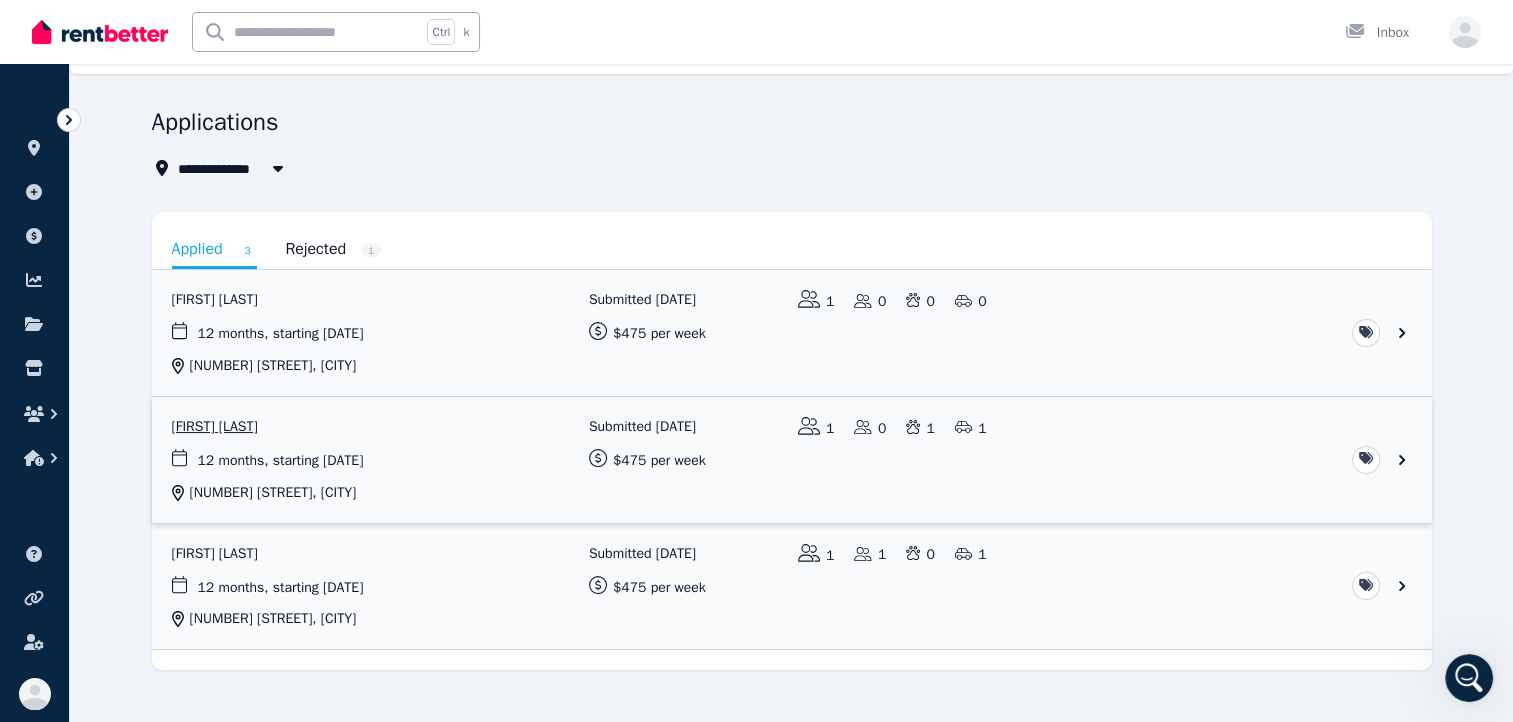 scroll, scrollTop: 71, scrollLeft: 0, axis: vertical 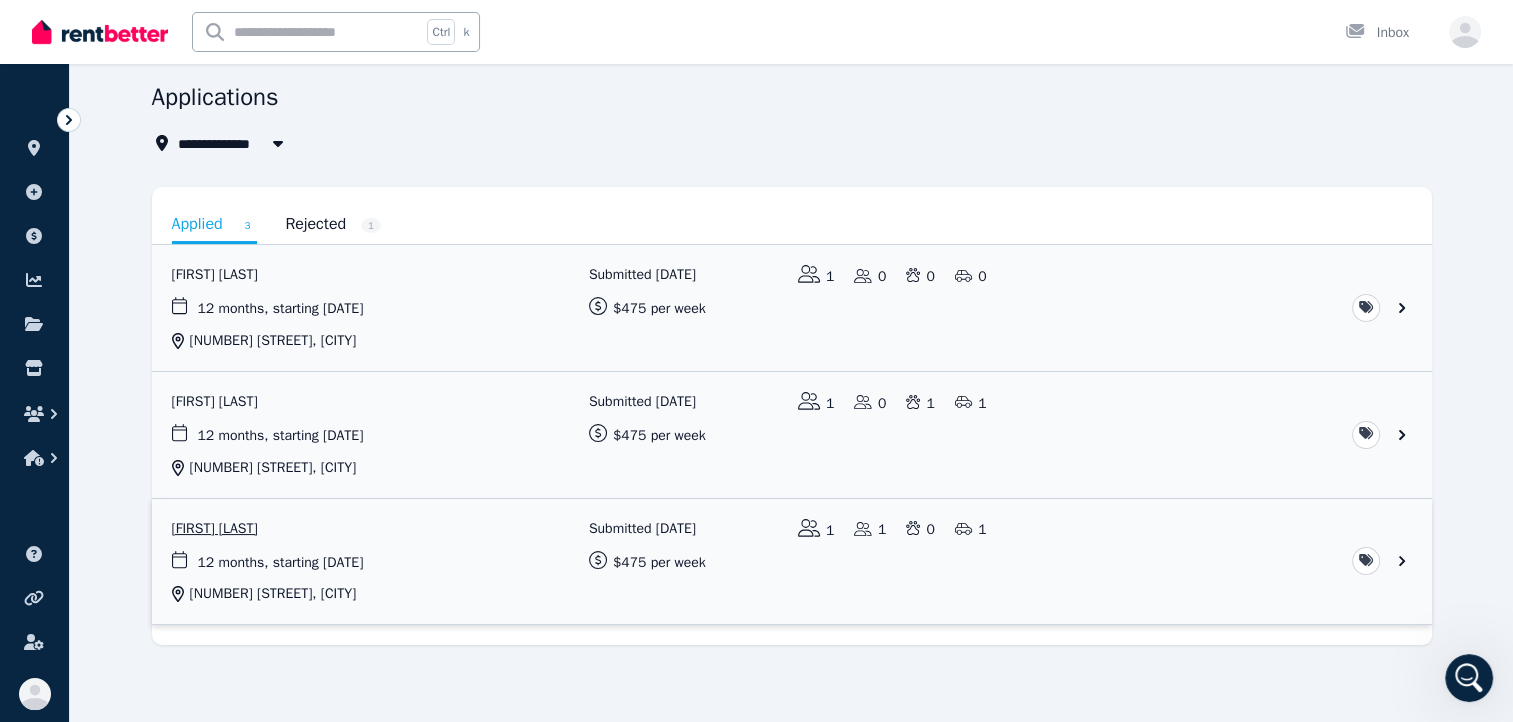 click at bounding box center [792, 562] 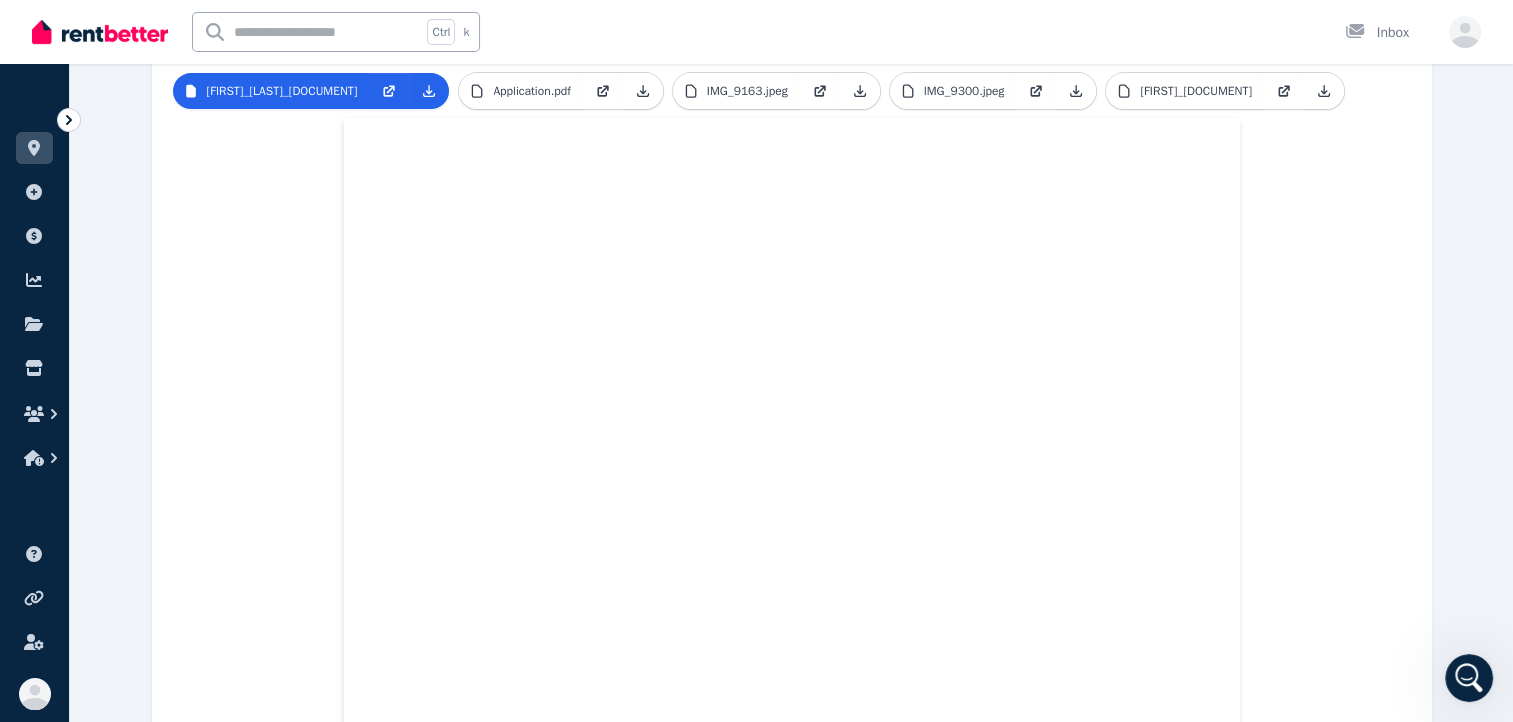 scroll, scrollTop: 283, scrollLeft: 0, axis: vertical 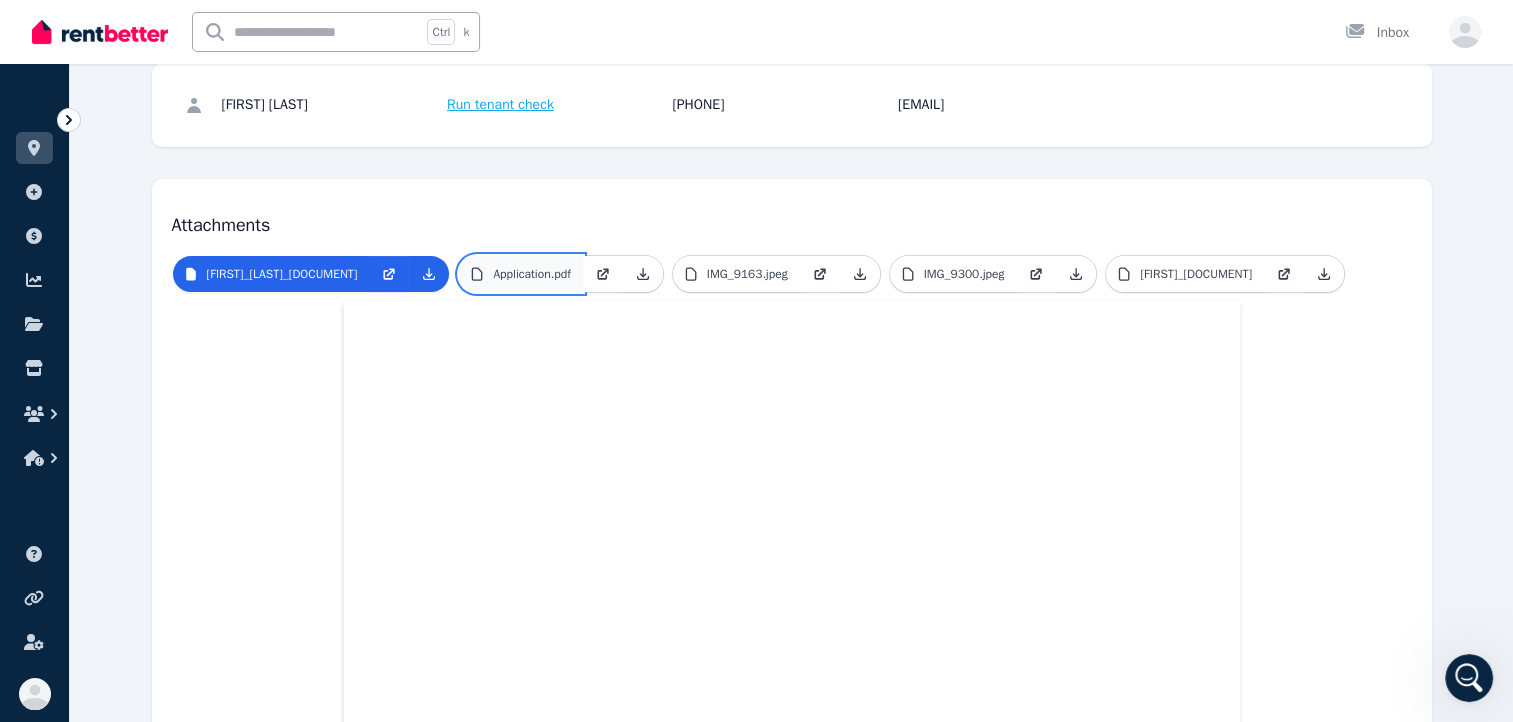 click on "Application.pdf" at bounding box center [520, 274] 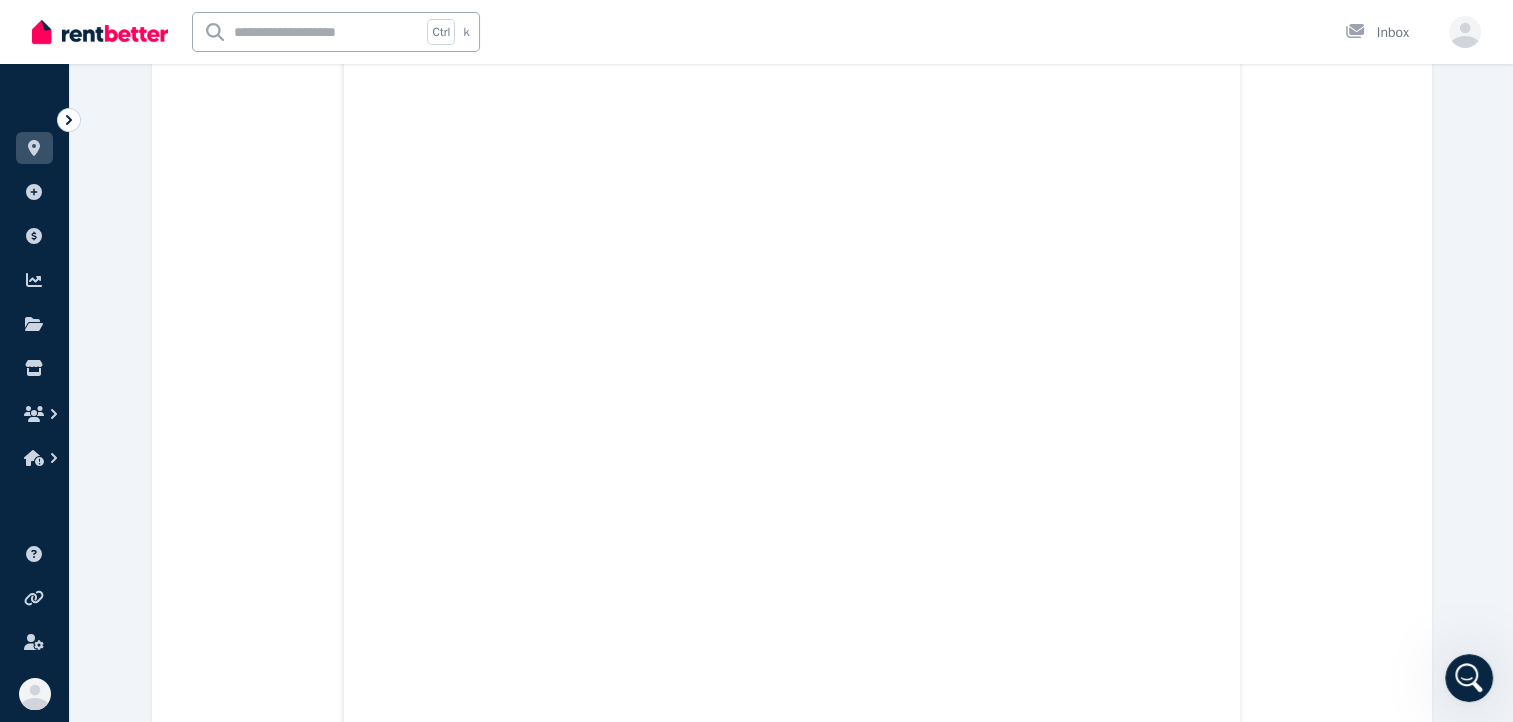 scroll, scrollTop: 7683, scrollLeft: 0, axis: vertical 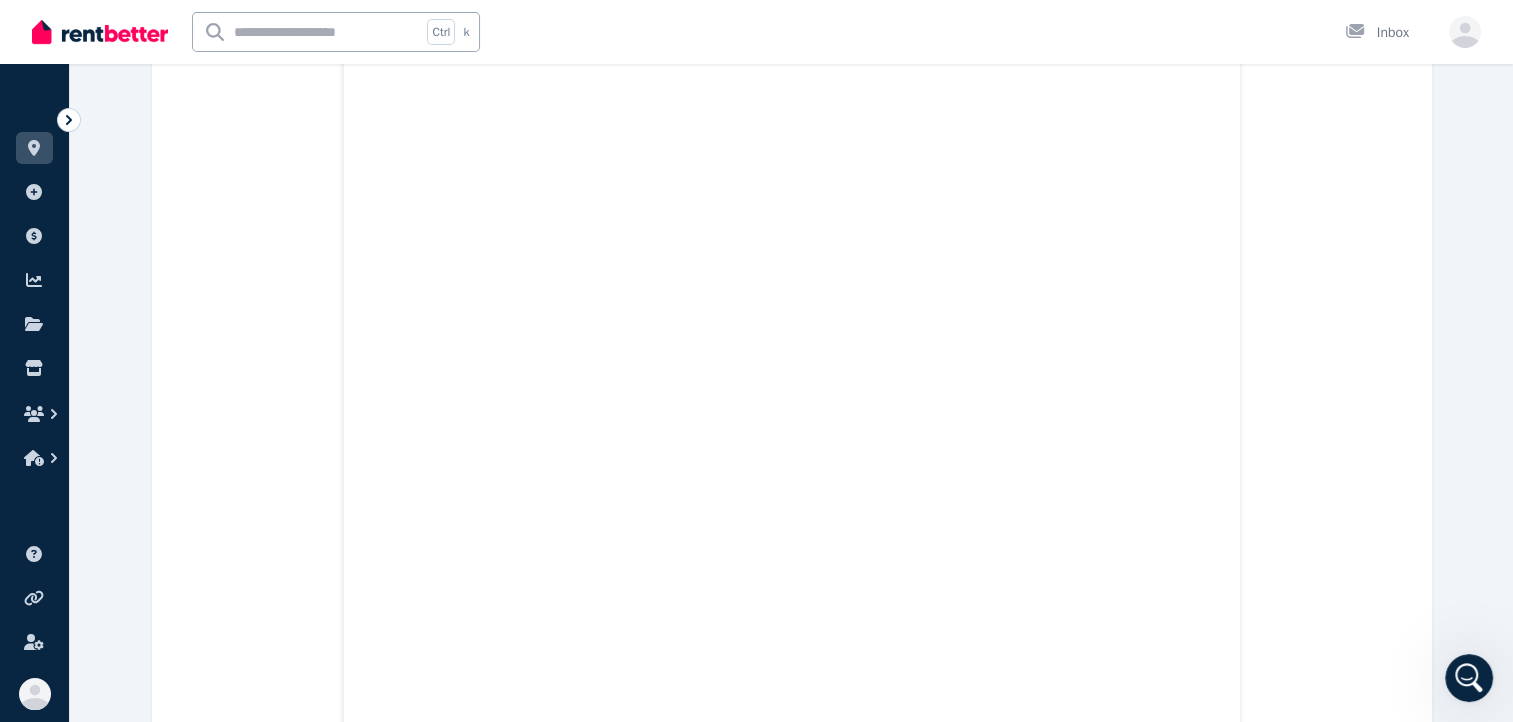 click 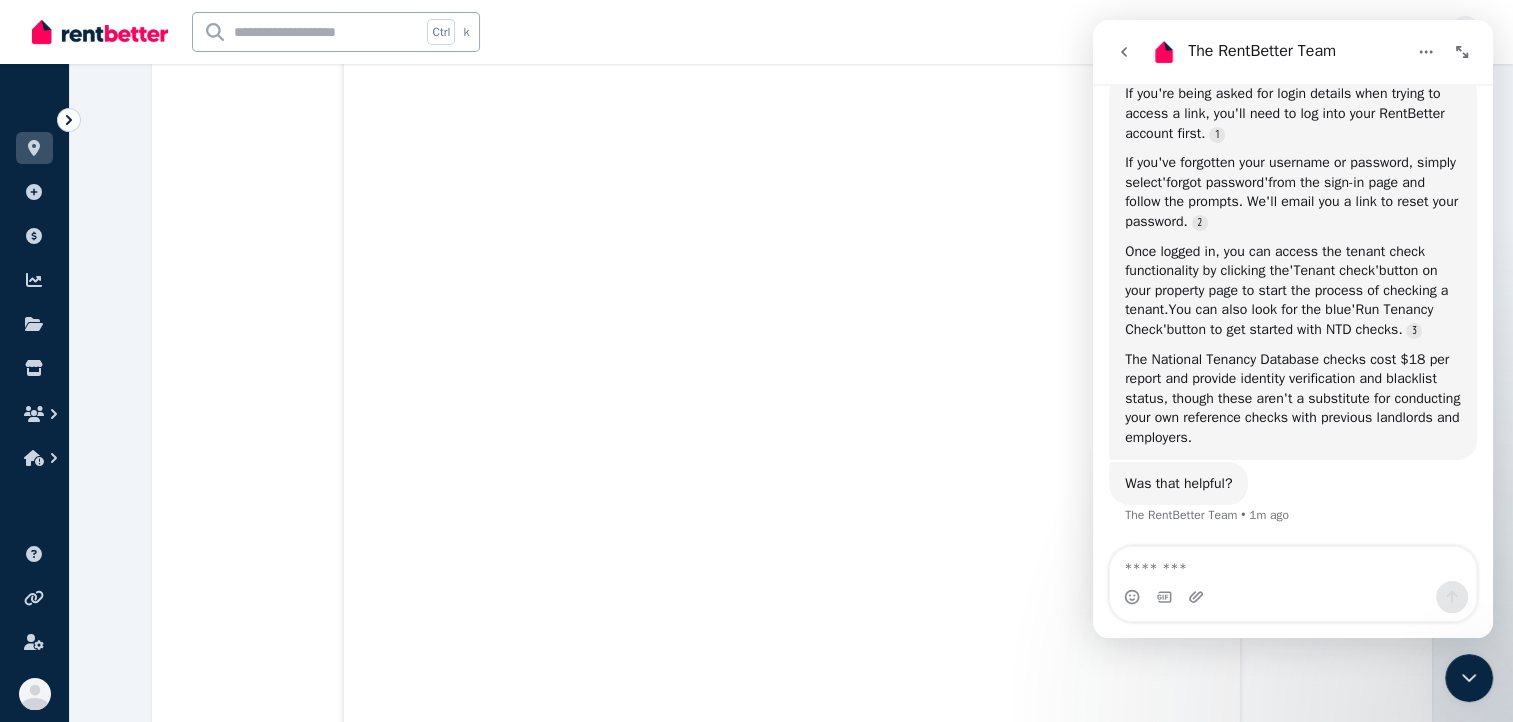 scroll, scrollTop: 1616, scrollLeft: 0, axis: vertical 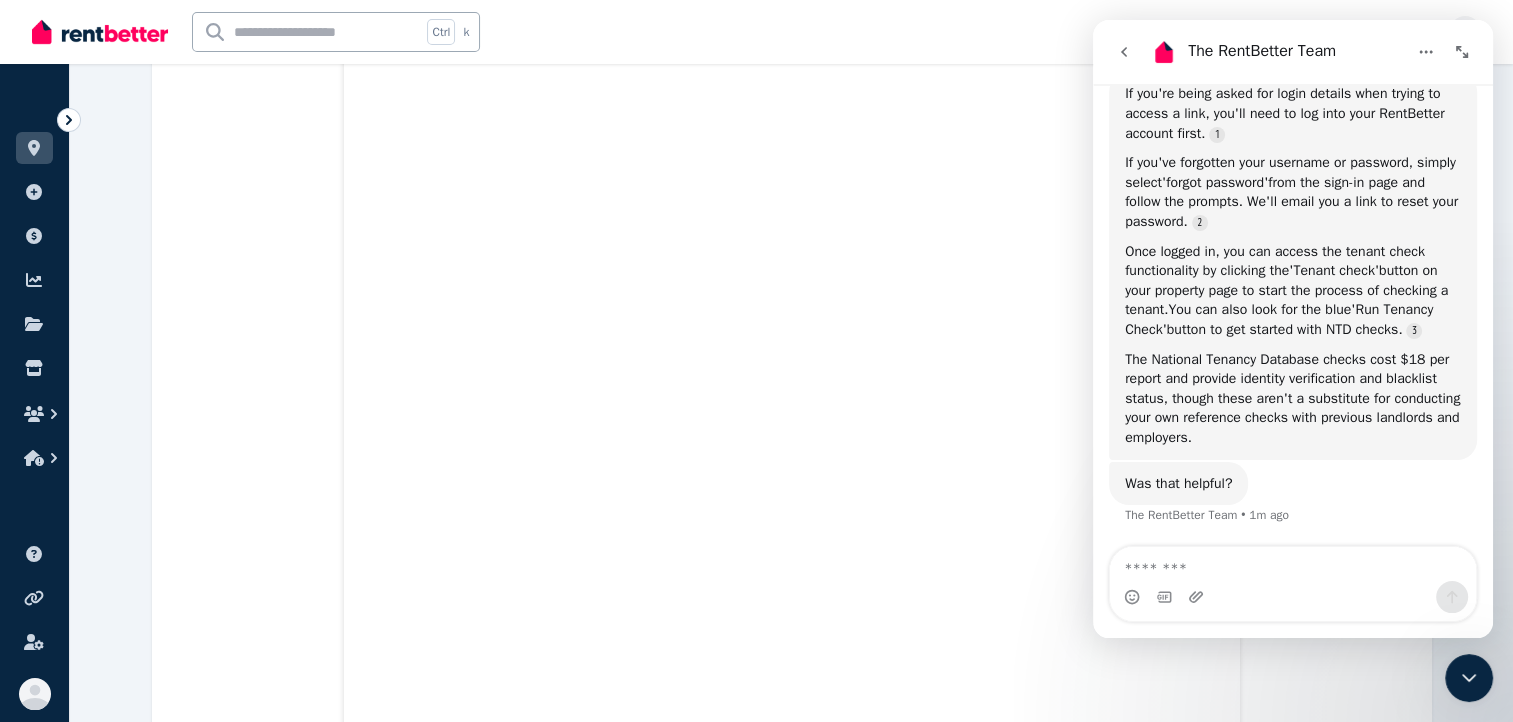 click at bounding box center (1293, 564) 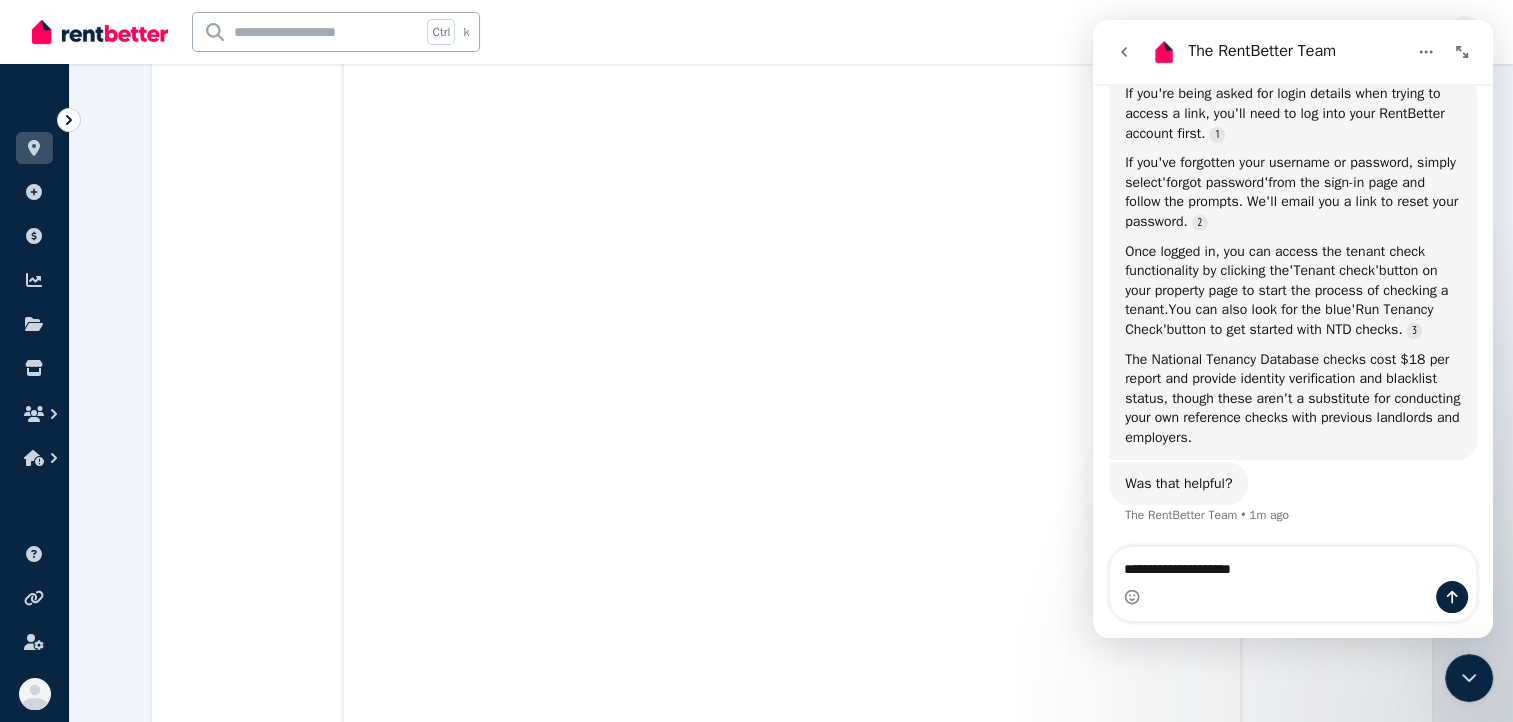 type on "**********" 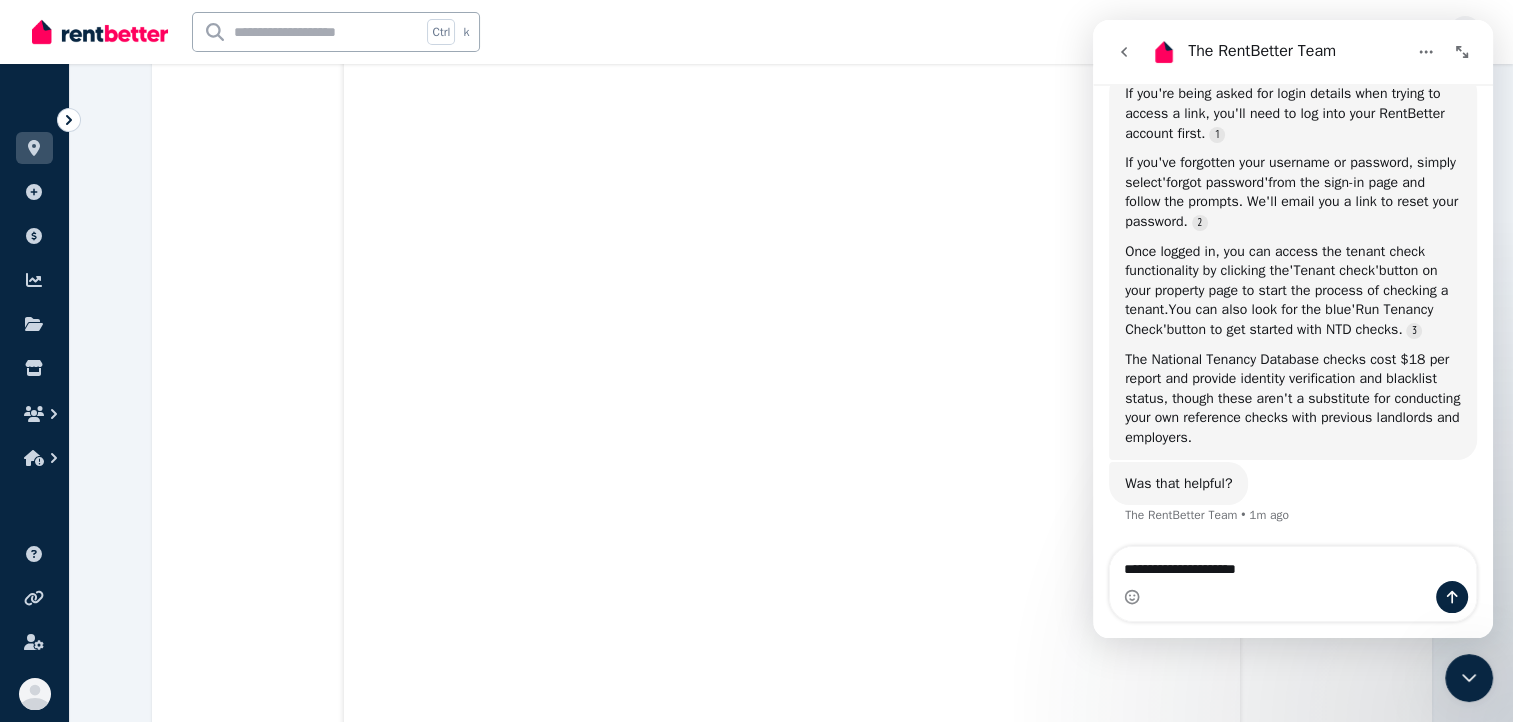 type 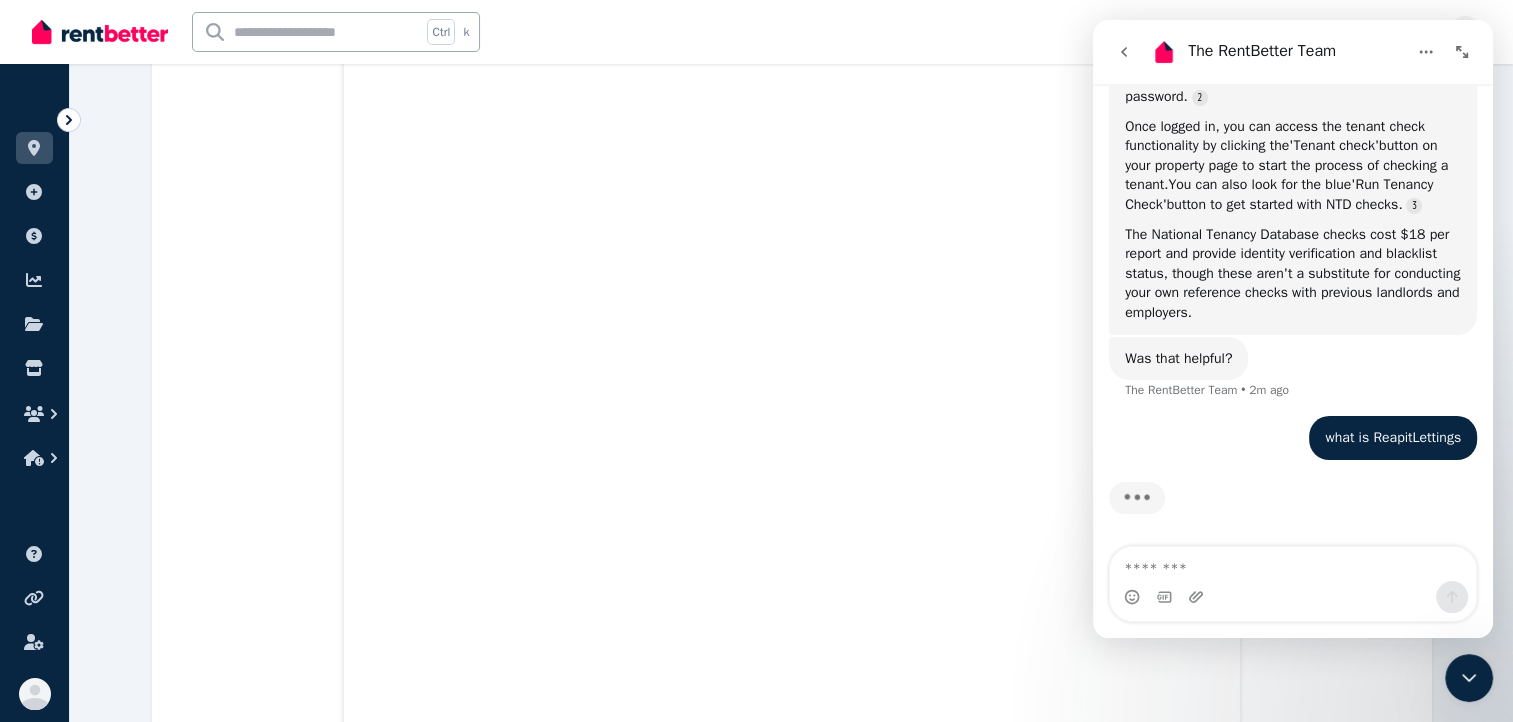 scroll, scrollTop: 1740, scrollLeft: 0, axis: vertical 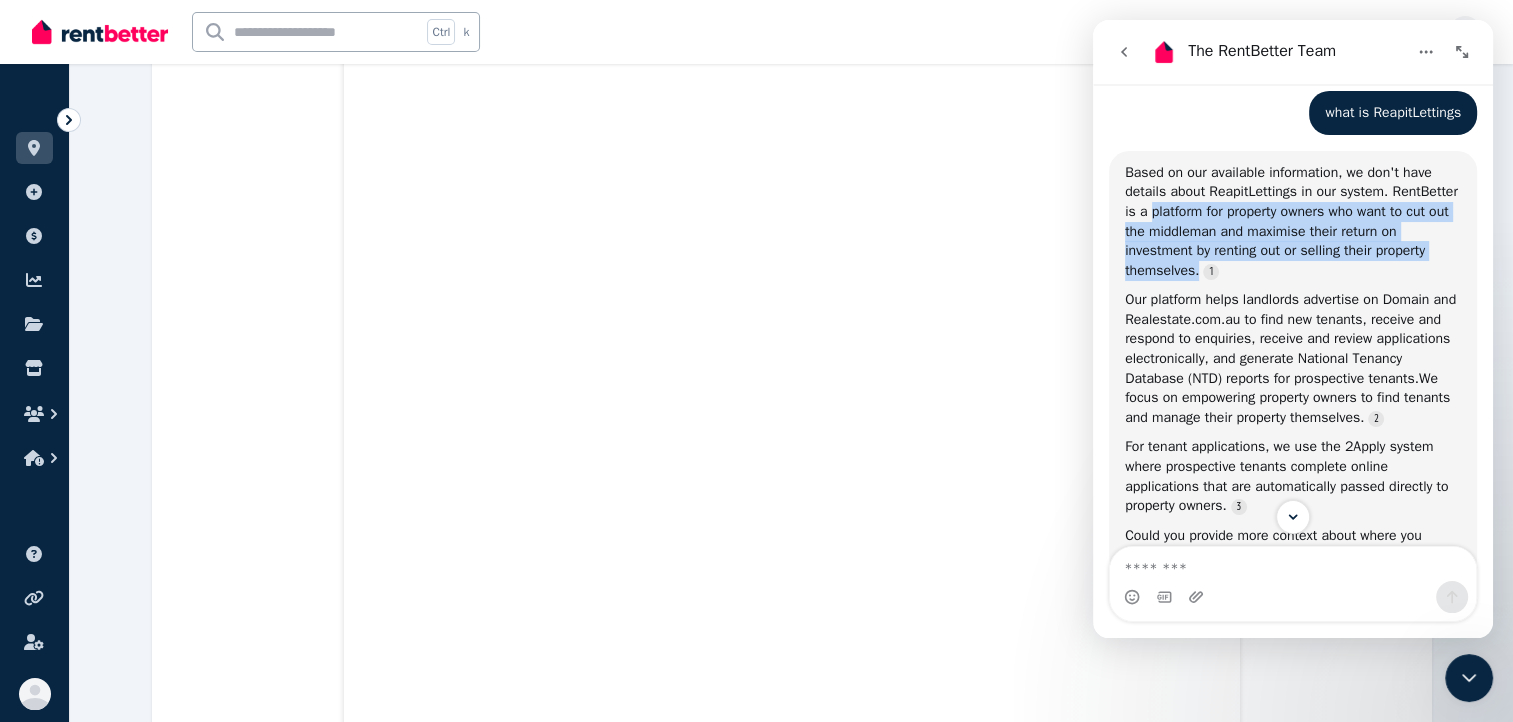 drag, startPoint x: 1221, startPoint y: 256, endPoint x: 1430, endPoint y: 308, distance: 215.37177 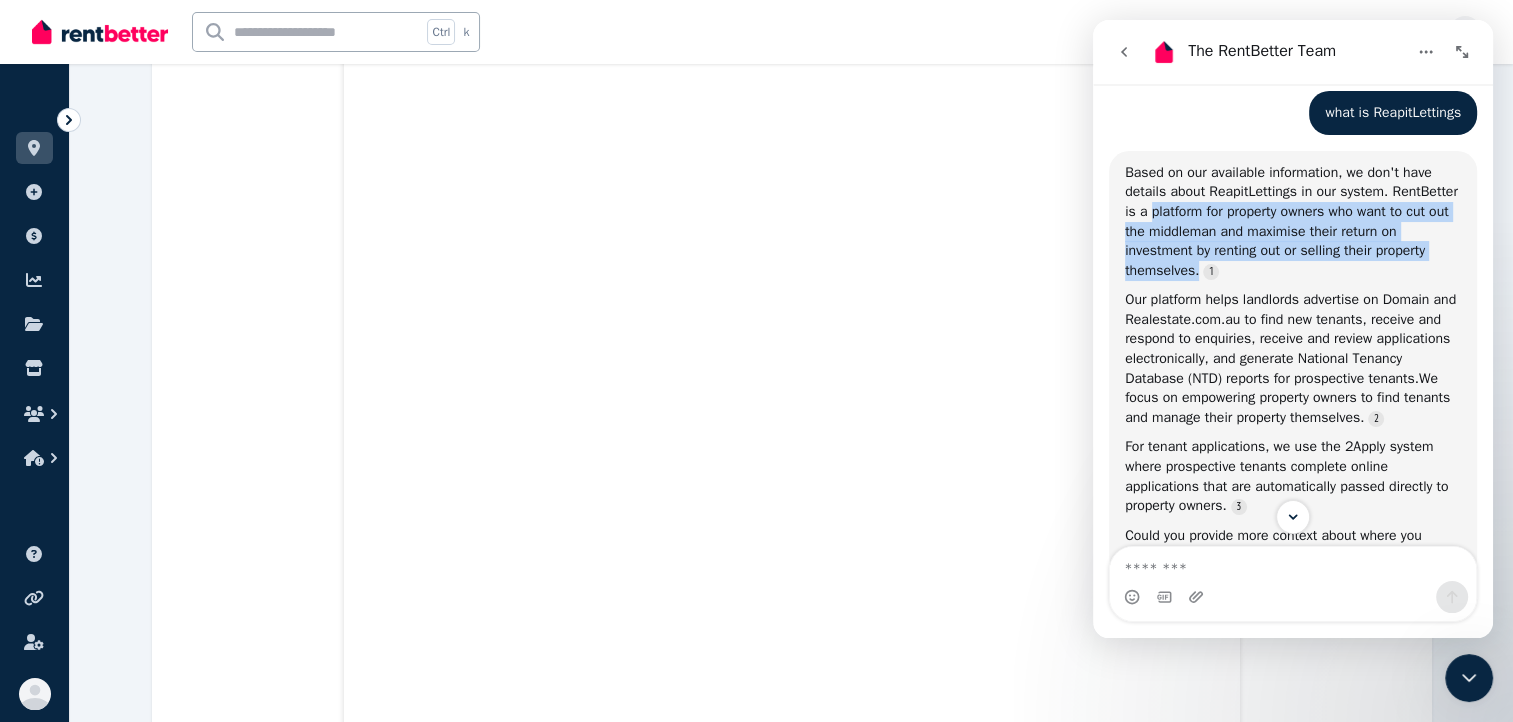 click on "Based on our available information, we don't have details about ReapitLettings in our system. RentBetter is a platform for property owners who want to cut out the middleman and maximise their return on investment by renting out or selling their property themselves." at bounding box center [1293, 222] 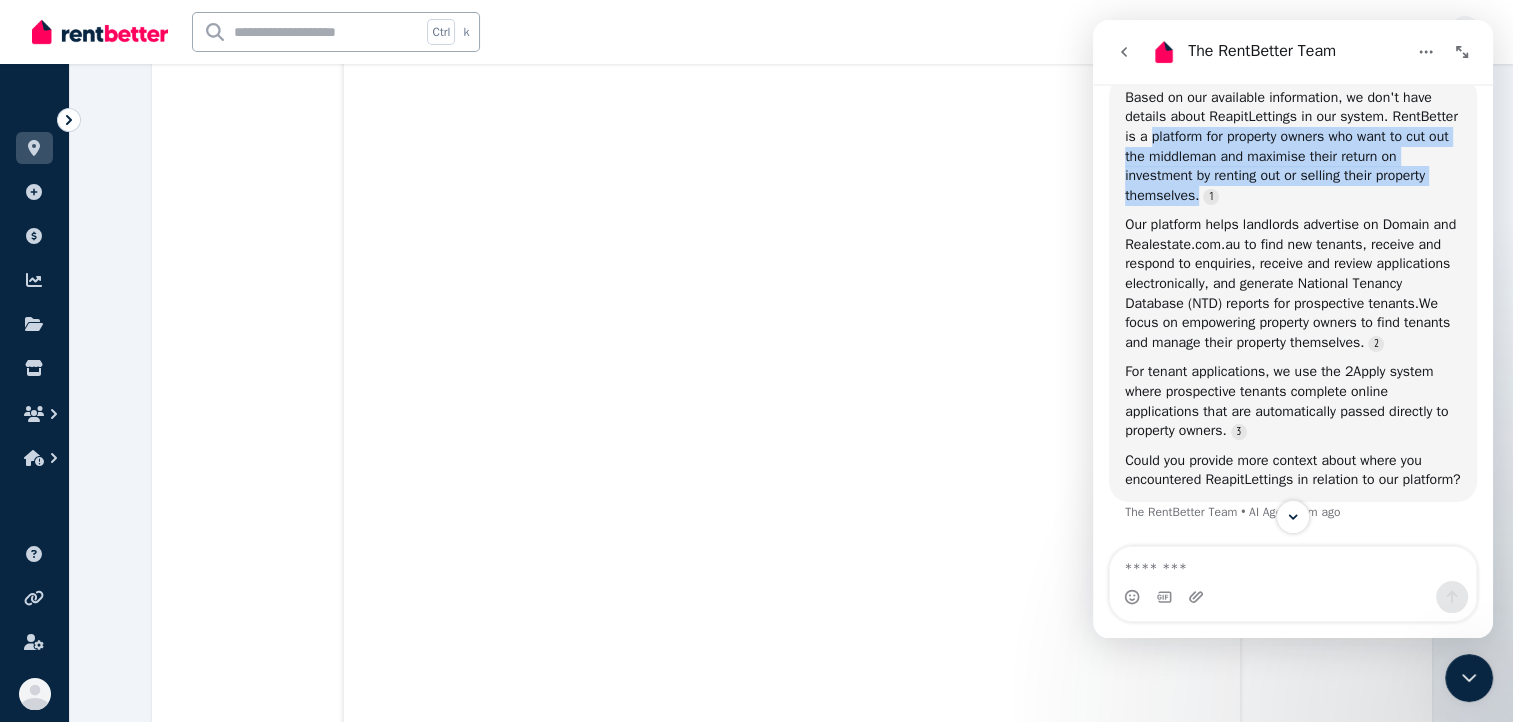 scroll, scrollTop: 2157, scrollLeft: 0, axis: vertical 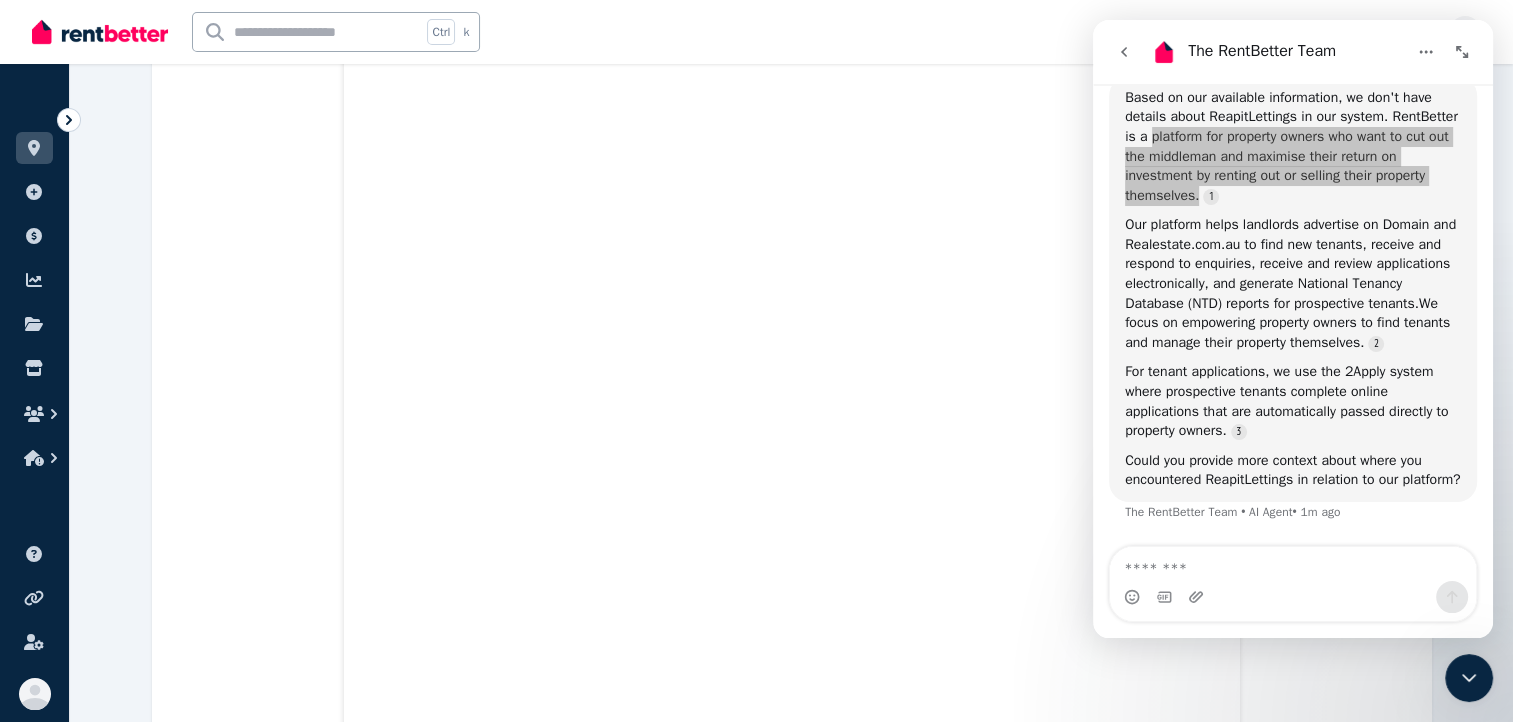click 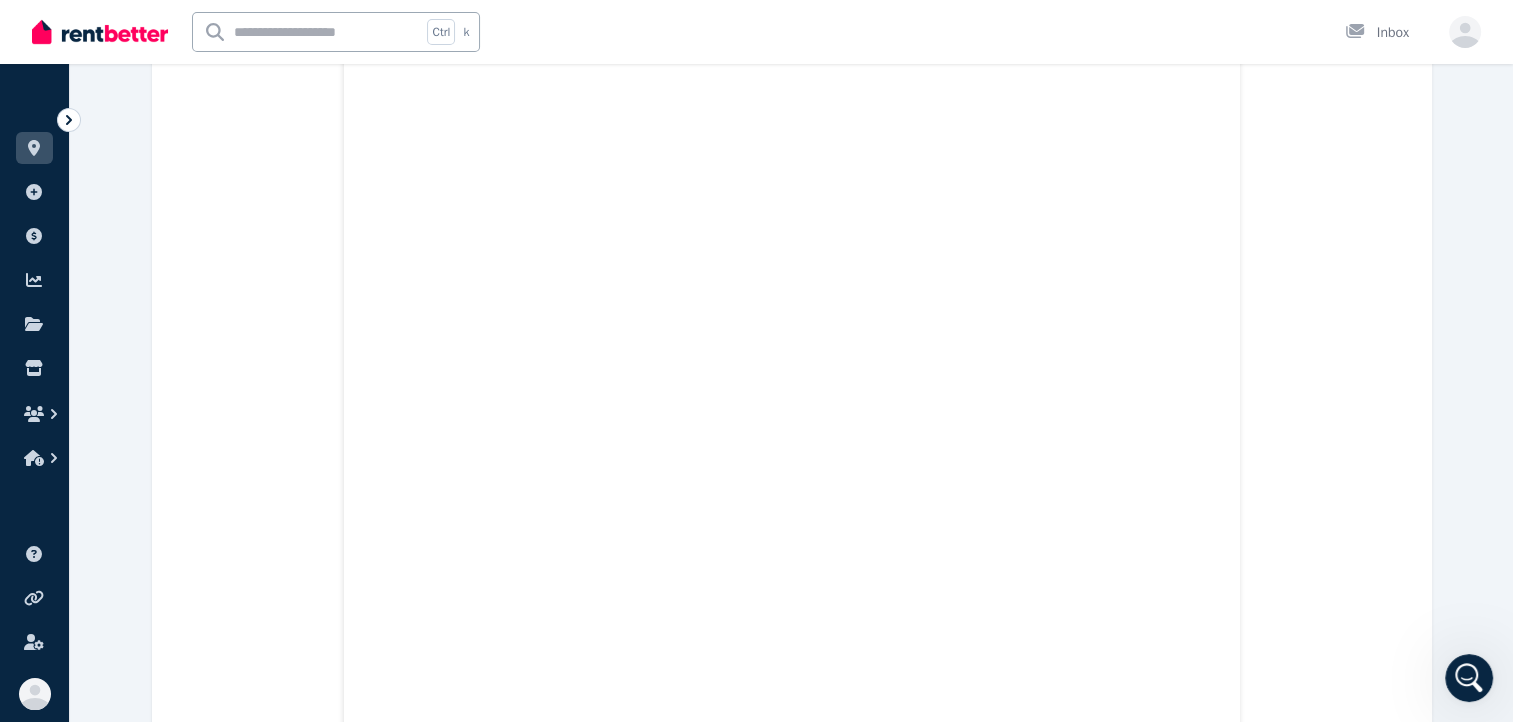 scroll, scrollTop: 6183, scrollLeft: 0, axis: vertical 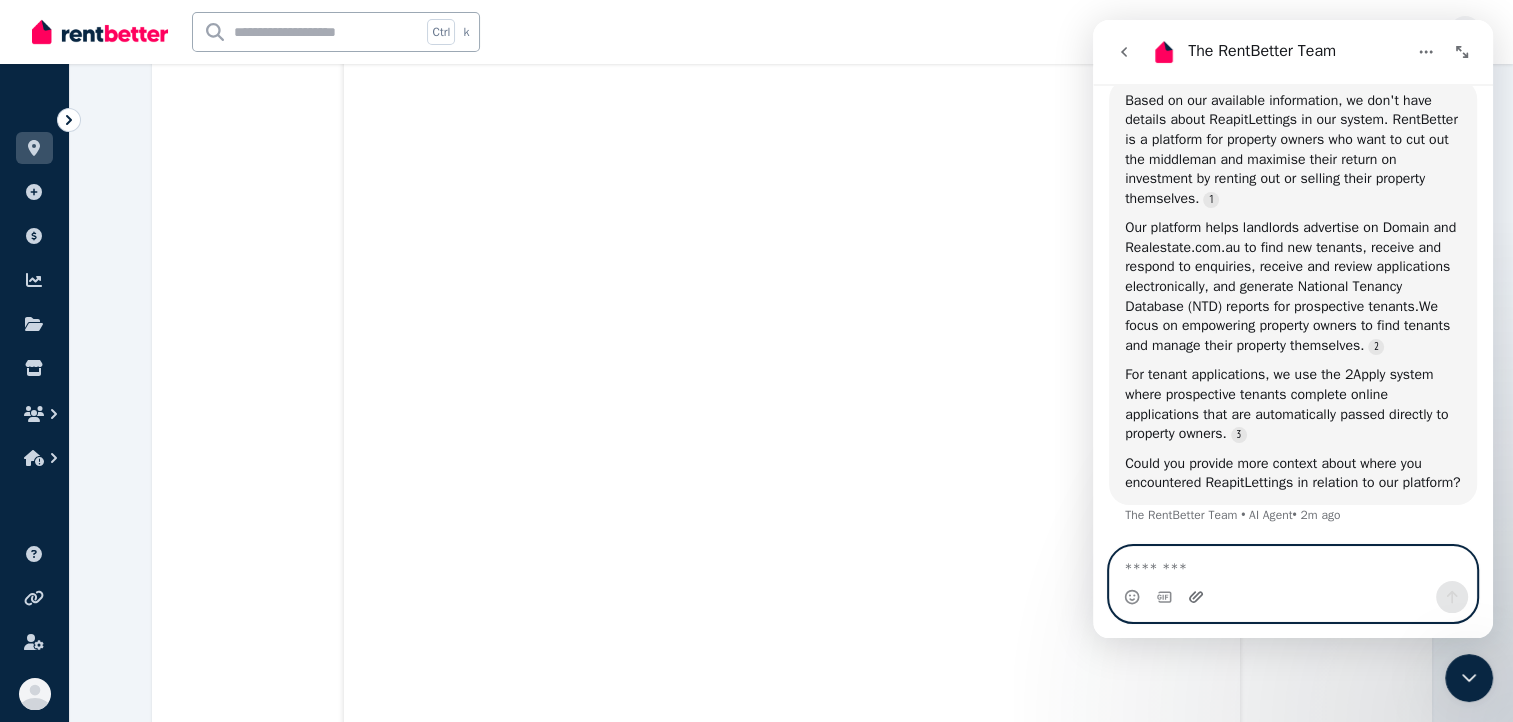 click 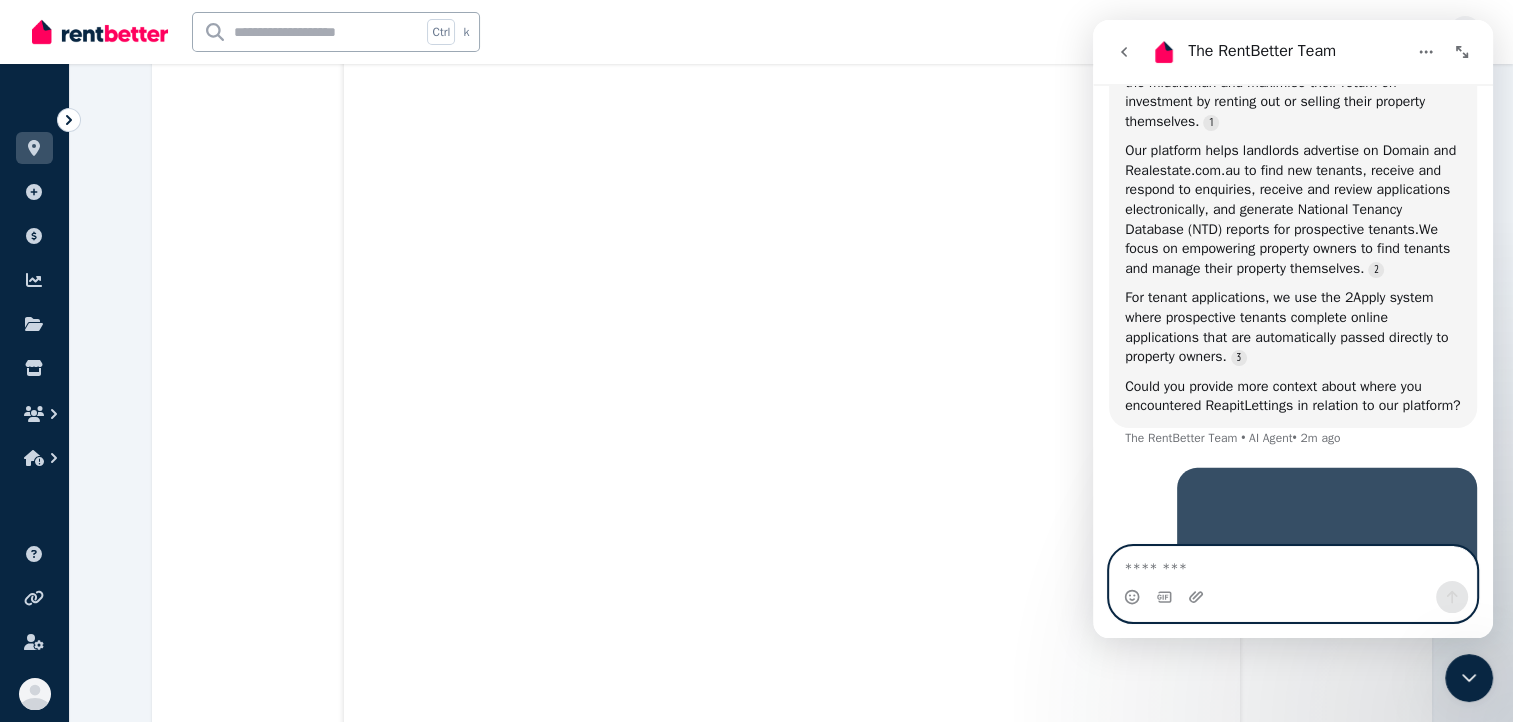 scroll, scrollTop: 2306, scrollLeft: 0, axis: vertical 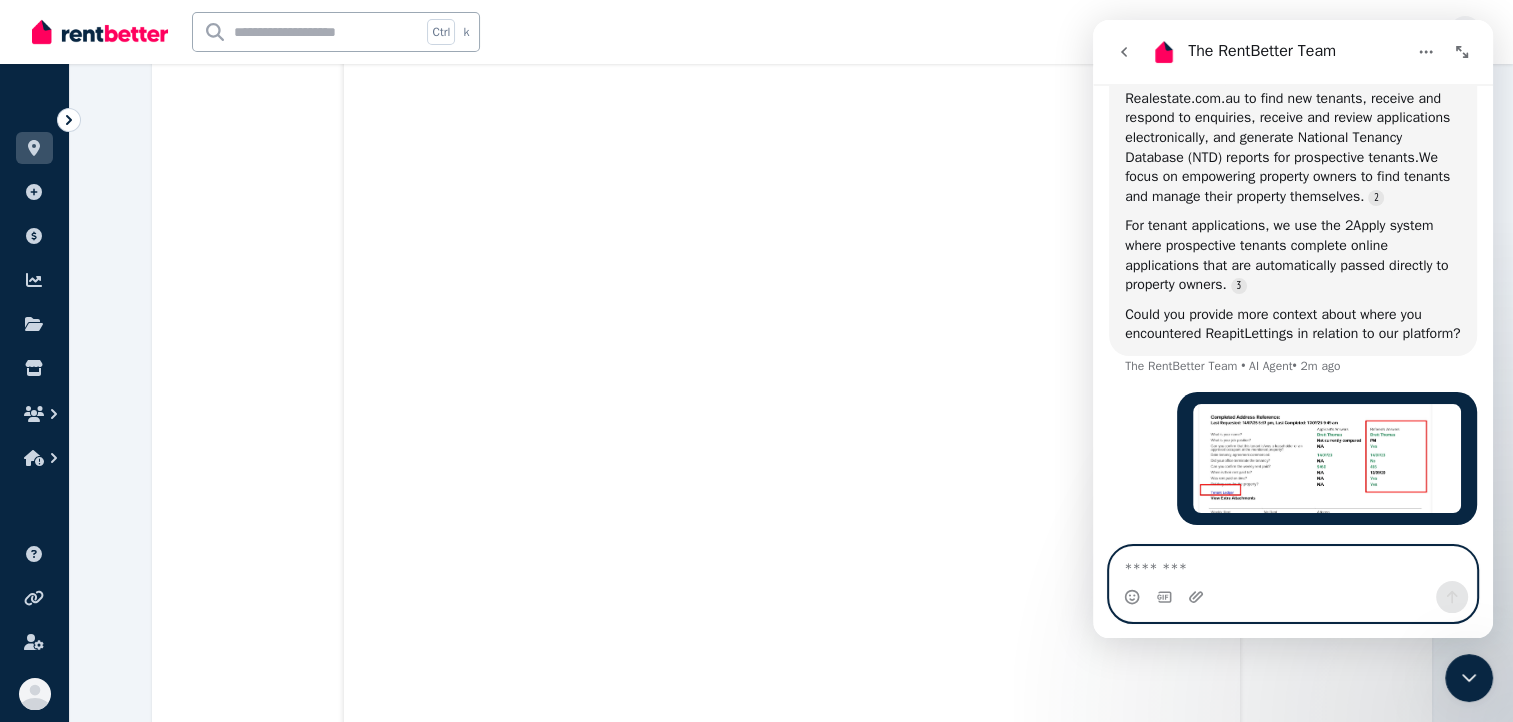 click at bounding box center (1293, 564) 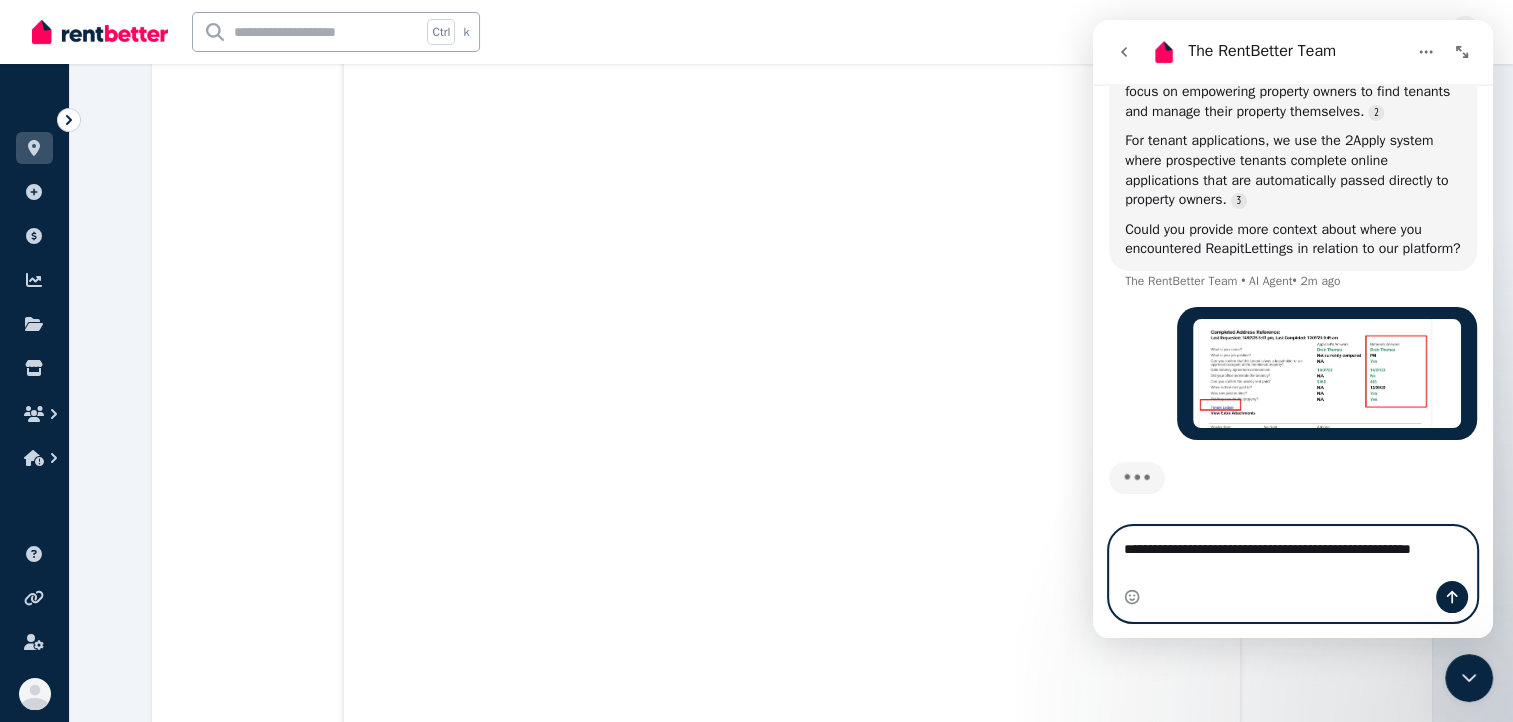 scroll, scrollTop: 2391, scrollLeft: 0, axis: vertical 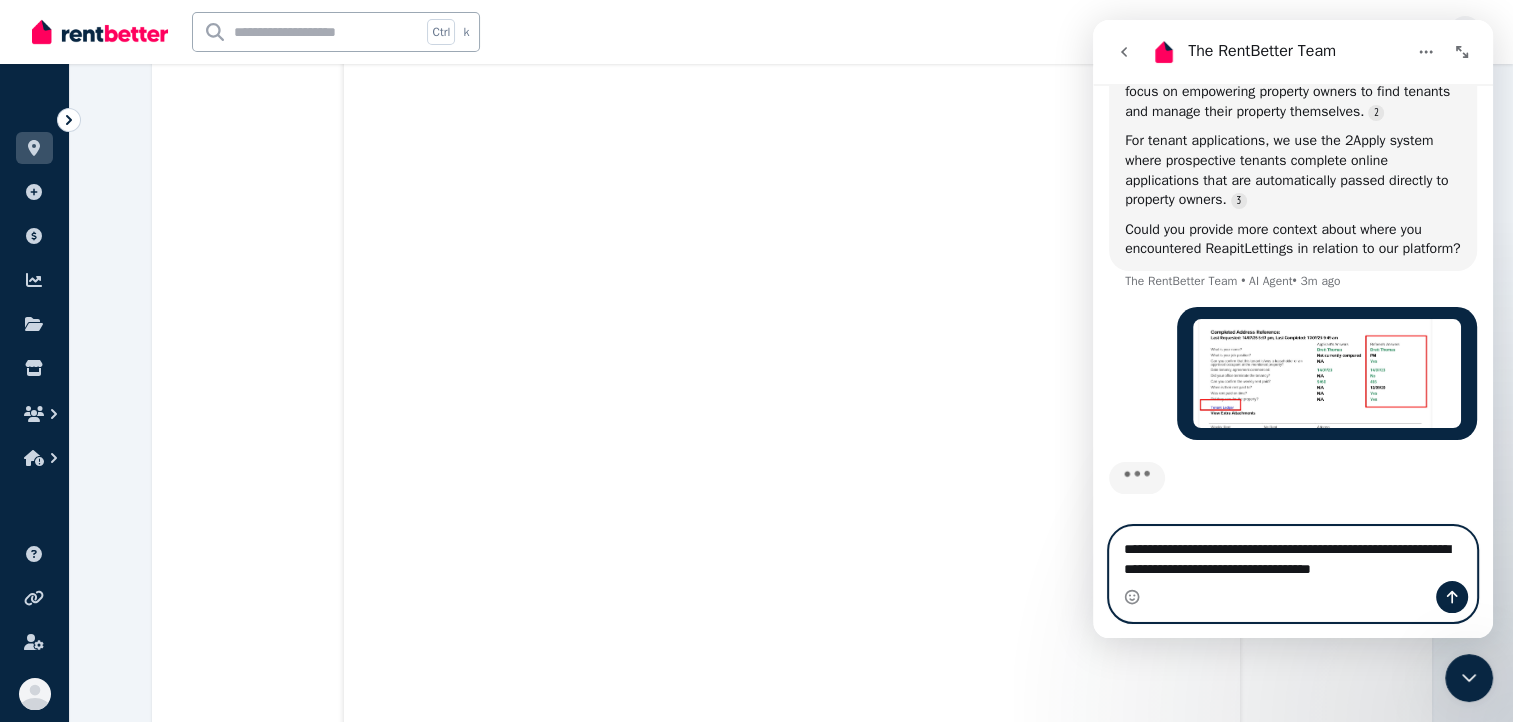 click on "**********" at bounding box center [1293, 554] 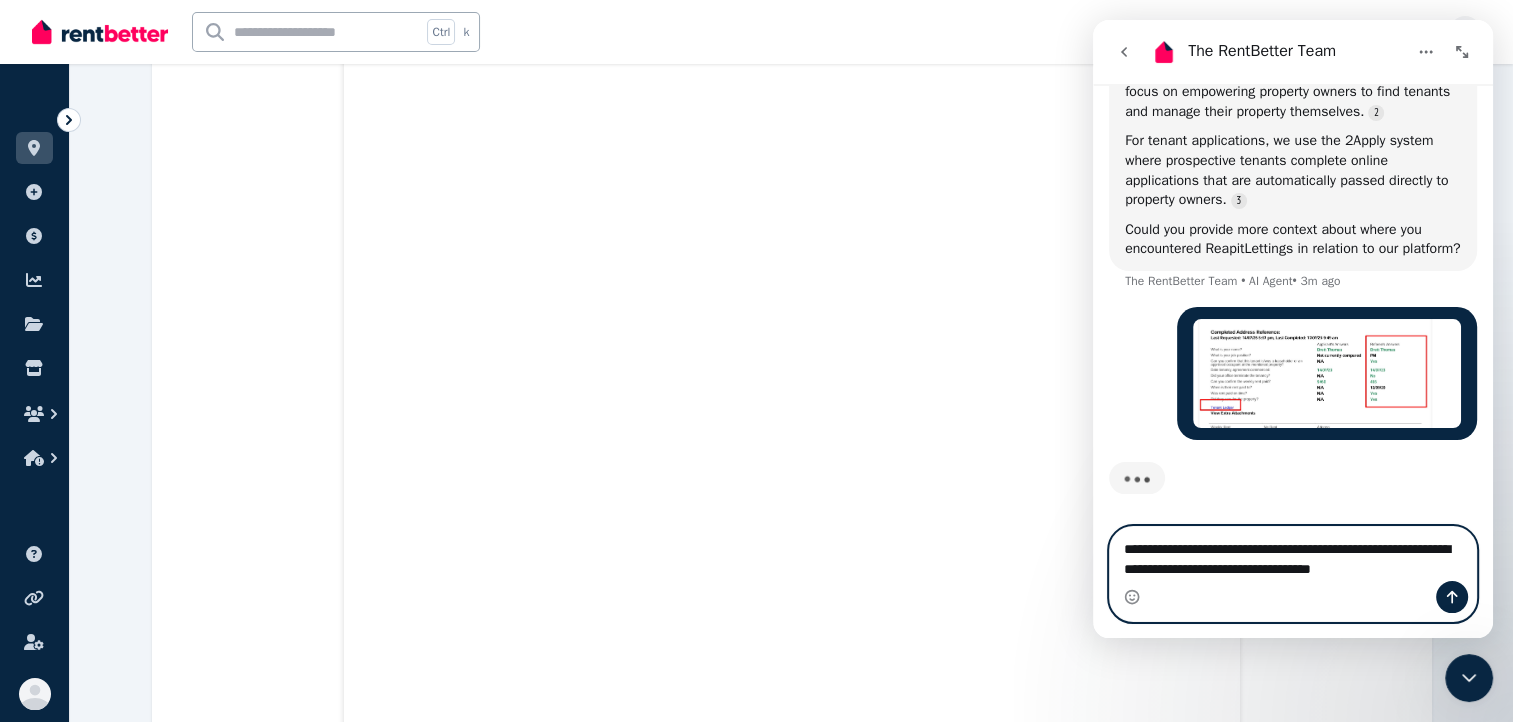 paste on "**********" 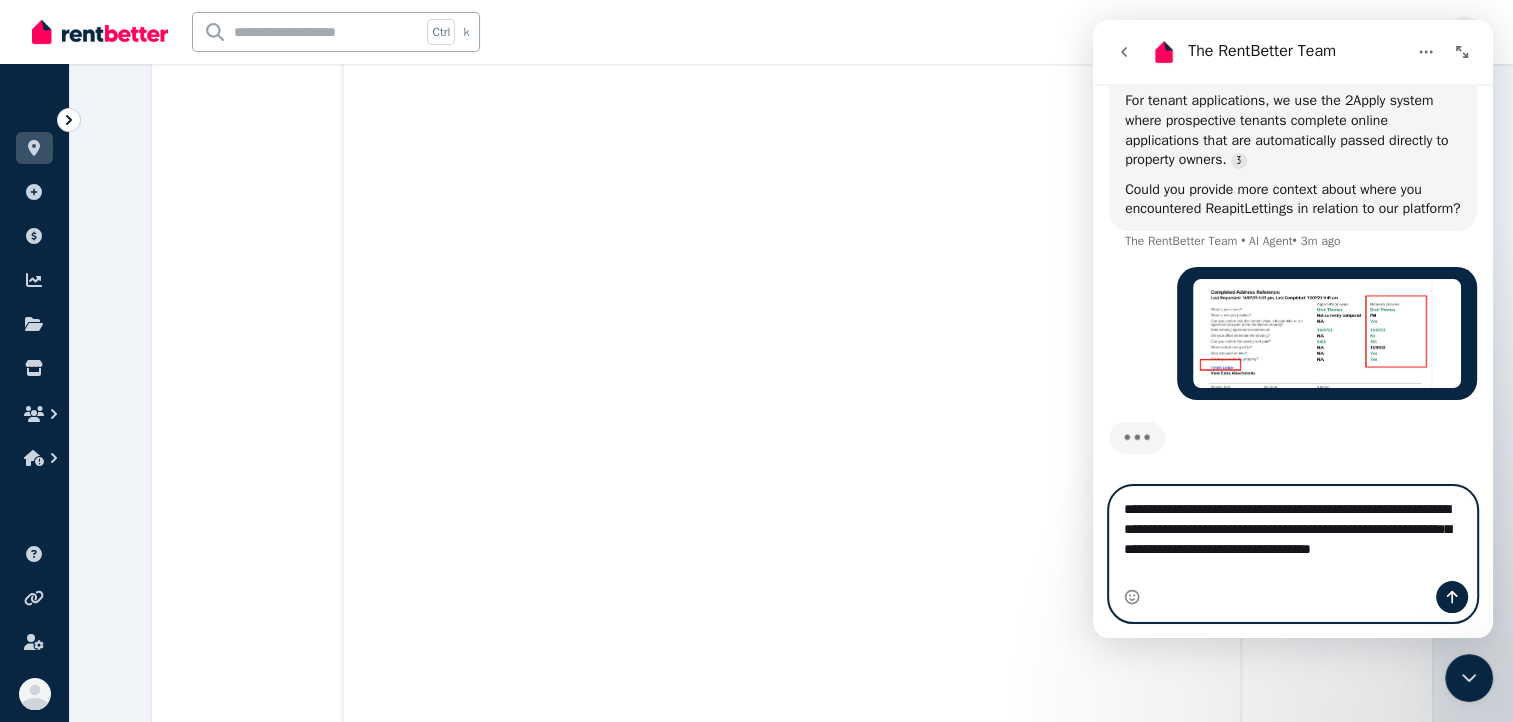 scroll, scrollTop: 2436, scrollLeft: 0, axis: vertical 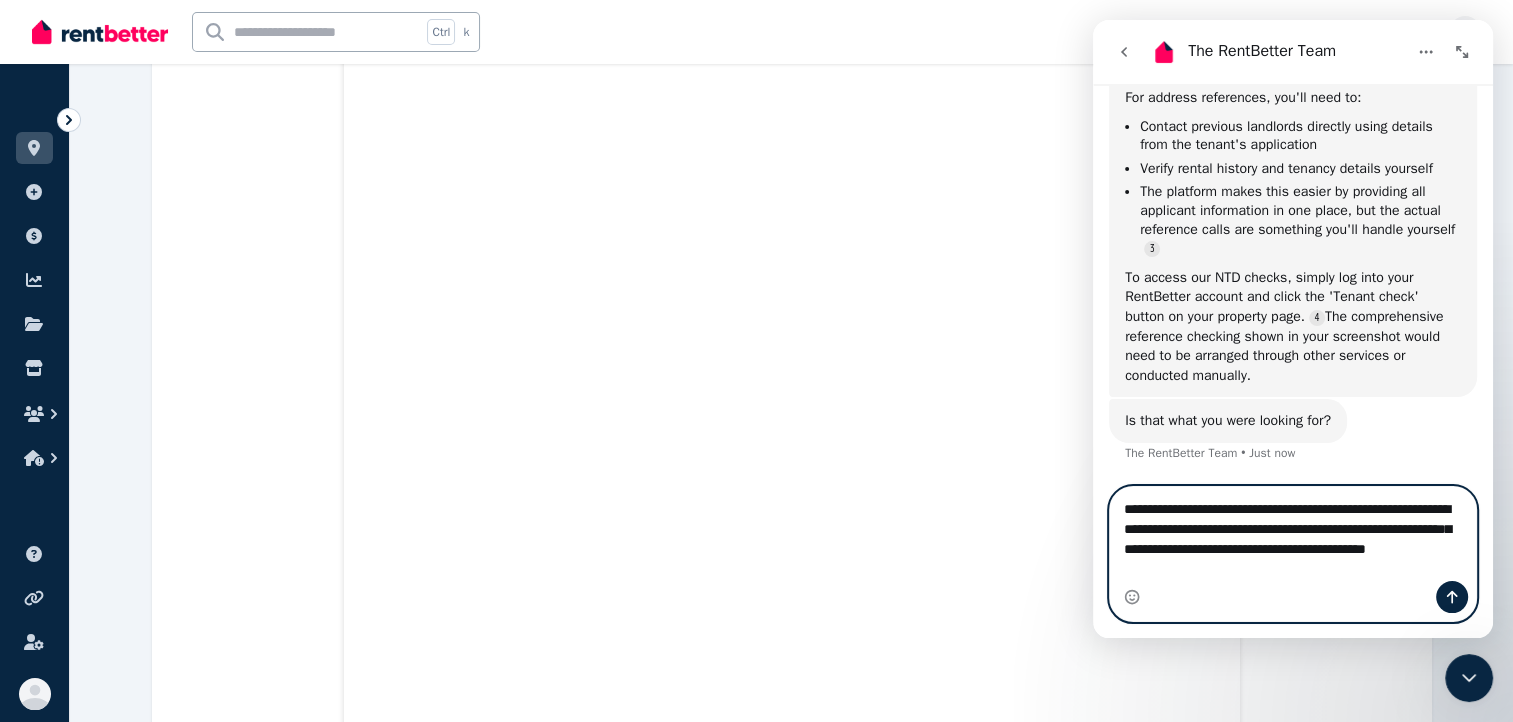 type on "**********" 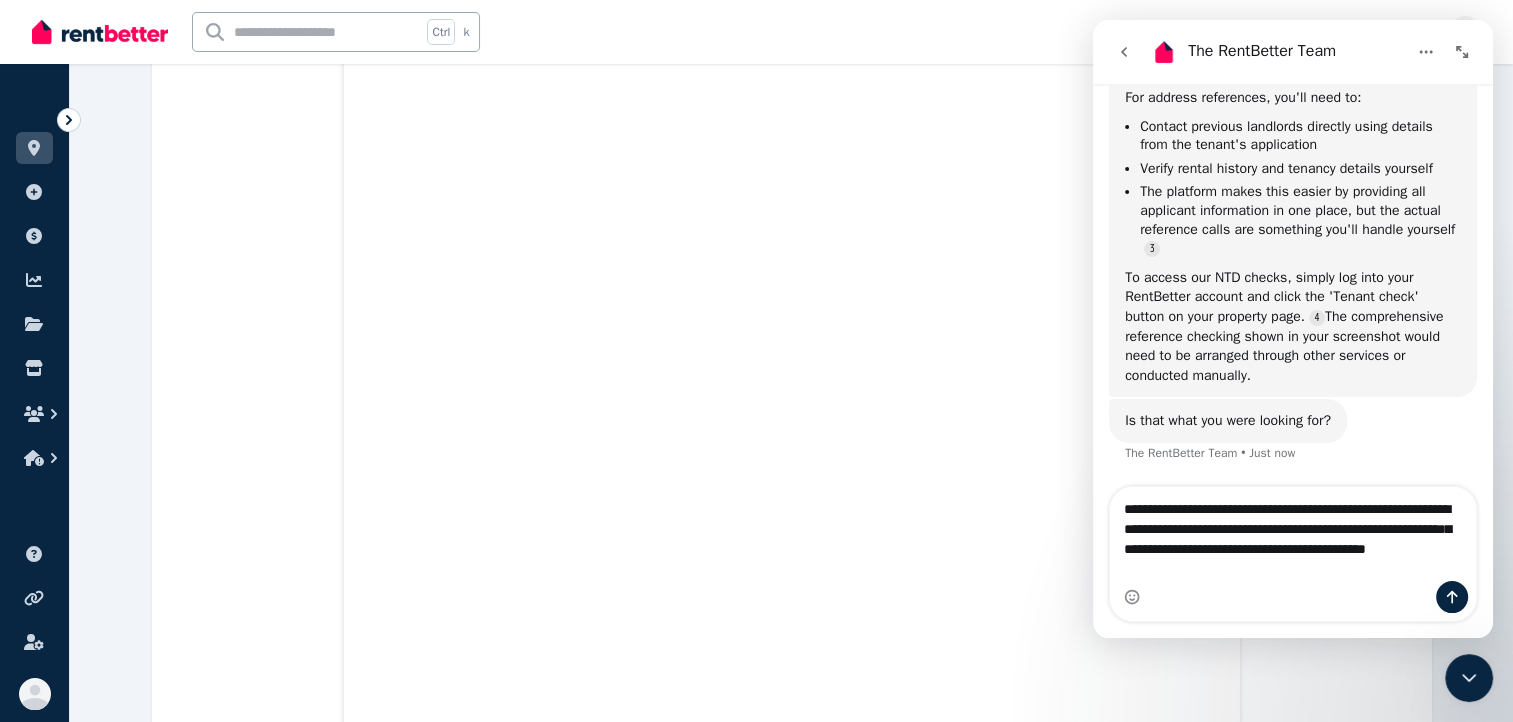 click at bounding box center (1293, 597) 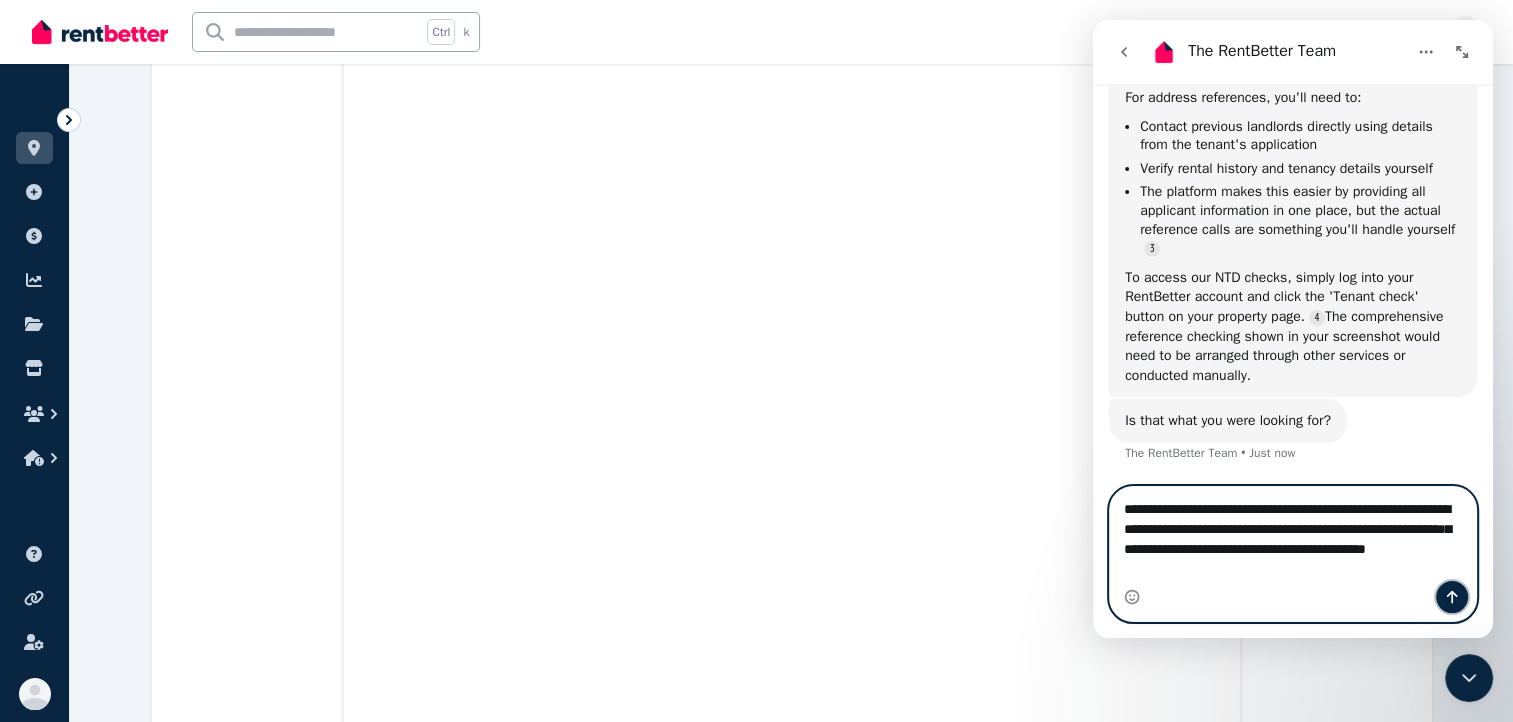 click at bounding box center (1452, 597) 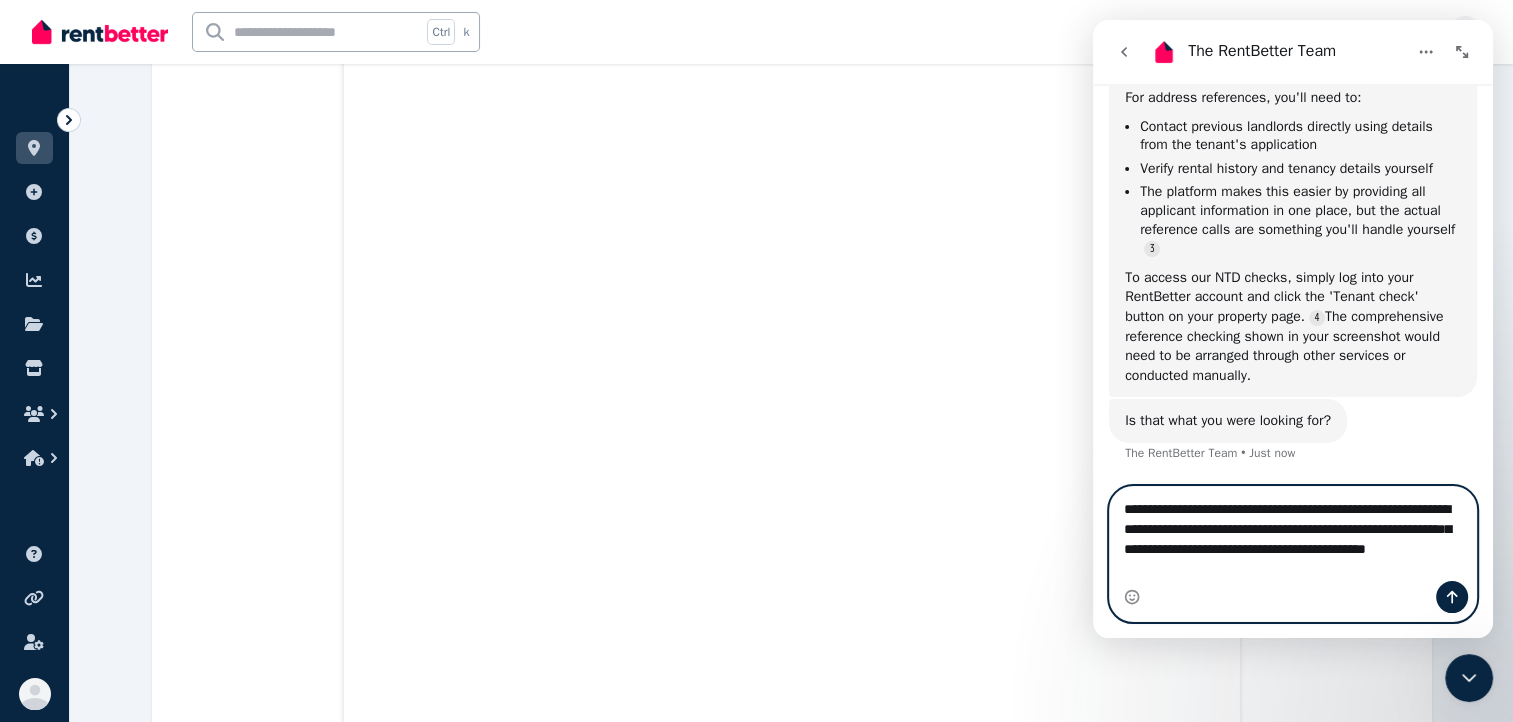 type 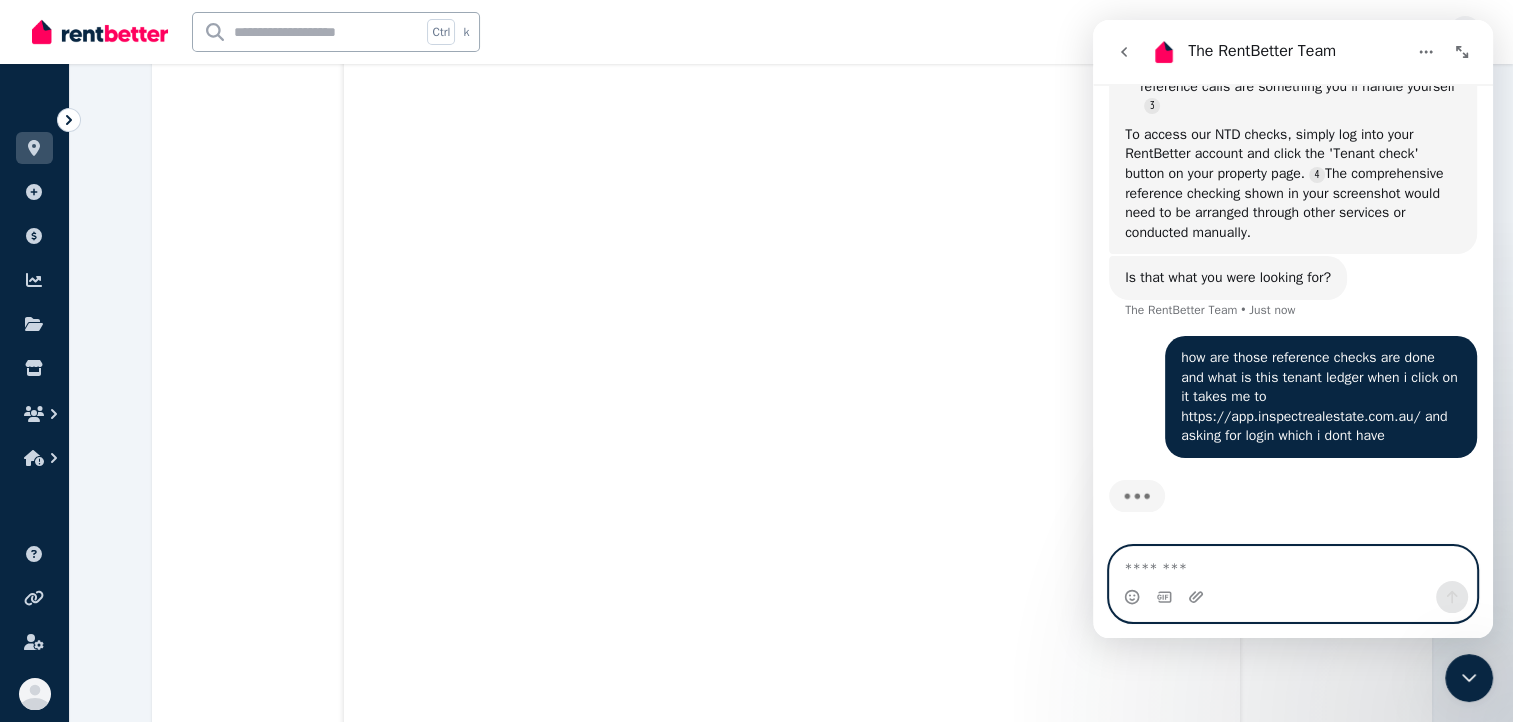 scroll, scrollTop: 3196, scrollLeft: 0, axis: vertical 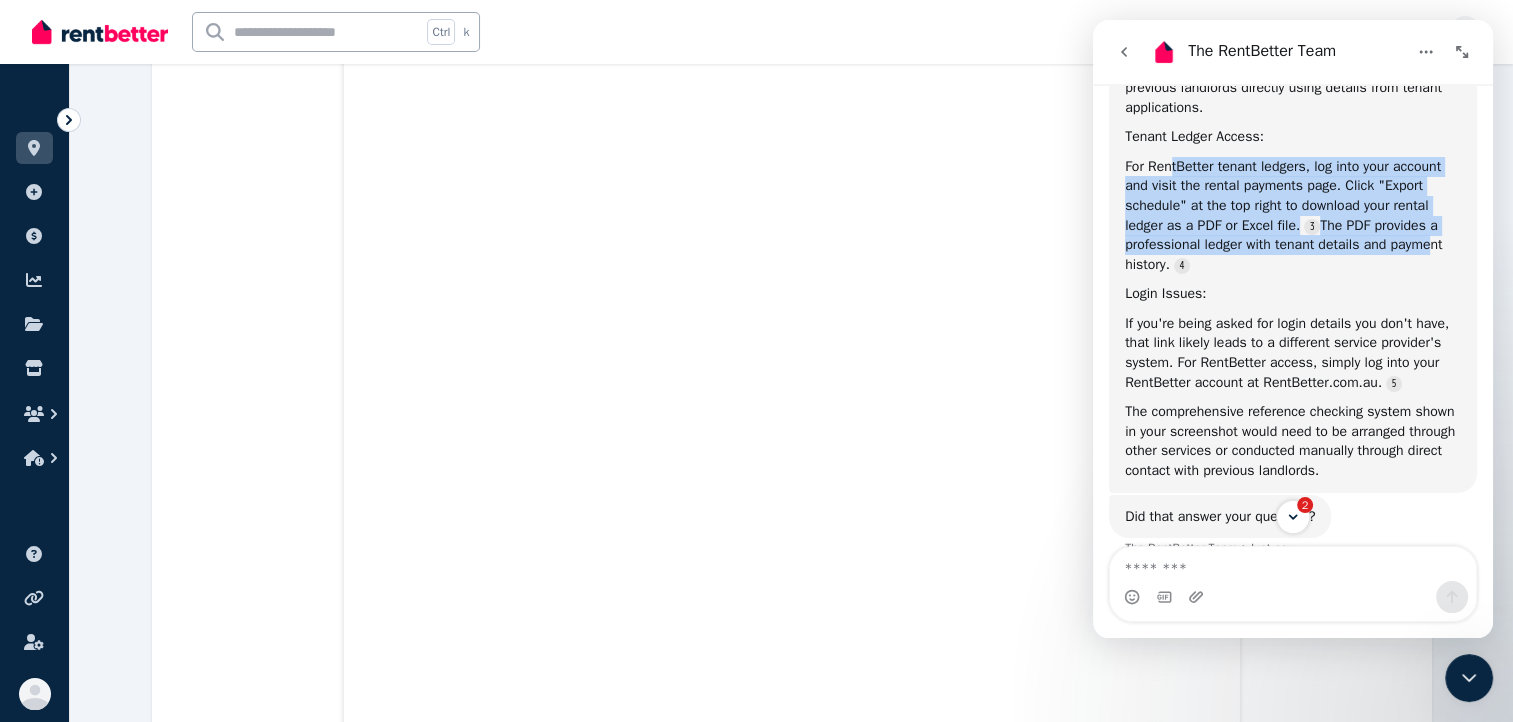 drag, startPoint x: 1170, startPoint y: 245, endPoint x: 1420, endPoint y: 331, distance: 264.3785 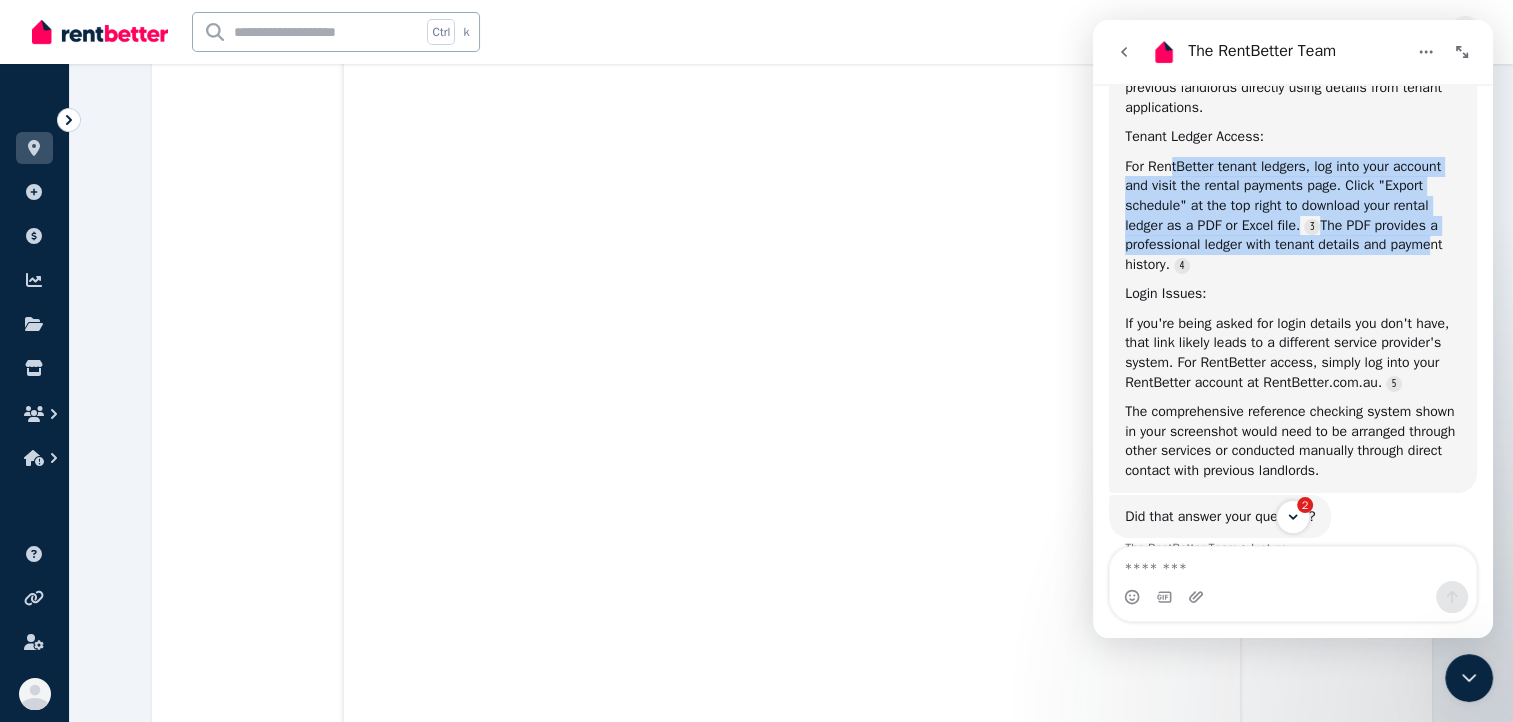 click on "For RentBetter tenant ledgers, log into your account and visit the rental payments page. Click "Export schedule" at the top right to download your rental ledger as a PDF or Excel file.  The PDF provides a professional ledger with tenant details and payment history." at bounding box center (1293, 216) 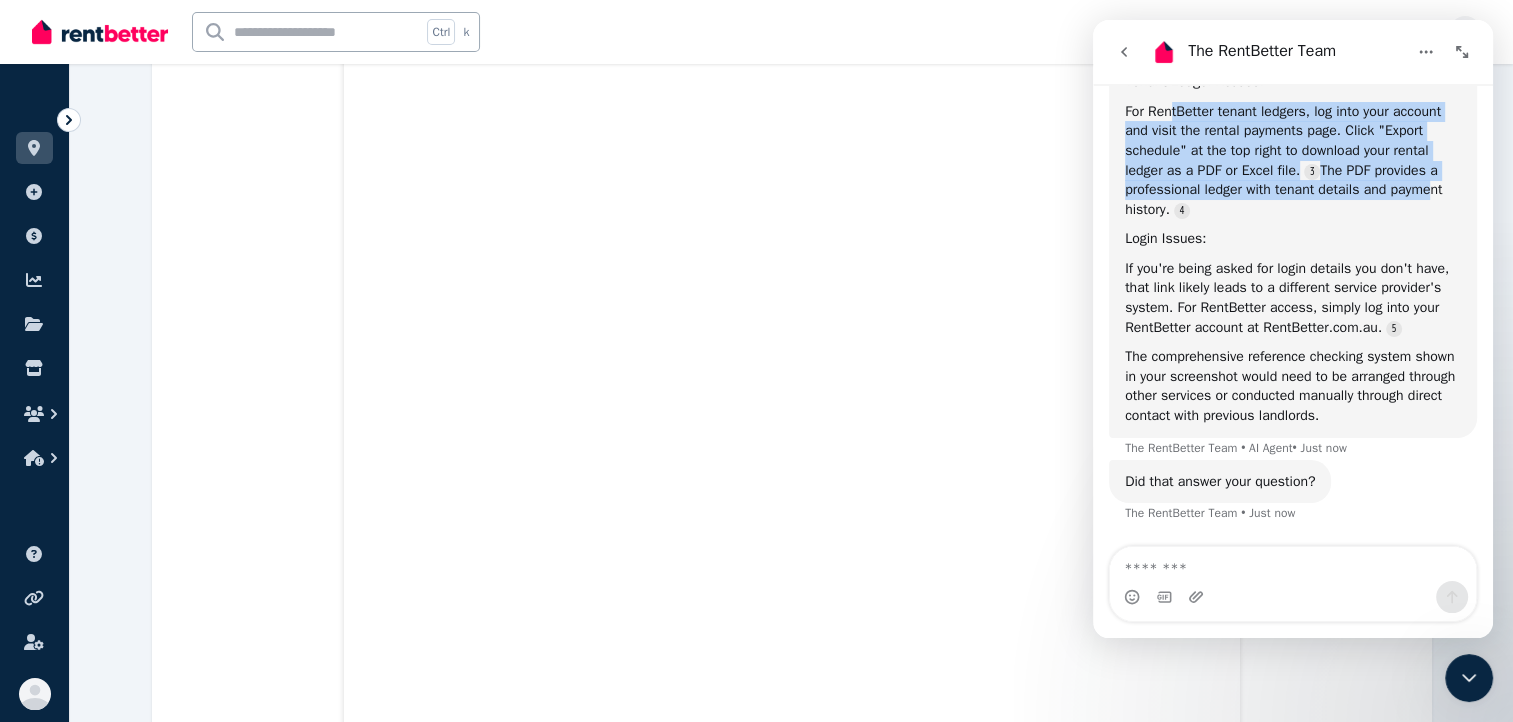 scroll, scrollTop: 3820, scrollLeft: 0, axis: vertical 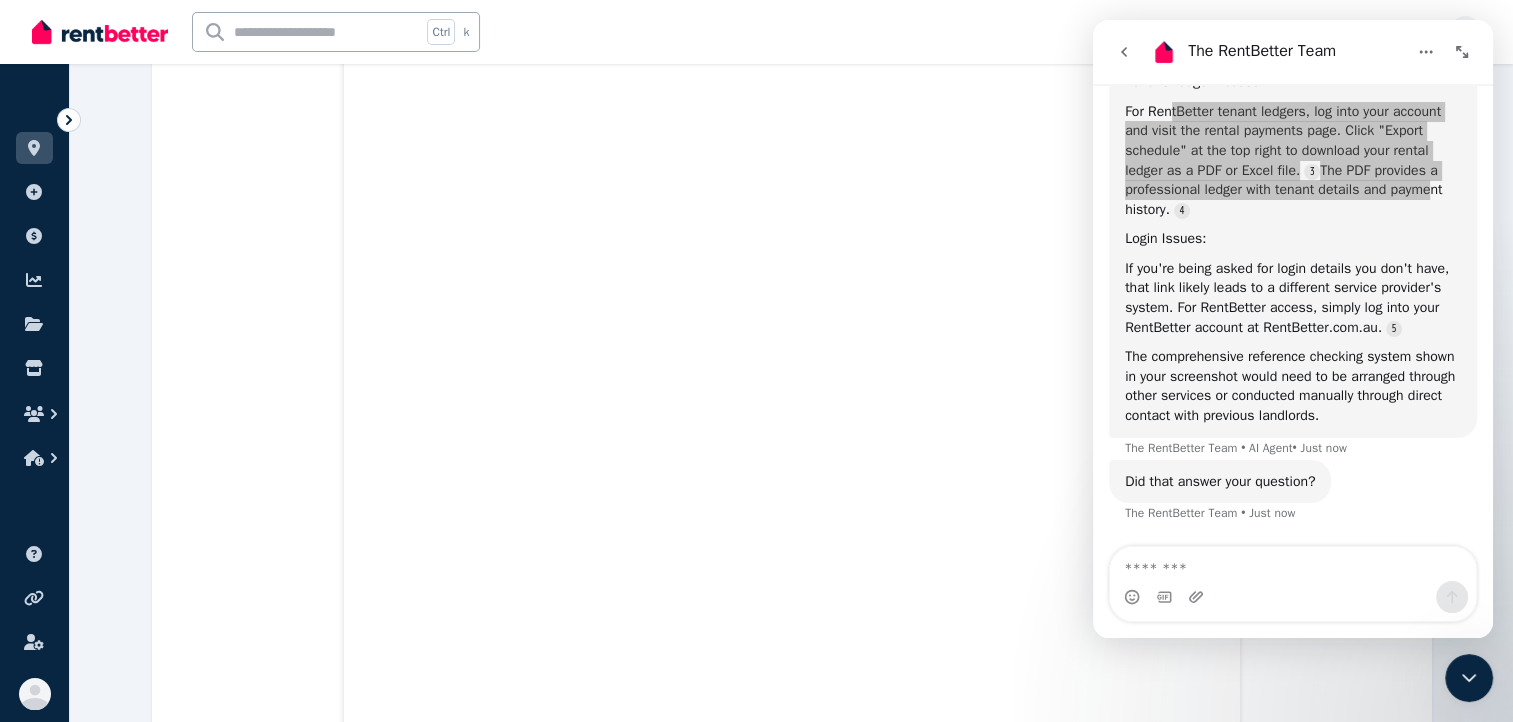 click at bounding box center [1469, 678] 